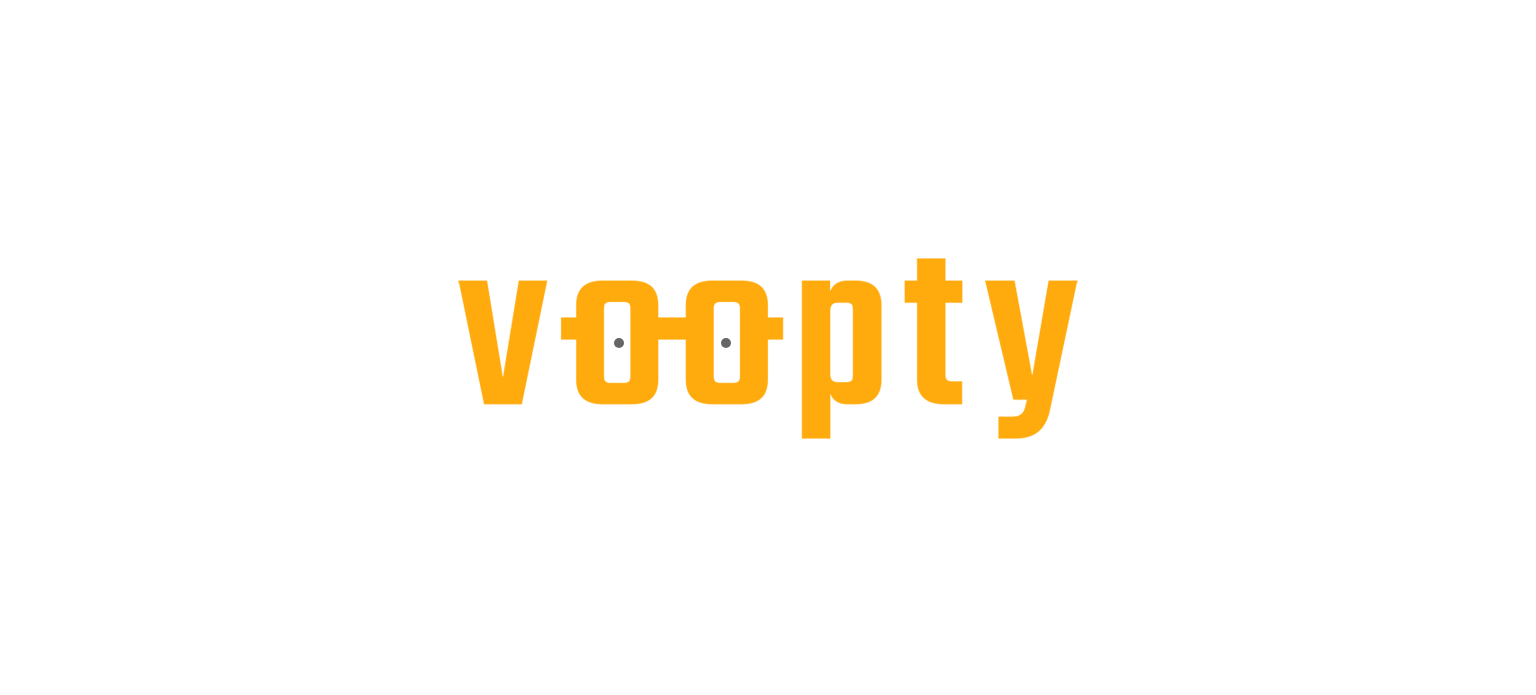 scroll, scrollTop: 0, scrollLeft: 0, axis: both 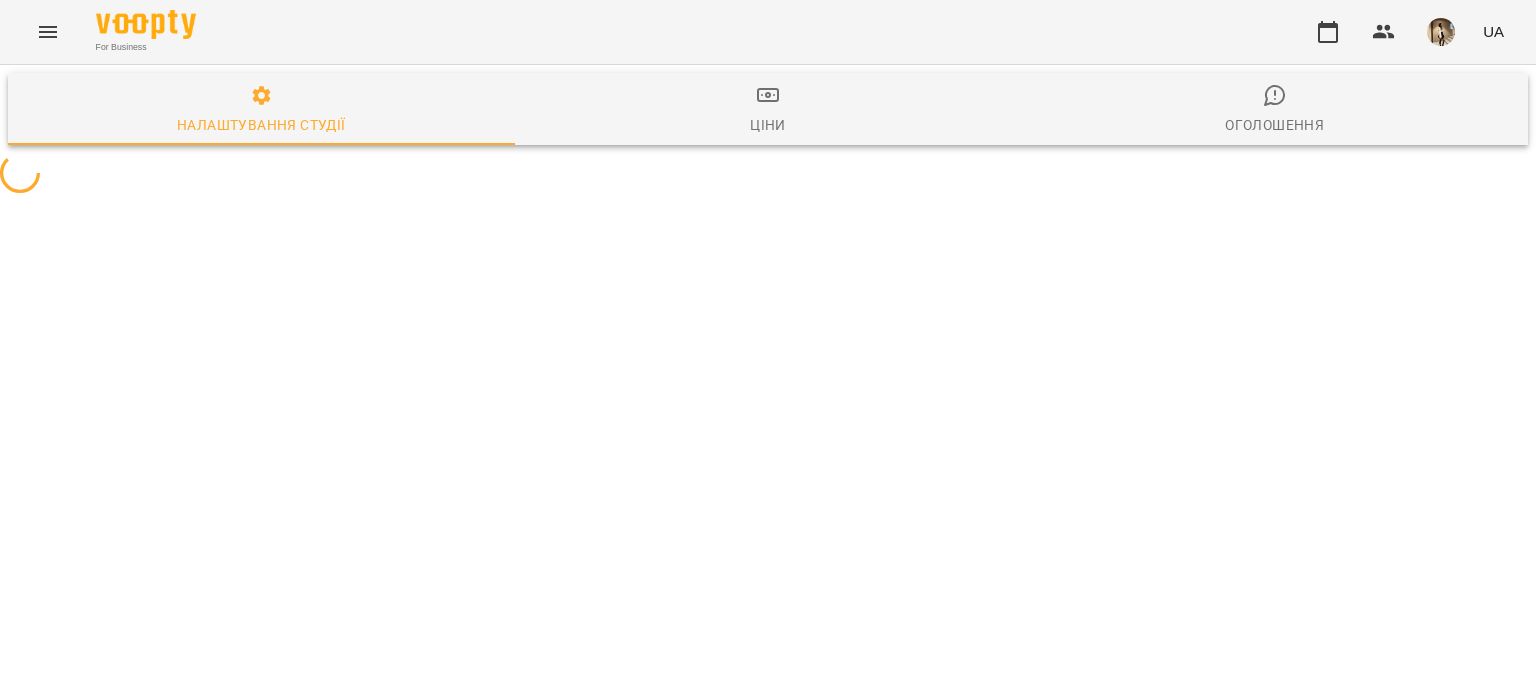 select on "**" 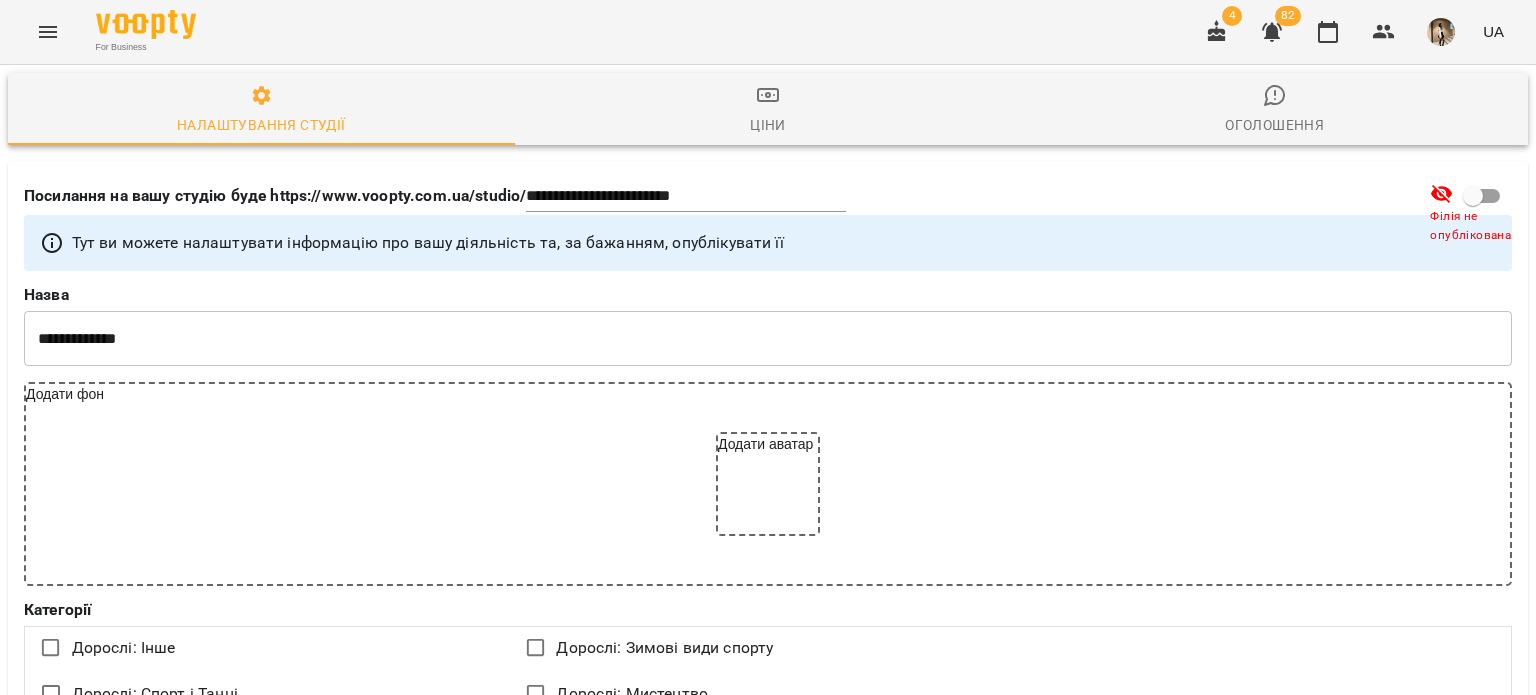 click on "4 82 UA" at bounding box center (1352, 32) 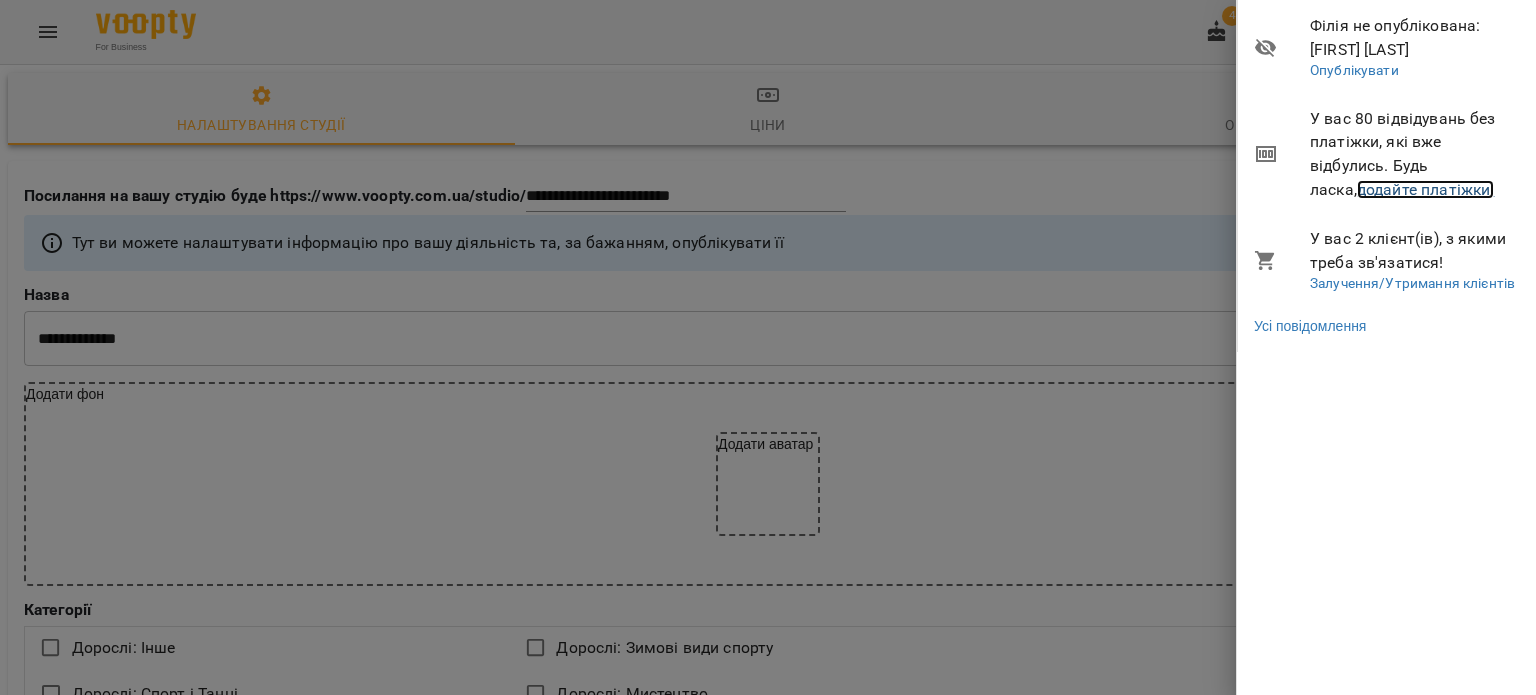 click on "додайте платіжки!" at bounding box center (1426, 189) 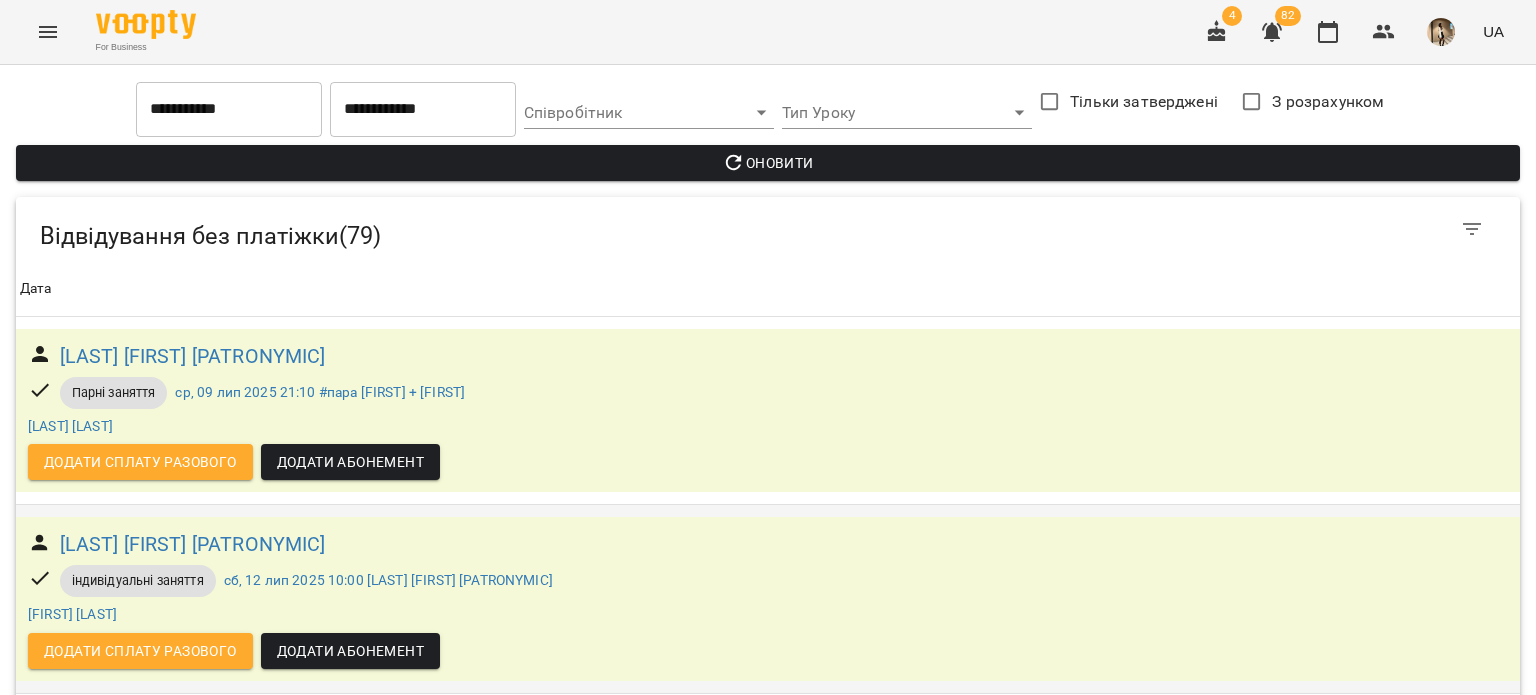 scroll, scrollTop: 14724, scrollLeft: 0, axis: vertical 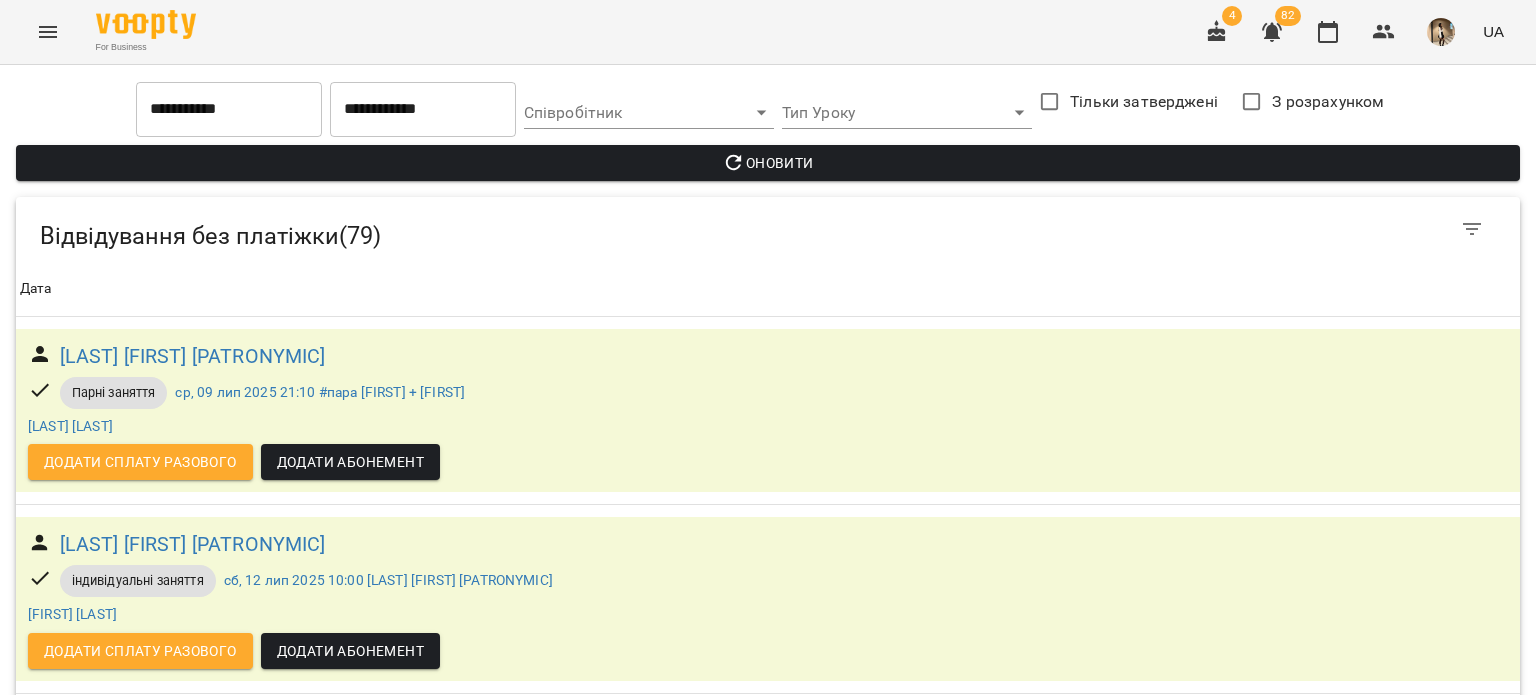 click on "[FIRST] [LAST]" at bounding box center (123, 15079) 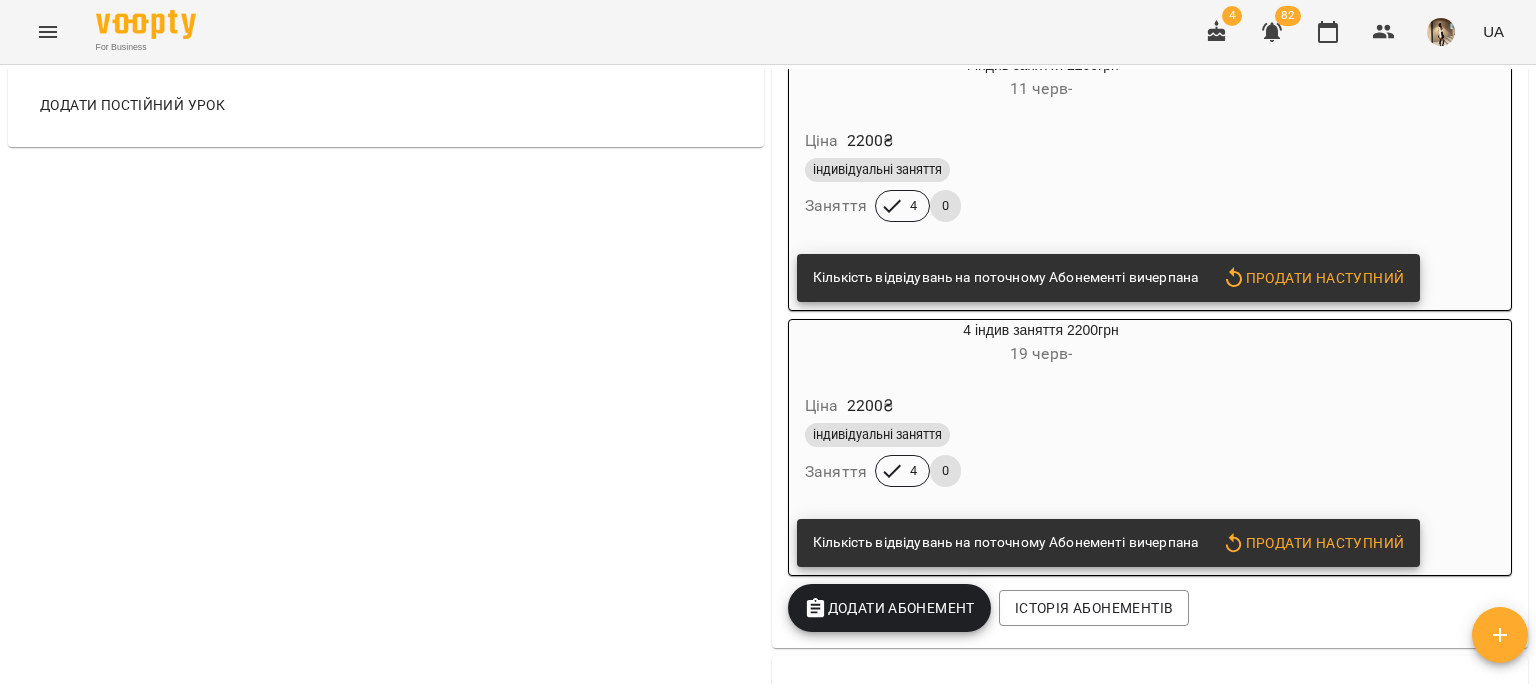 scroll, scrollTop: 890, scrollLeft: 0, axis: vertical 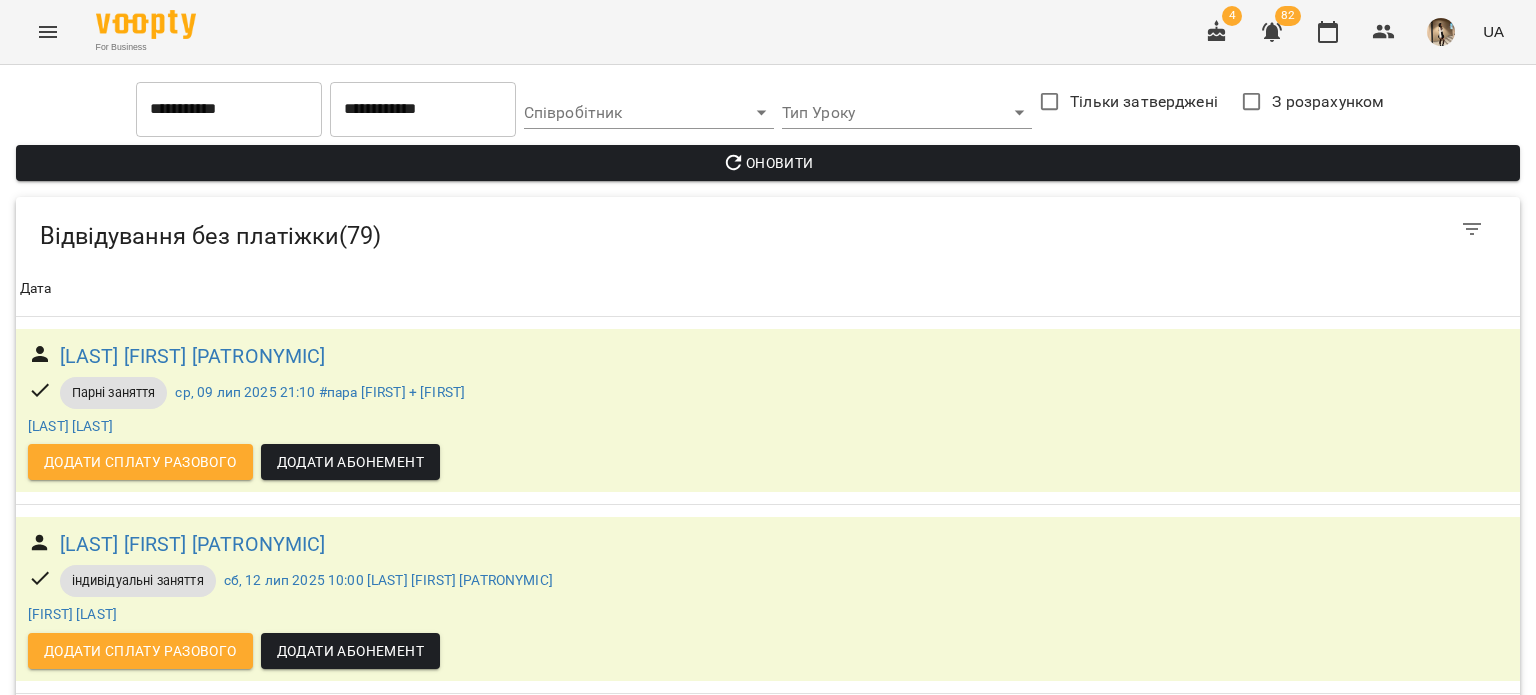 click on "Додати Абонемент" at bounding box center (350, 15206) 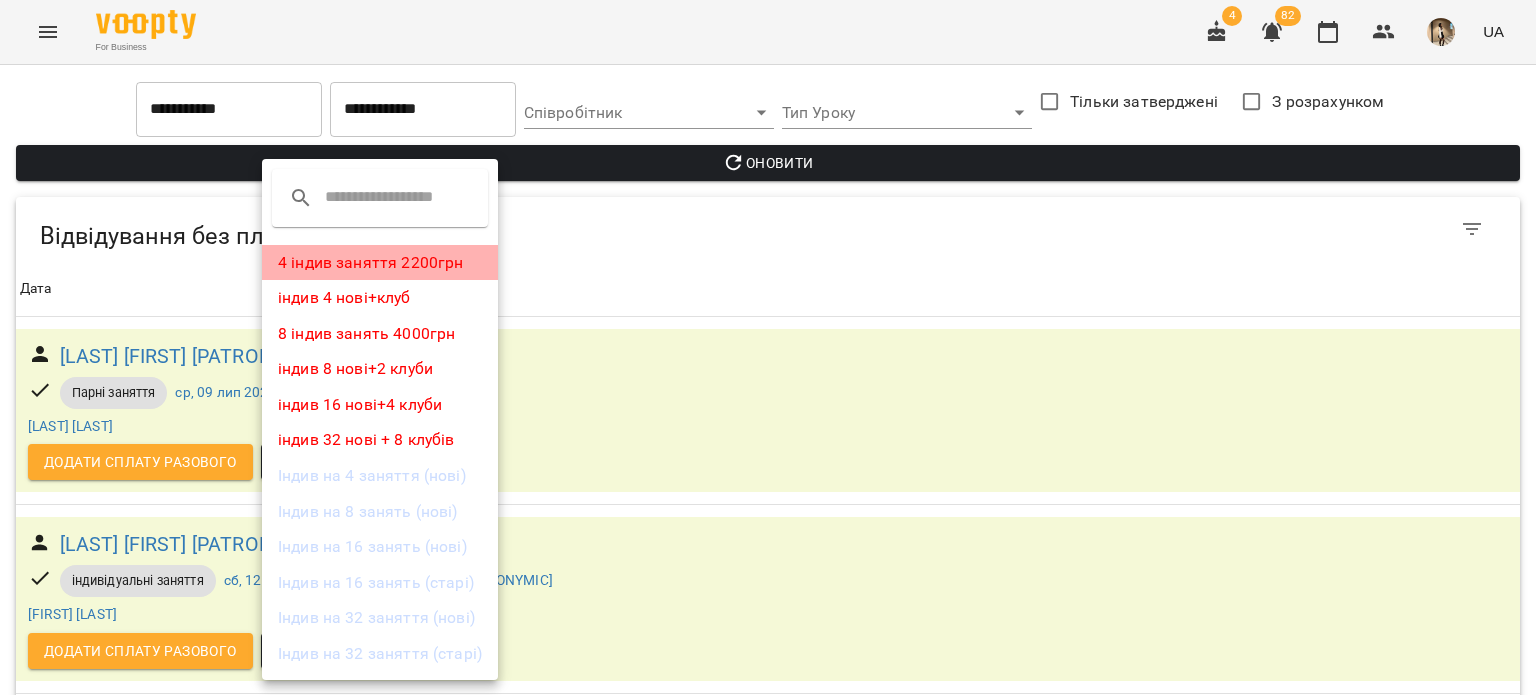 click on "4 індив заняття 2200грн" at bounding box center [380, 263] 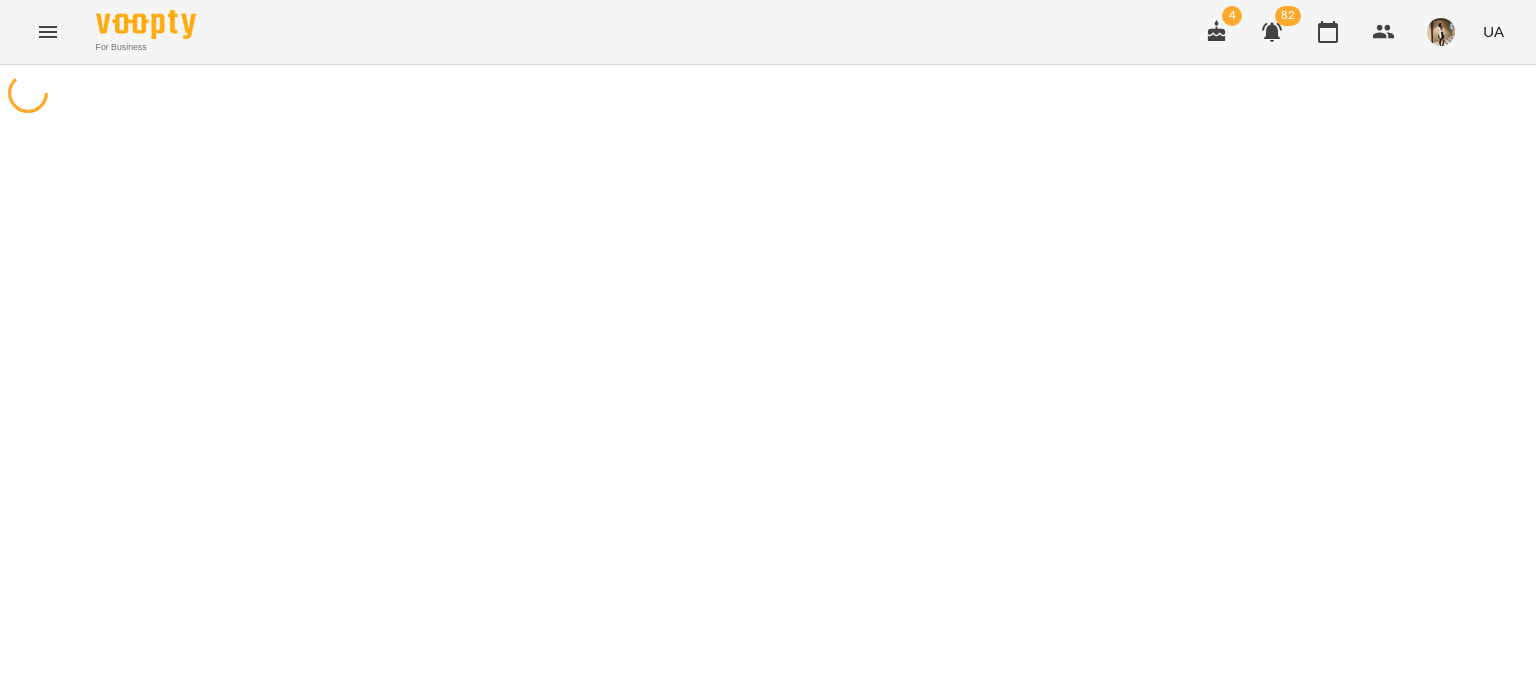 scroll, scrollTop: 0, scrollLeft: 0, axis: both 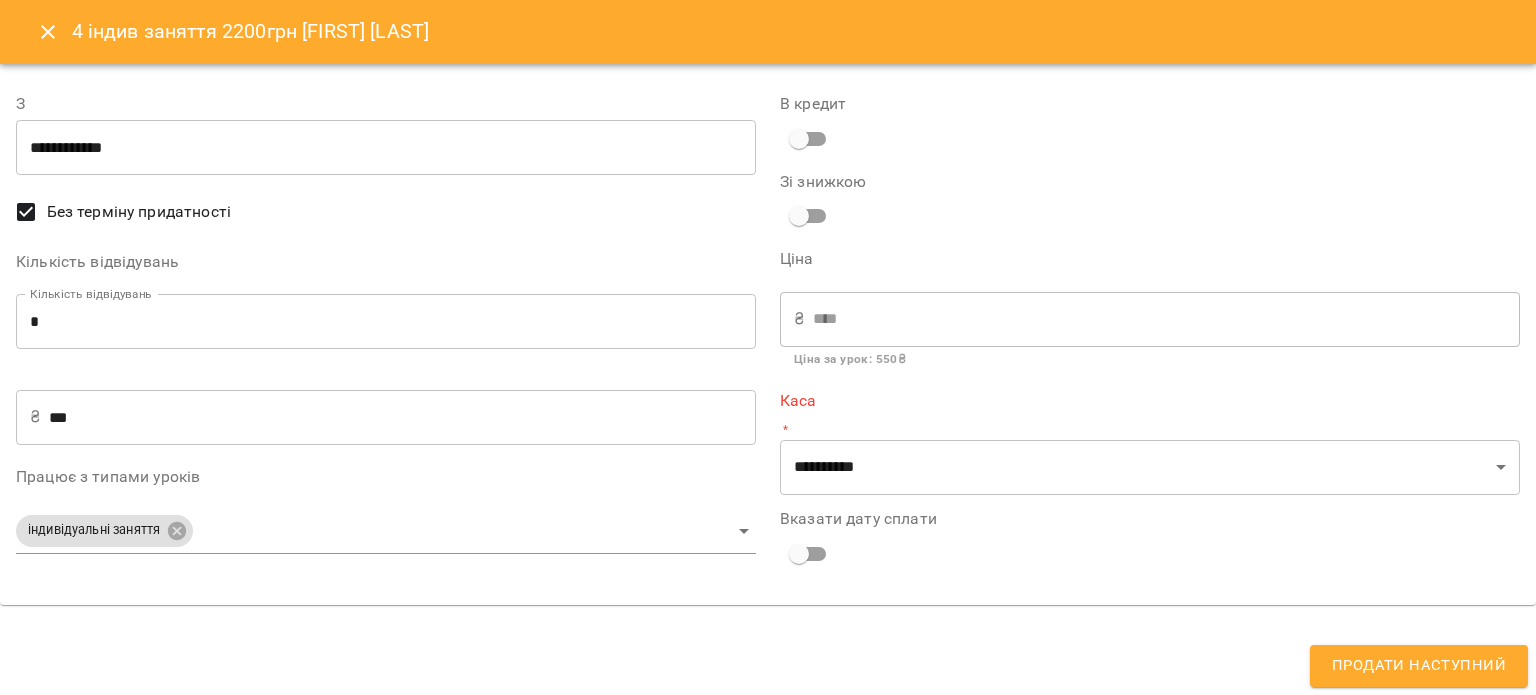 type on "**********" 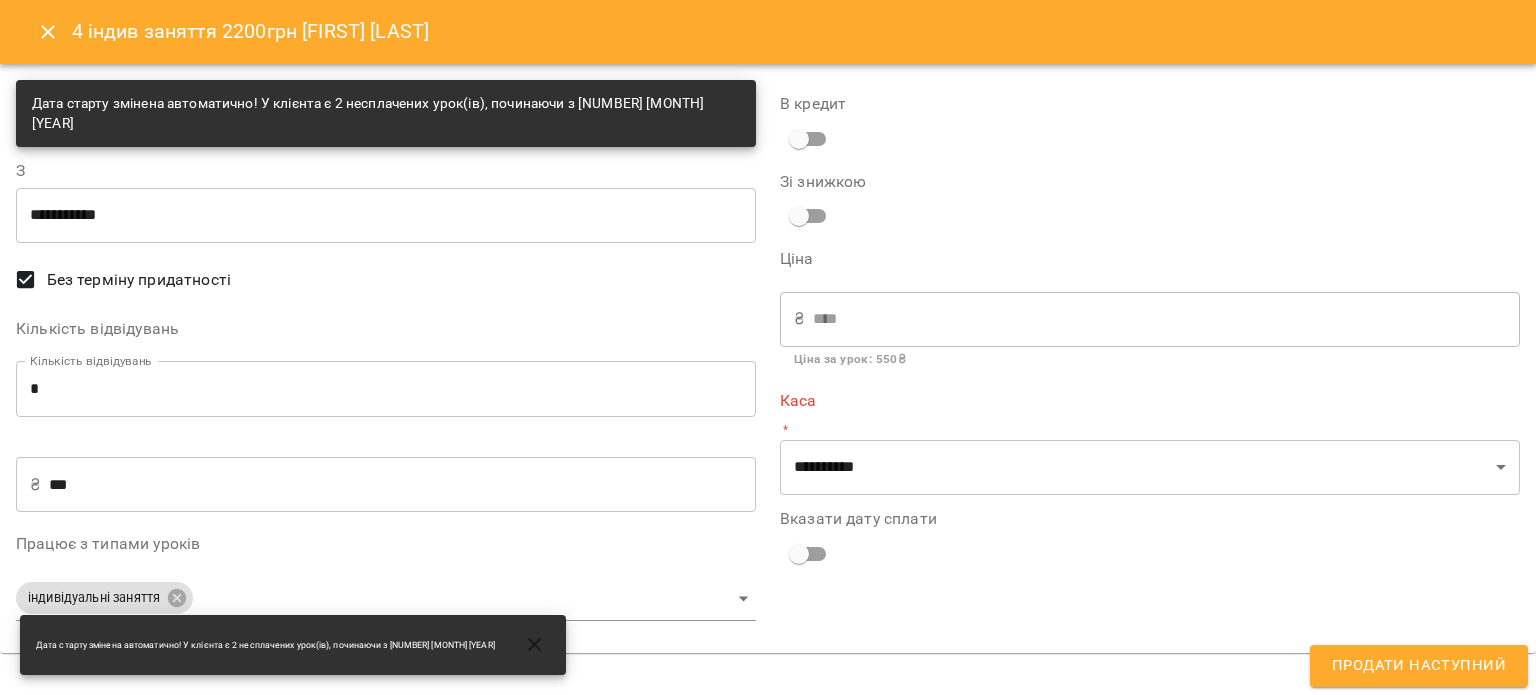 click on "**********" at bounding box center [1150, 358] 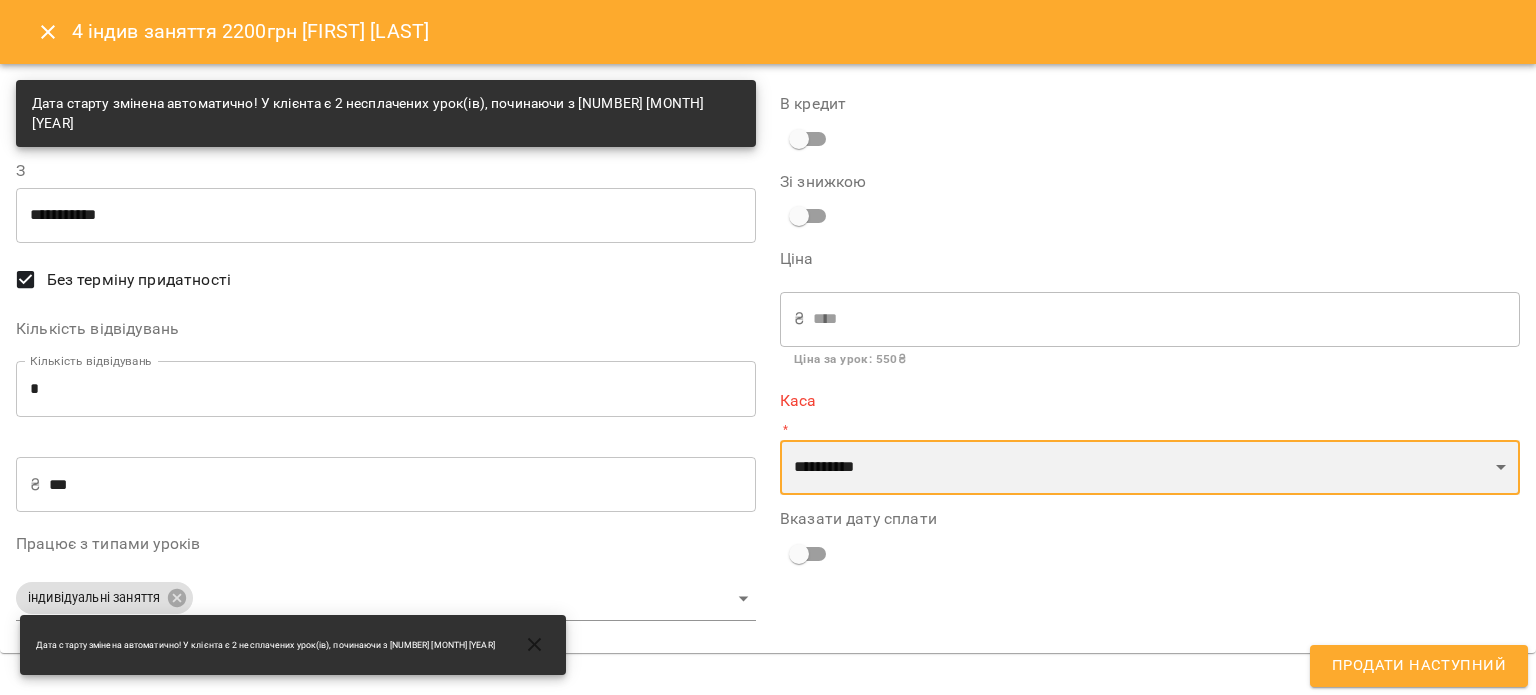 click on "**********" at bounding box center (1150, 468) 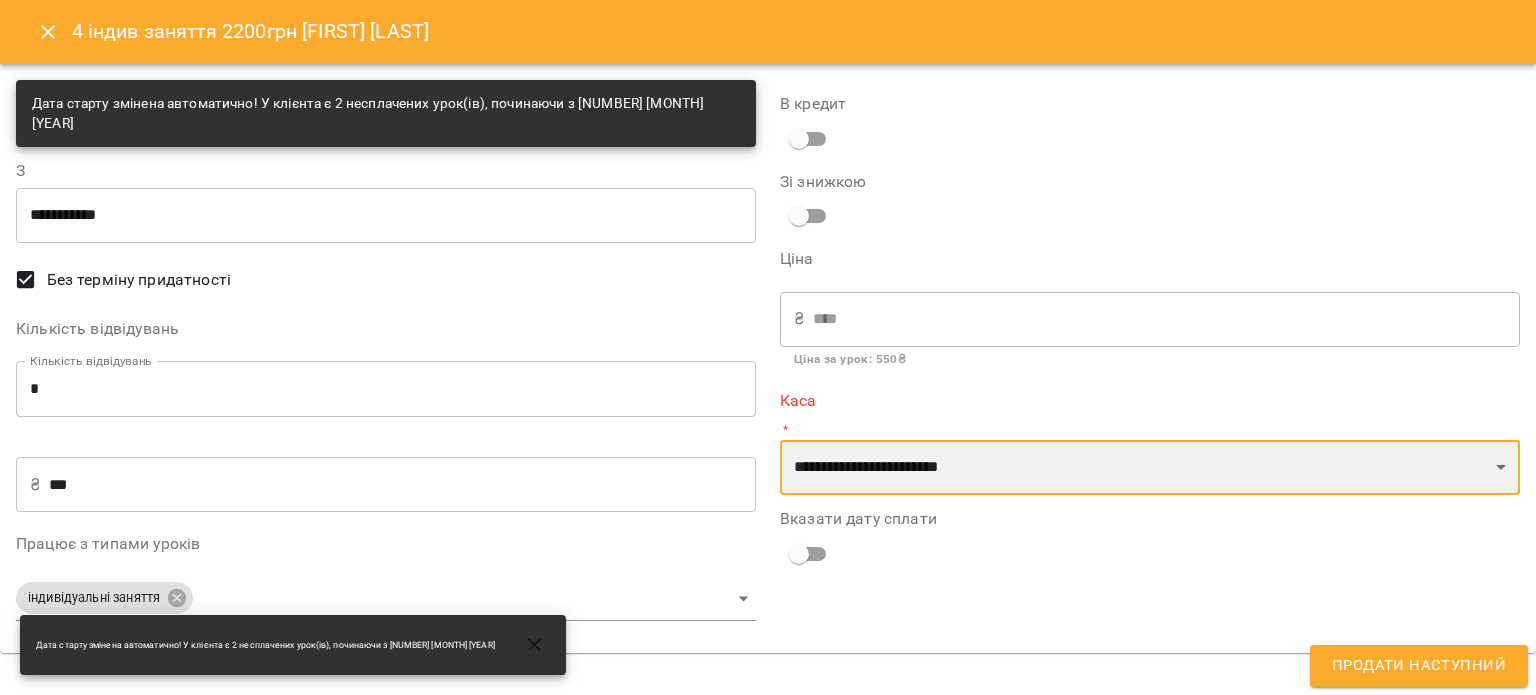 click on "**********" at bounding box center (1150, 468) 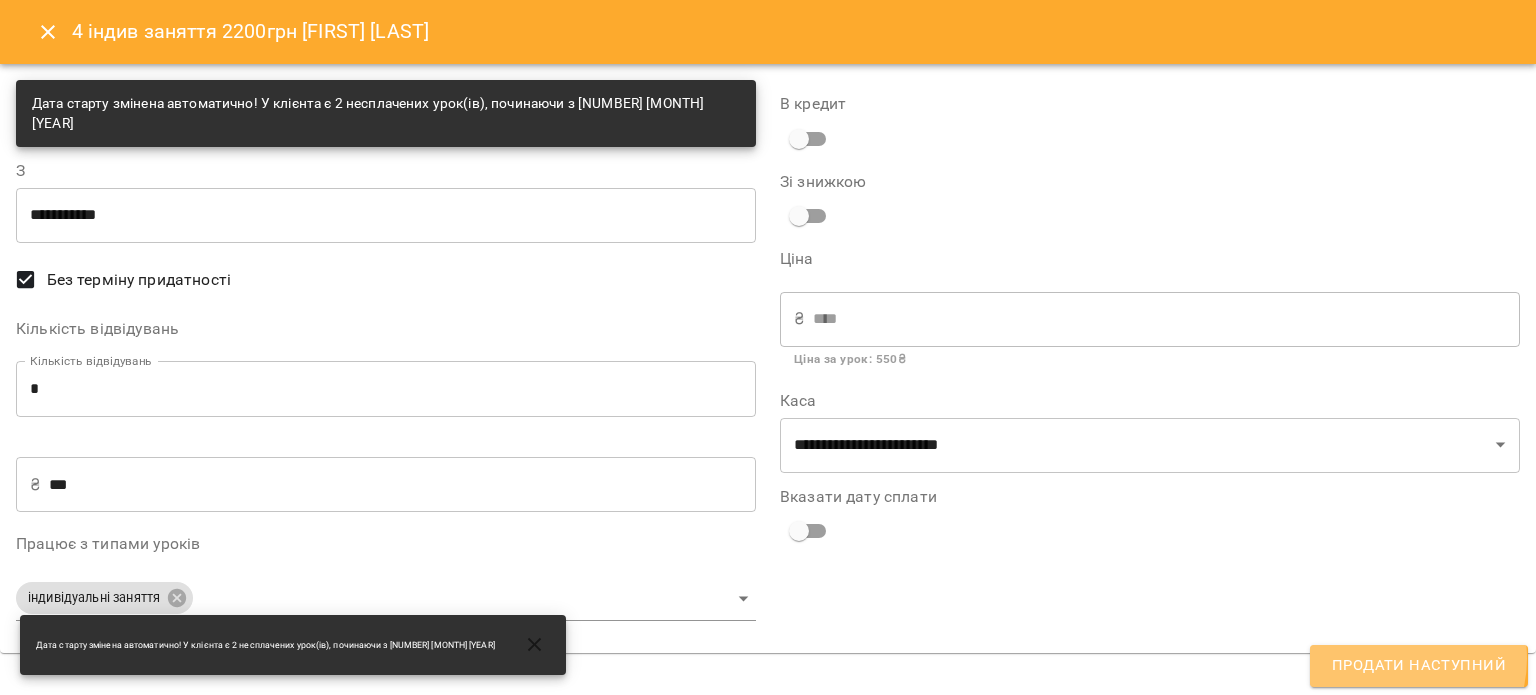 click on "Продати наступний" at bounding box center (1419, 666) 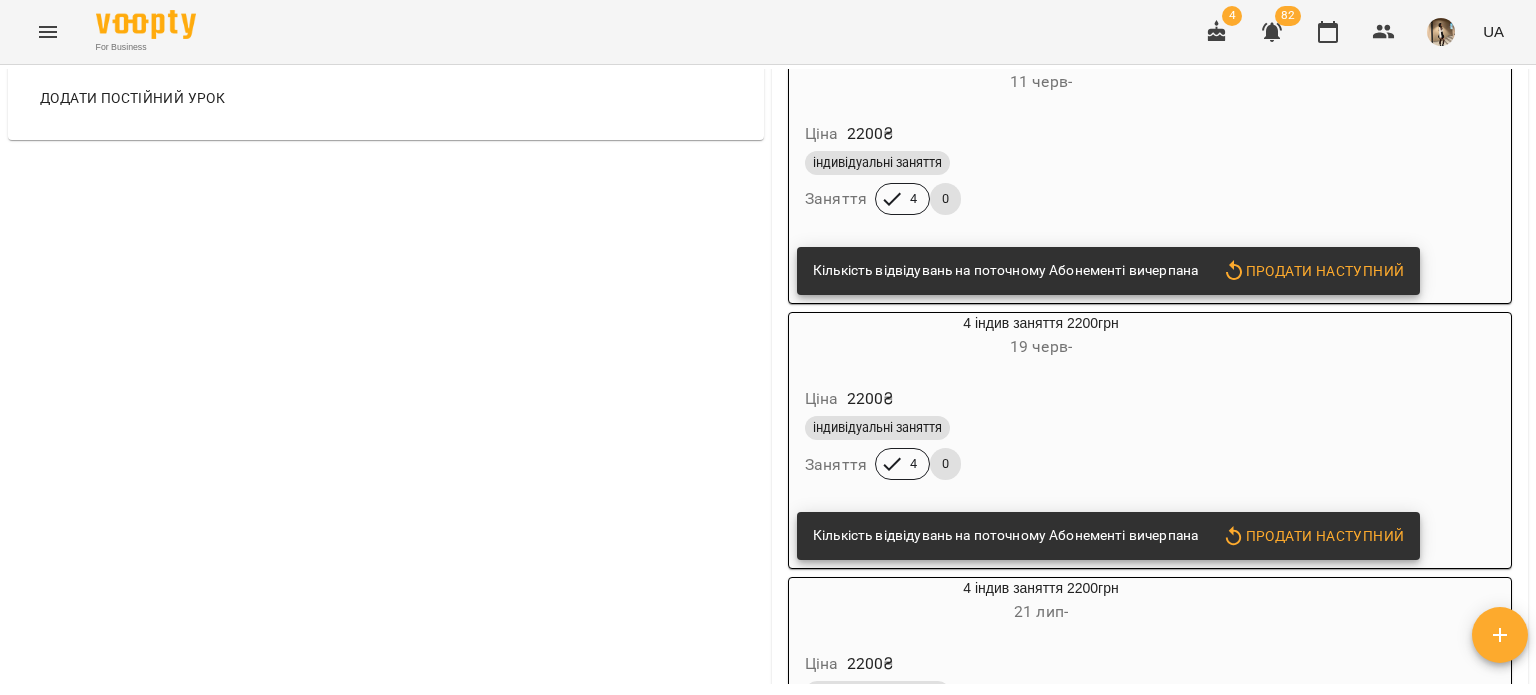 scroll, scrollTop: 894, scrollLeft: 0, axis: vertical 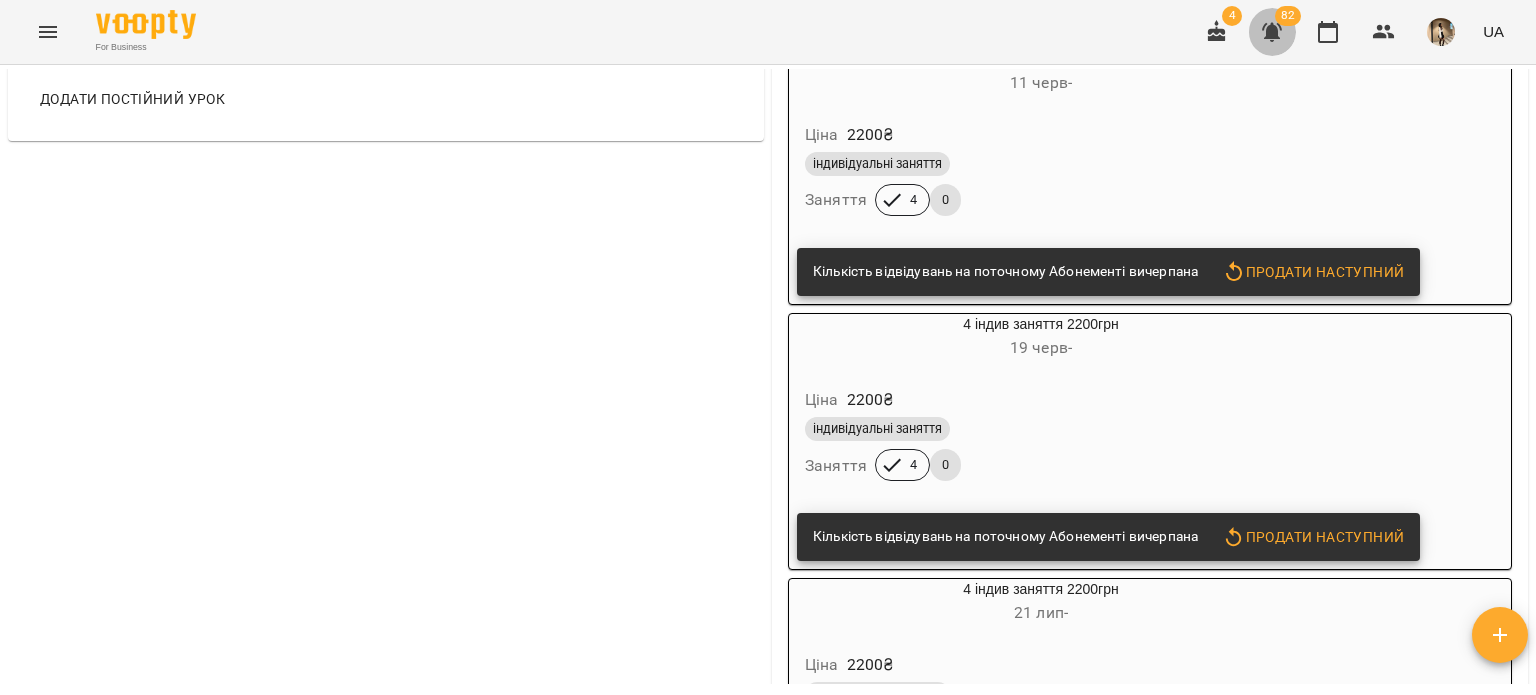 click 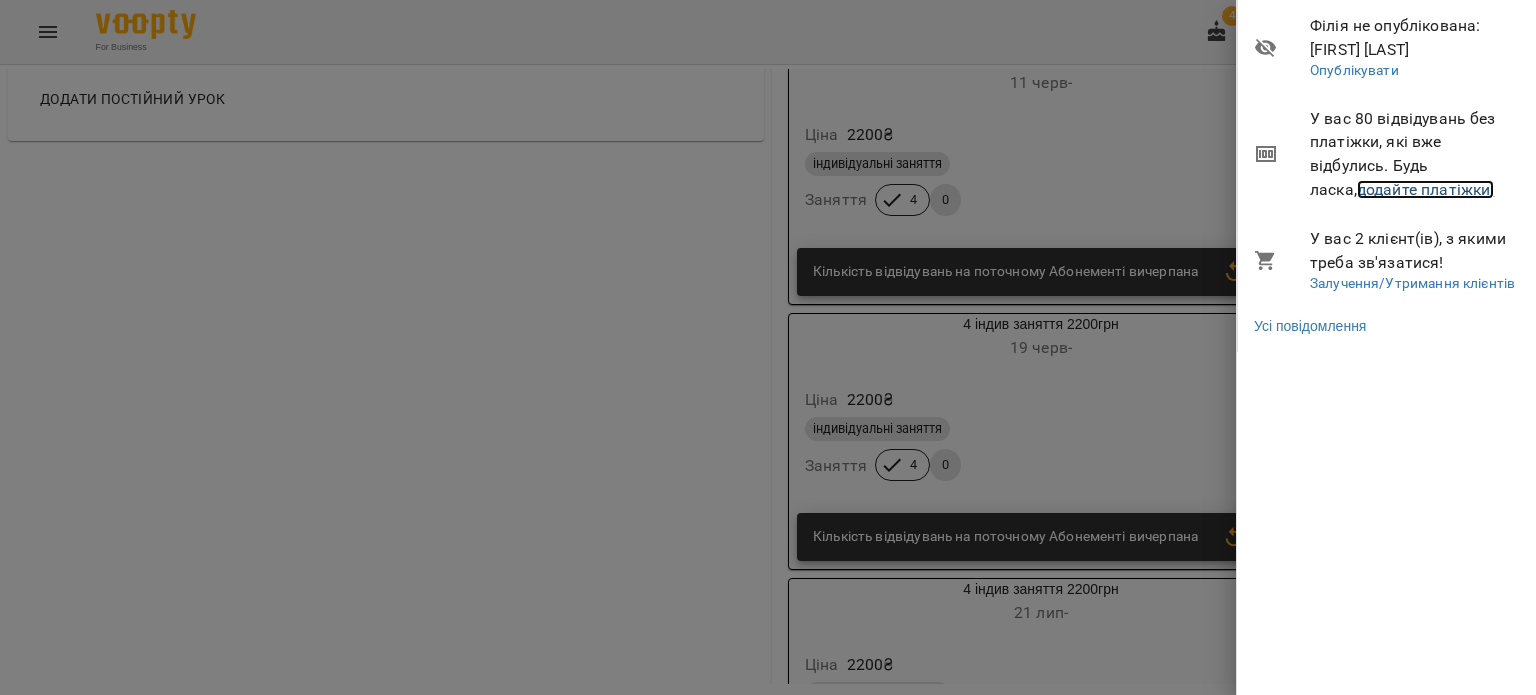 click on "додайте платіжки!" at bounding box center (1426, 189) 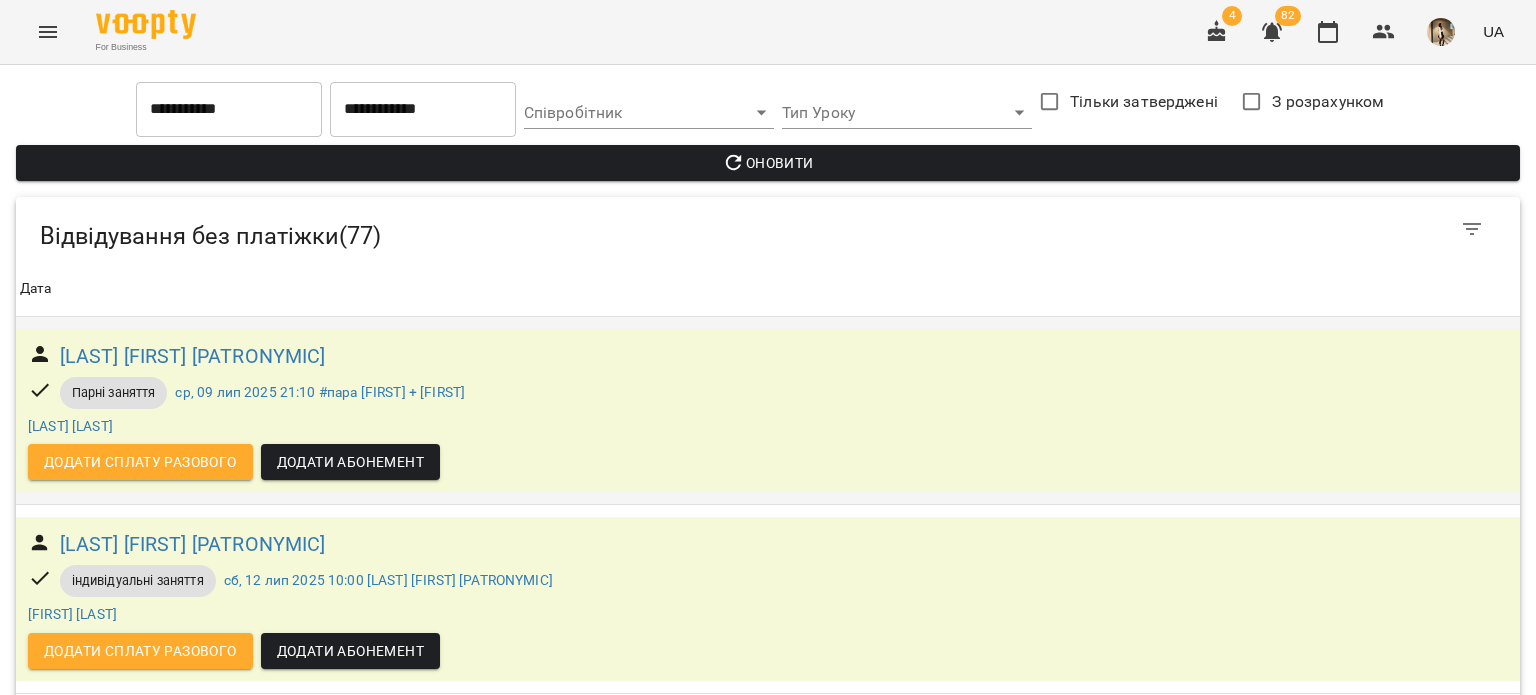 scroll, scrollTop: 14308, scrollLeft: 0, axis: vertical 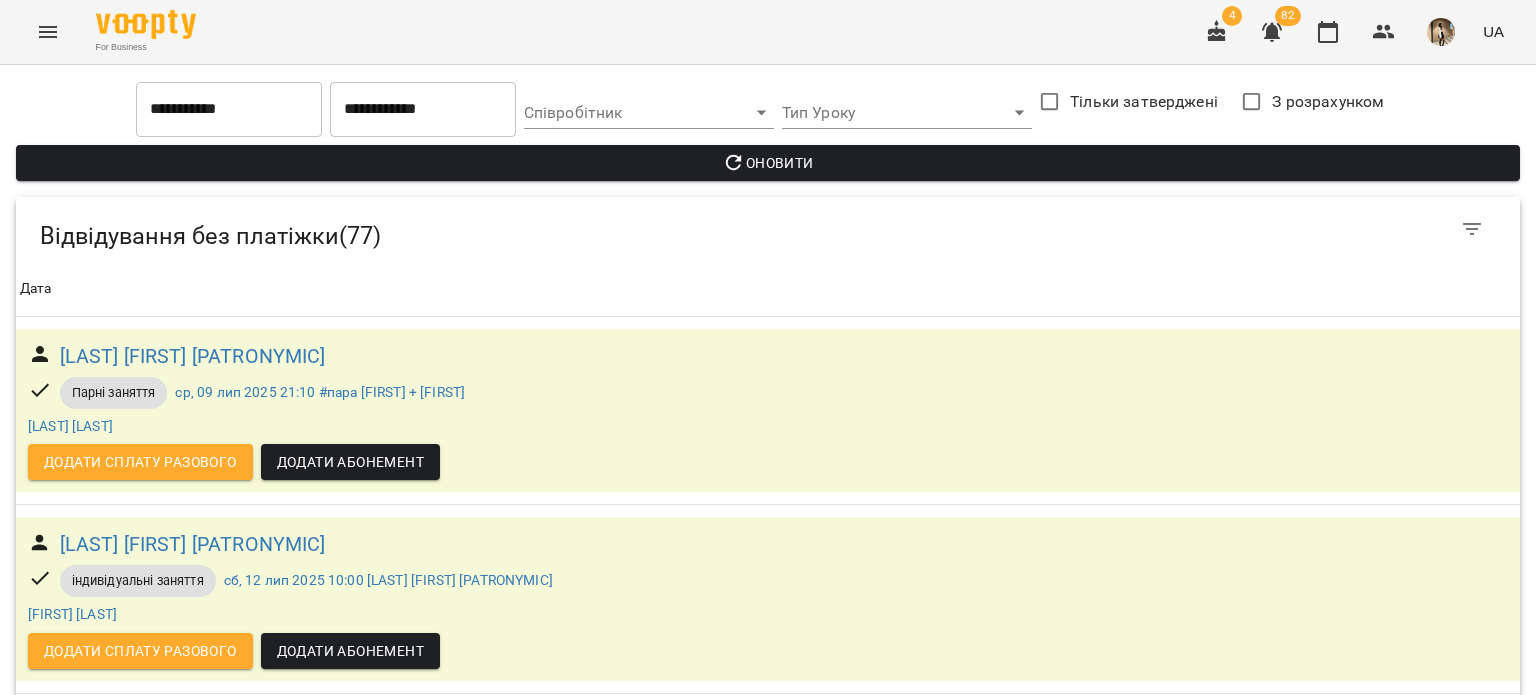 click on "[FIRST] [LAST]" at bounding box center [123, 14662] 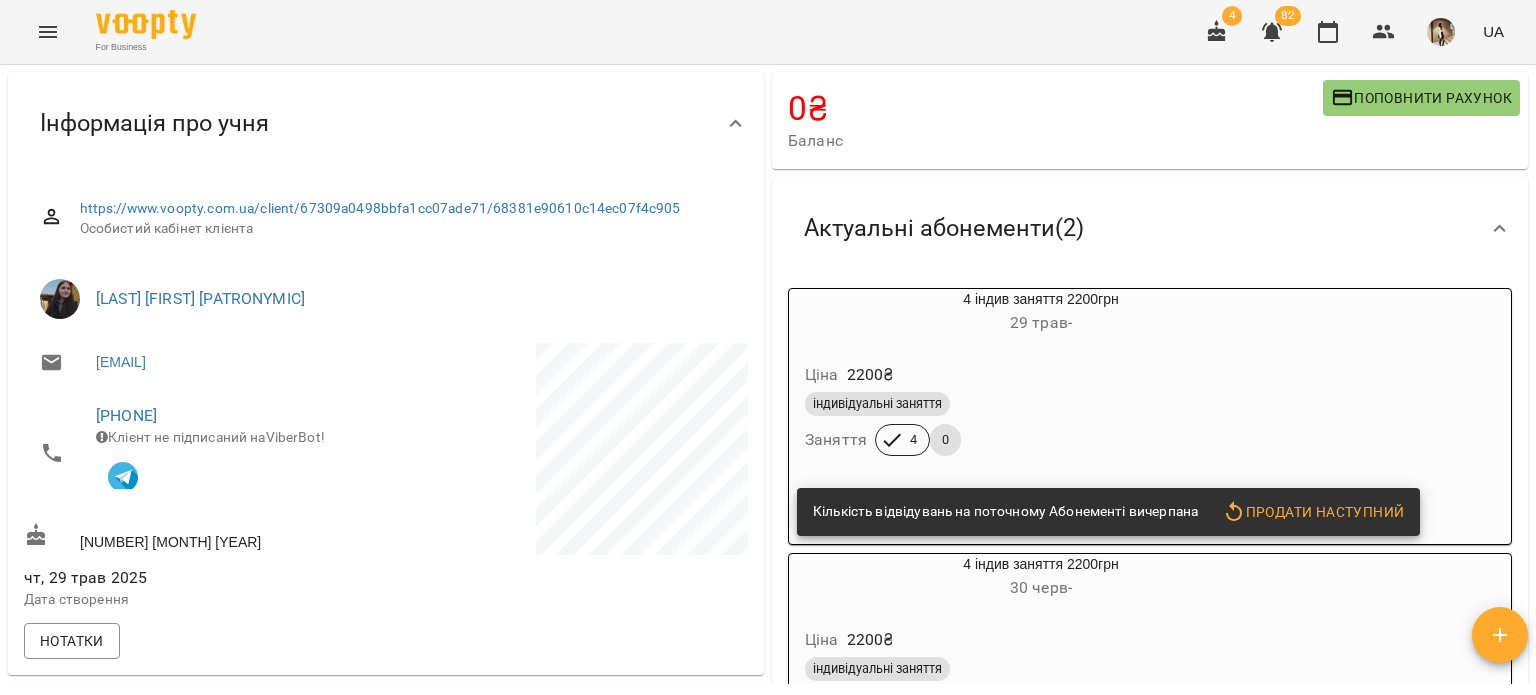 scroll, scrollTop: 0, scrollLeft: 0, axis: both 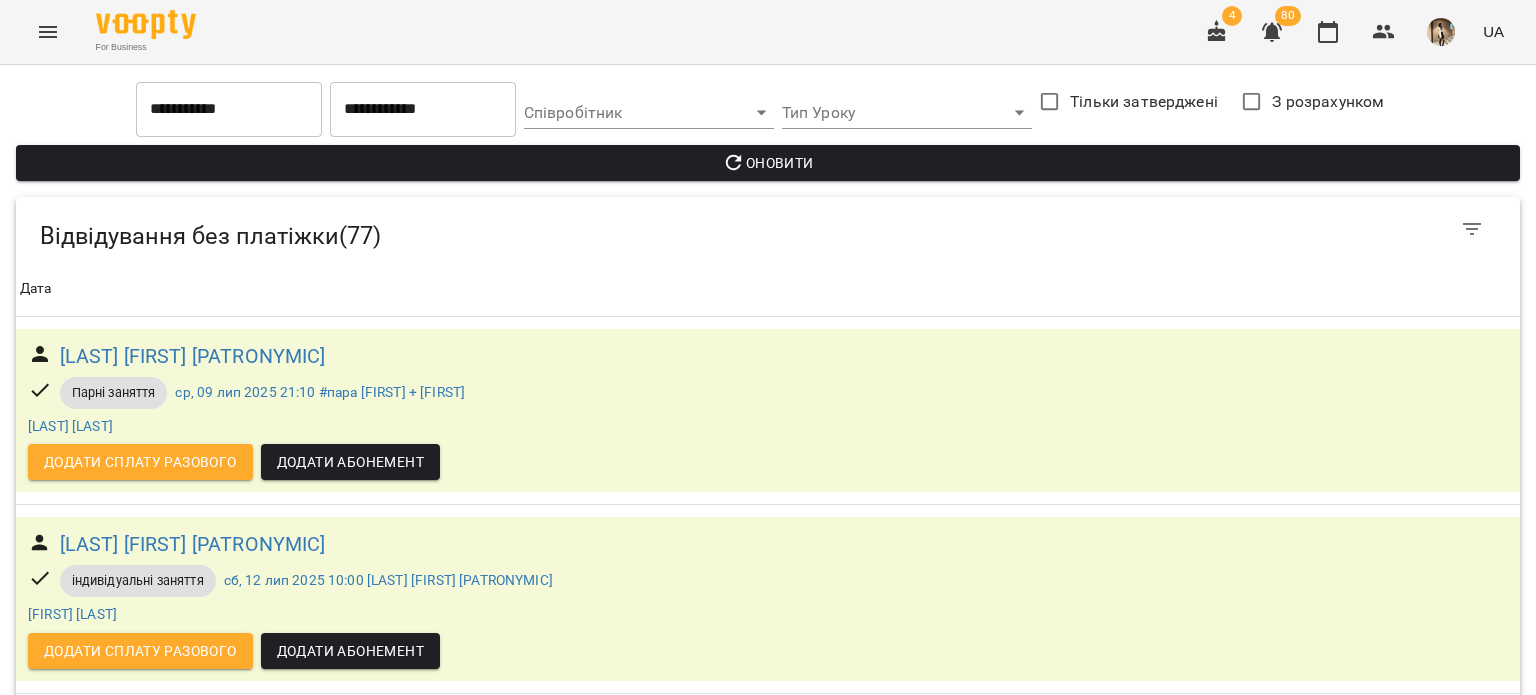 click on "[LAST] [FIRST] [PATRONYMIC]" at bounding box center [193, 14454] 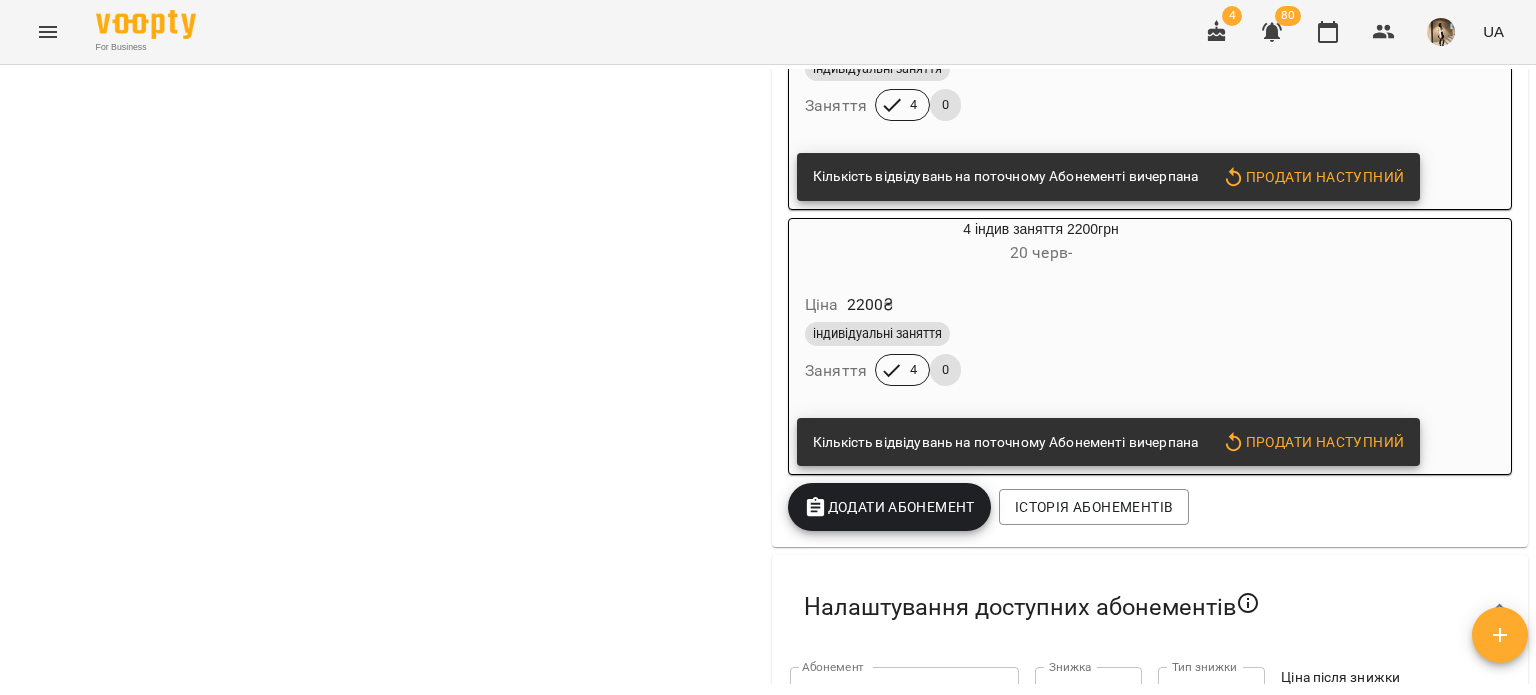 scroll, scrollTop: 1255, scrollLeft: 0, axis: vertical 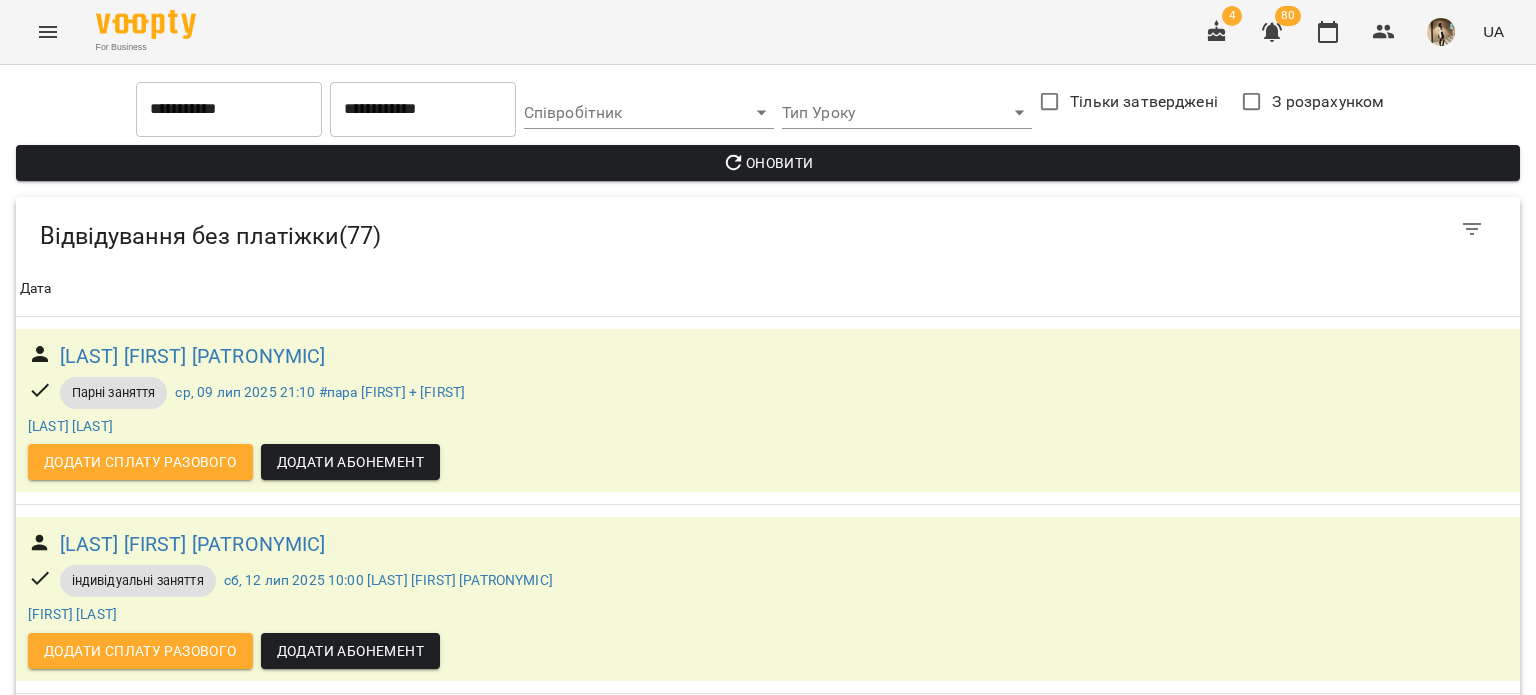 click on "Додати Абонемент" at bounding box center [350, 14580] 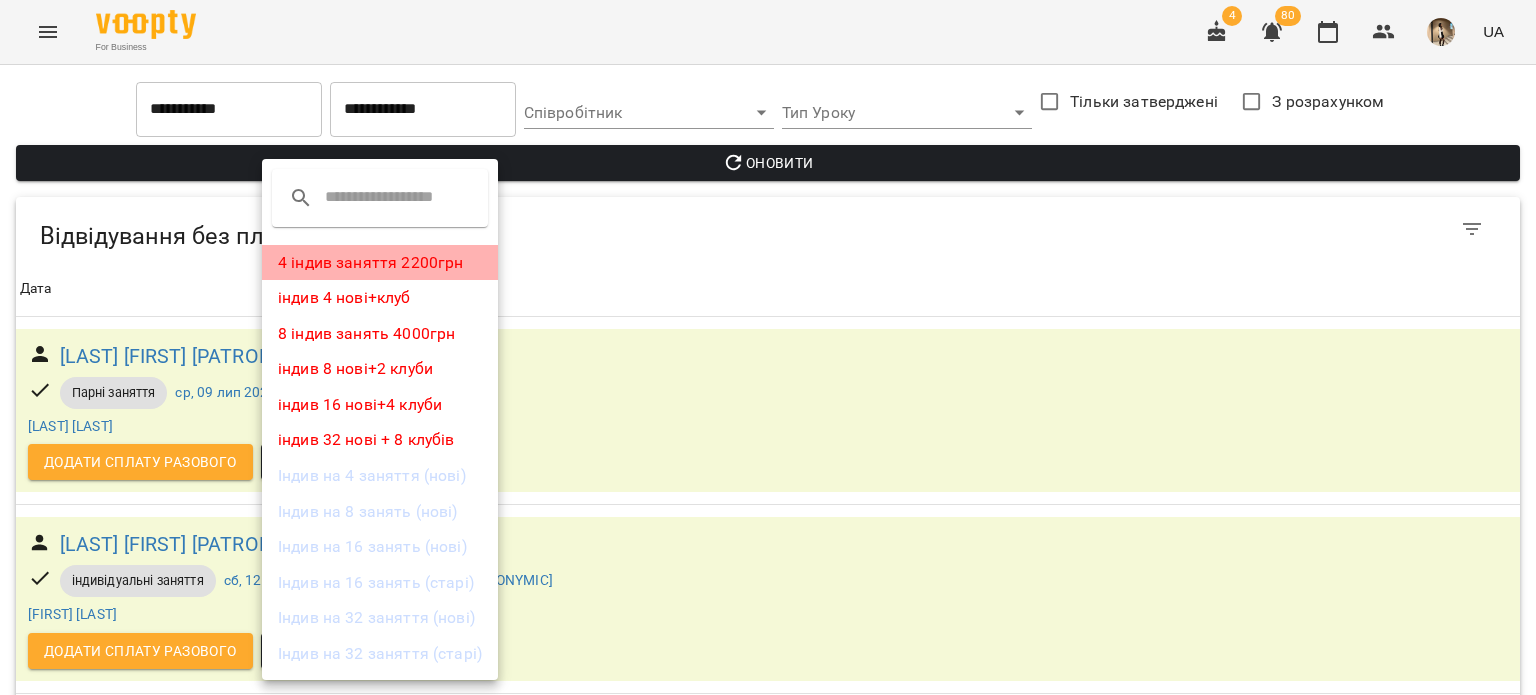 click on "4 індив заняття 2200грн" at bounding box center (380, 263) 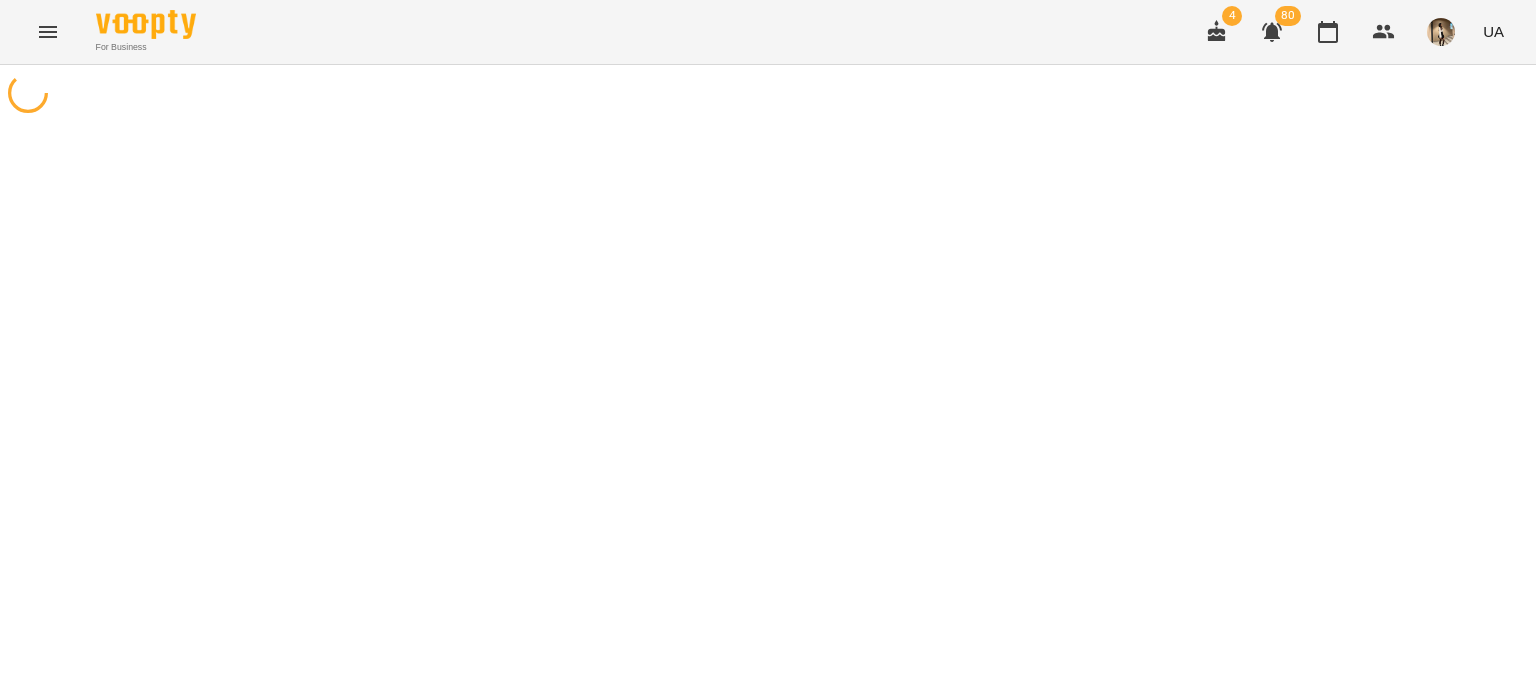 scroll, scrollTop: 0, scrollLeft: 0, axis: both 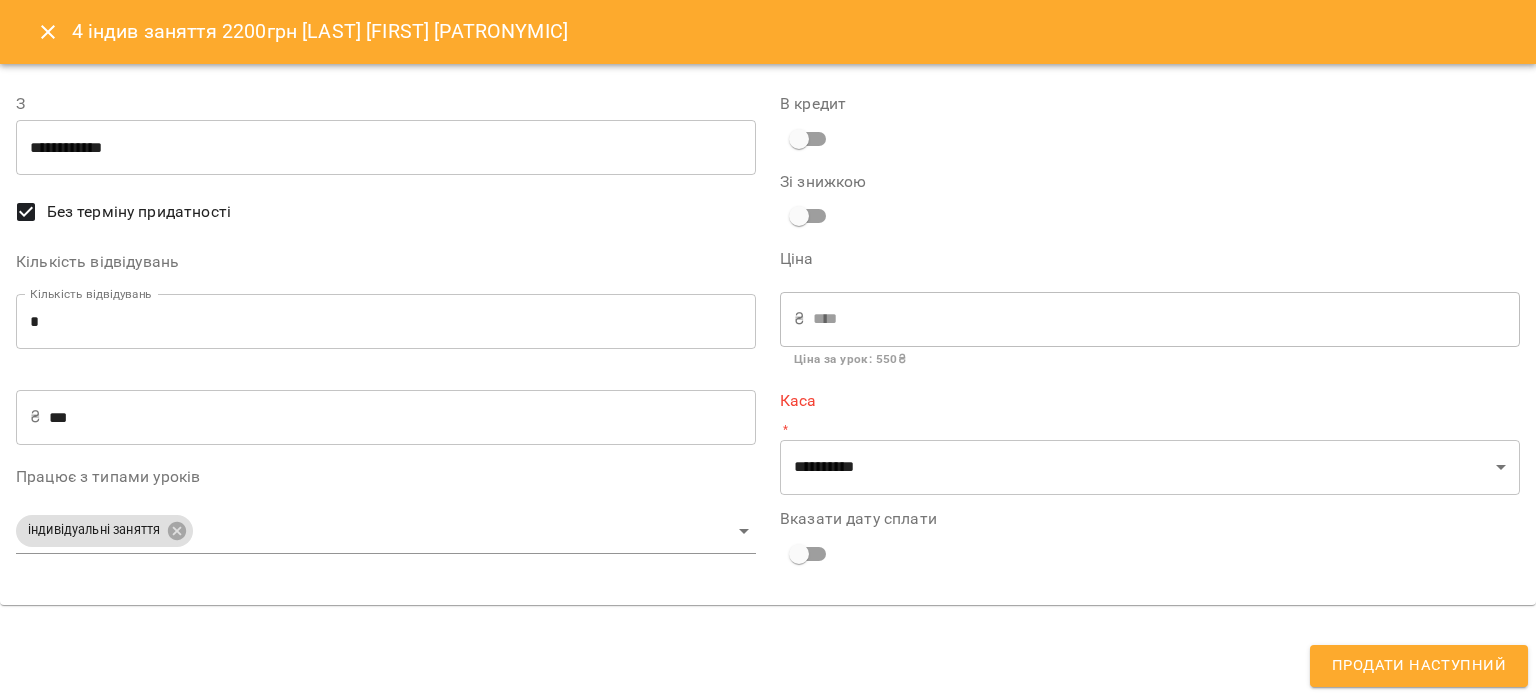 type on "**********" 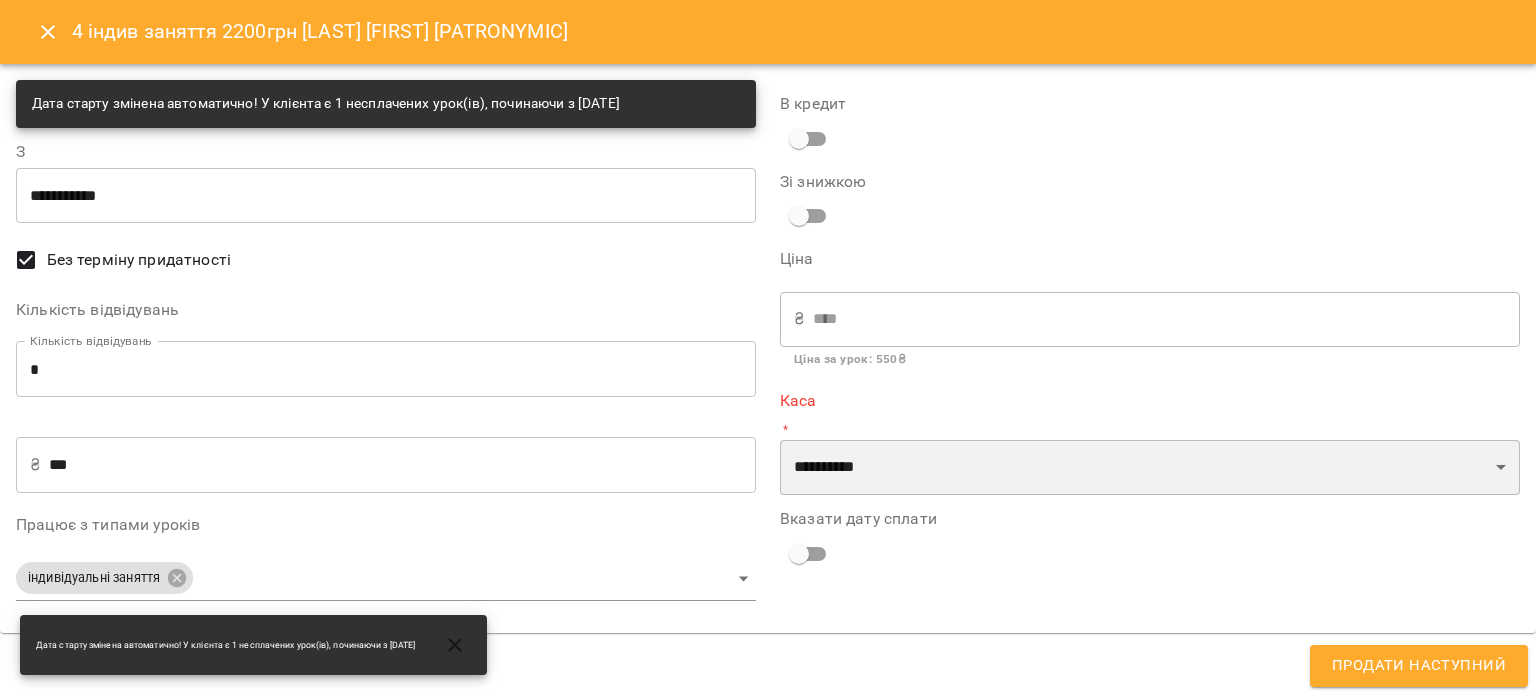 click on "**********" at bounding box center [1150, 468] 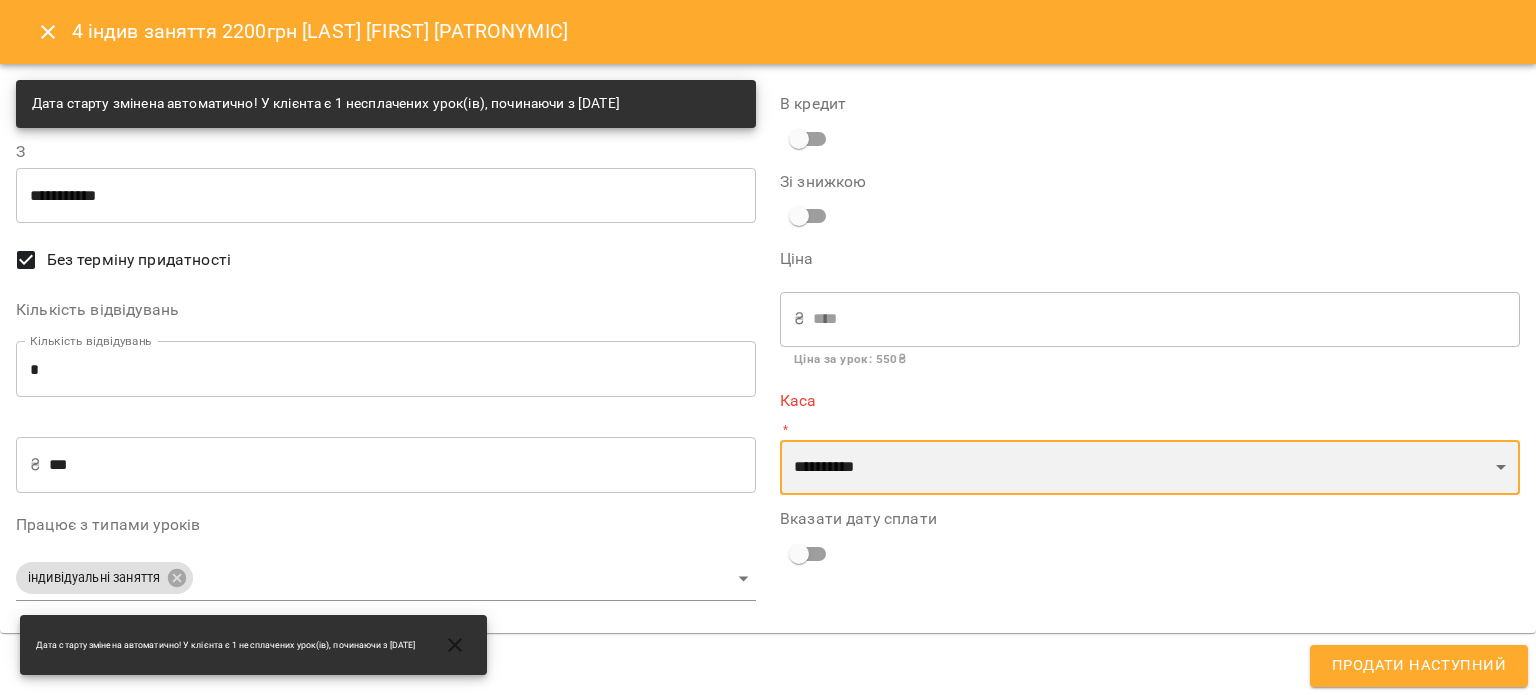 select on "****" 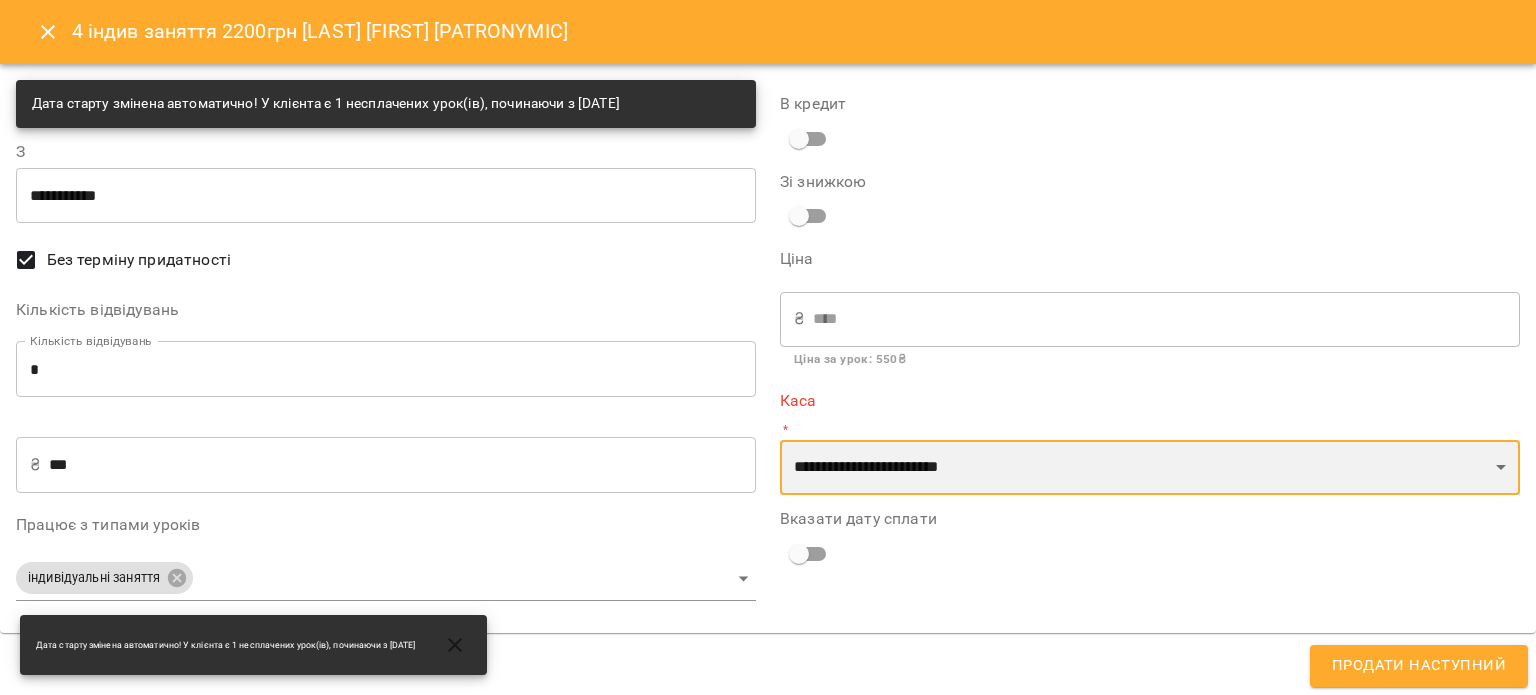 click on "**********" at bounding box center (1150, 468) 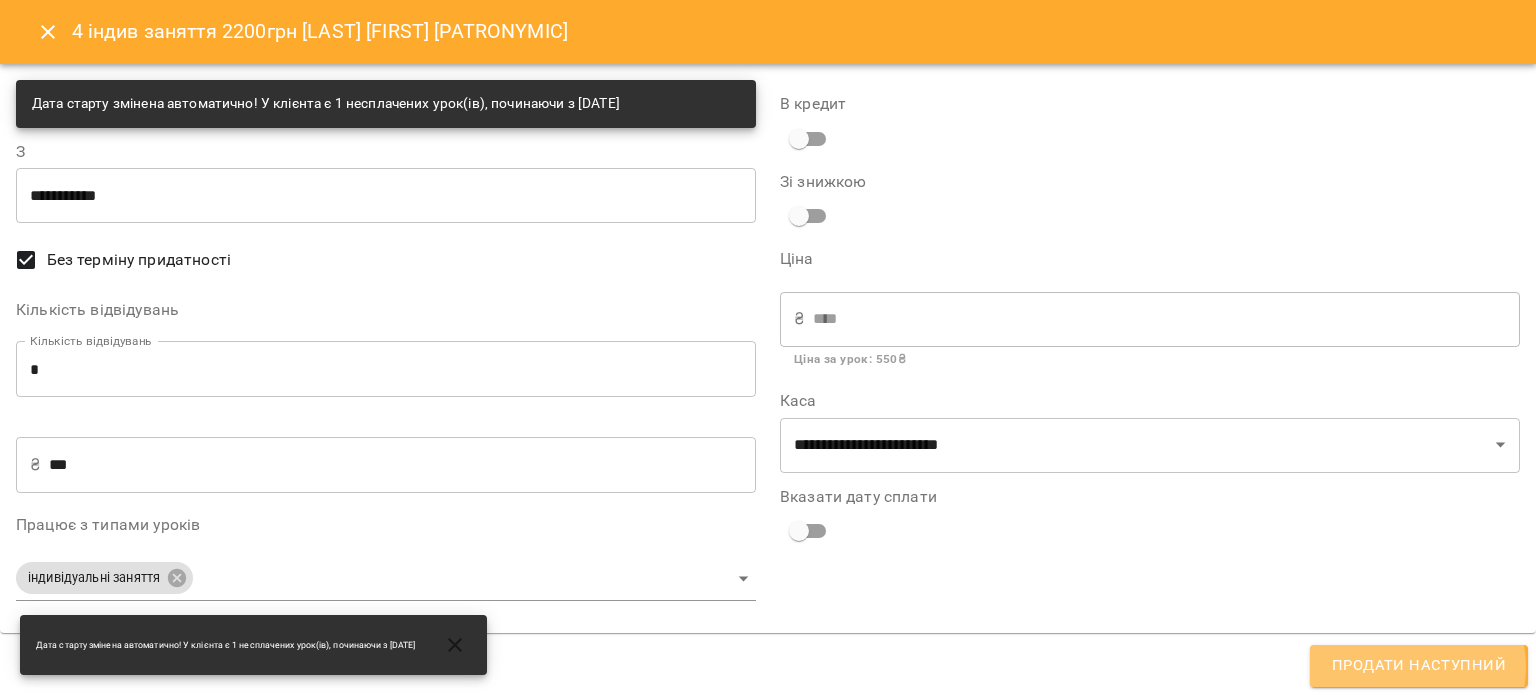 click on "Продати наступний" at bounding box center [1419, 666] 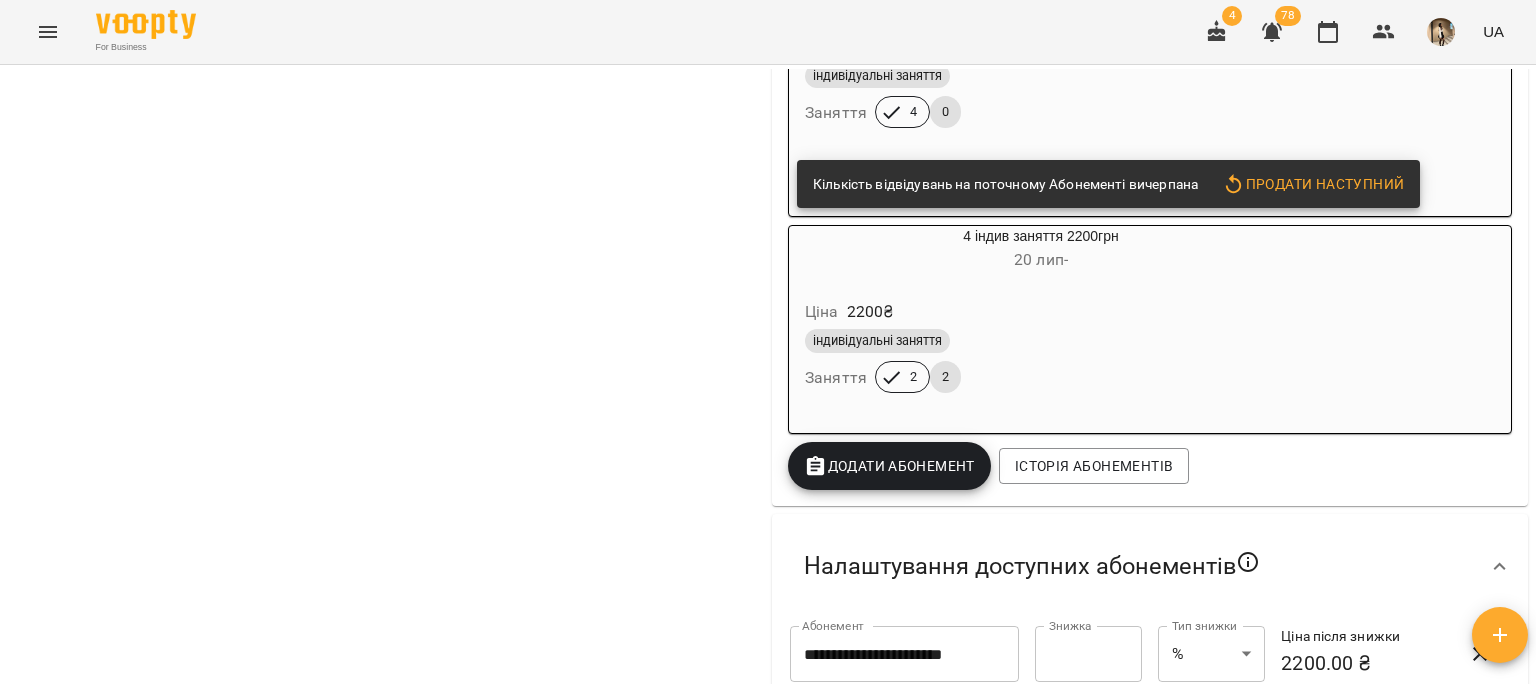scroll, scrollTop: 1512, scrollLeft: 0, axis: vertical 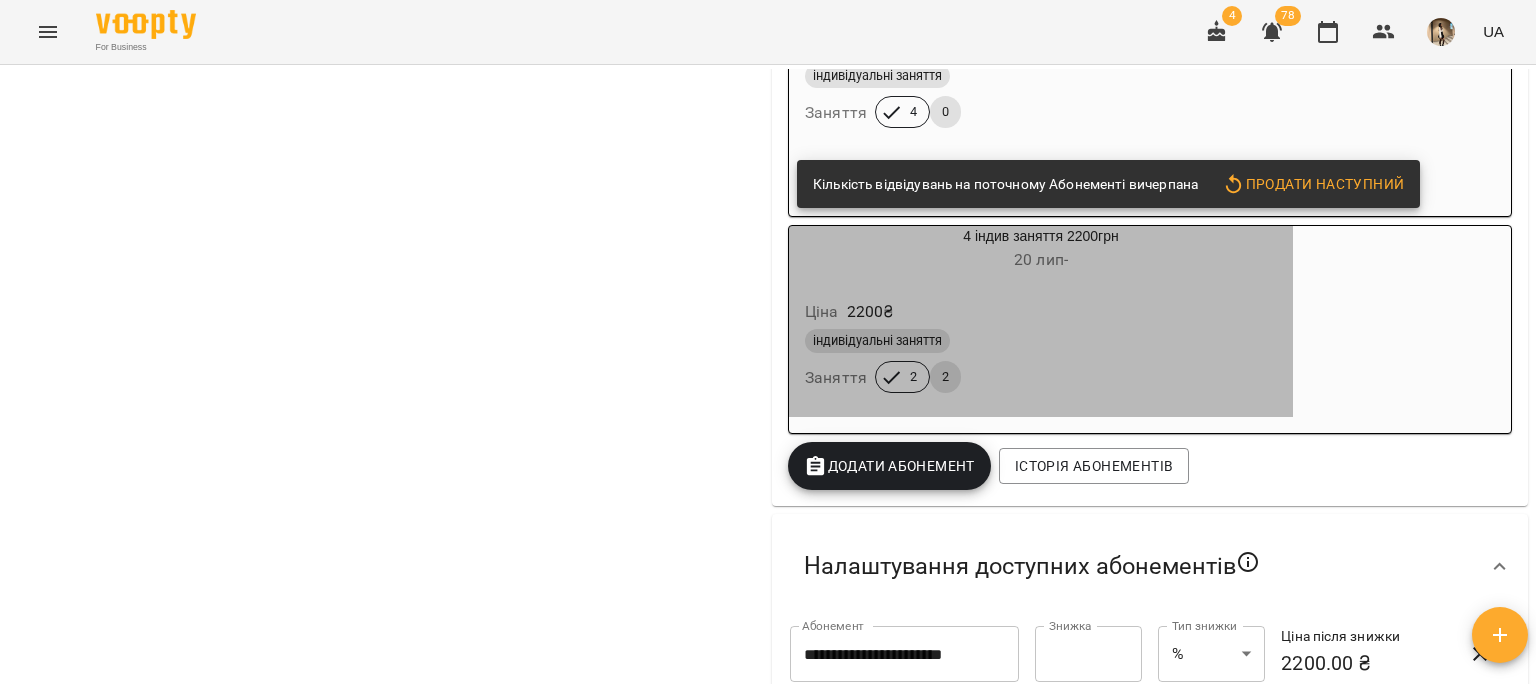 click on "індивідуальні заняття" at bounding box center (1041, 341) 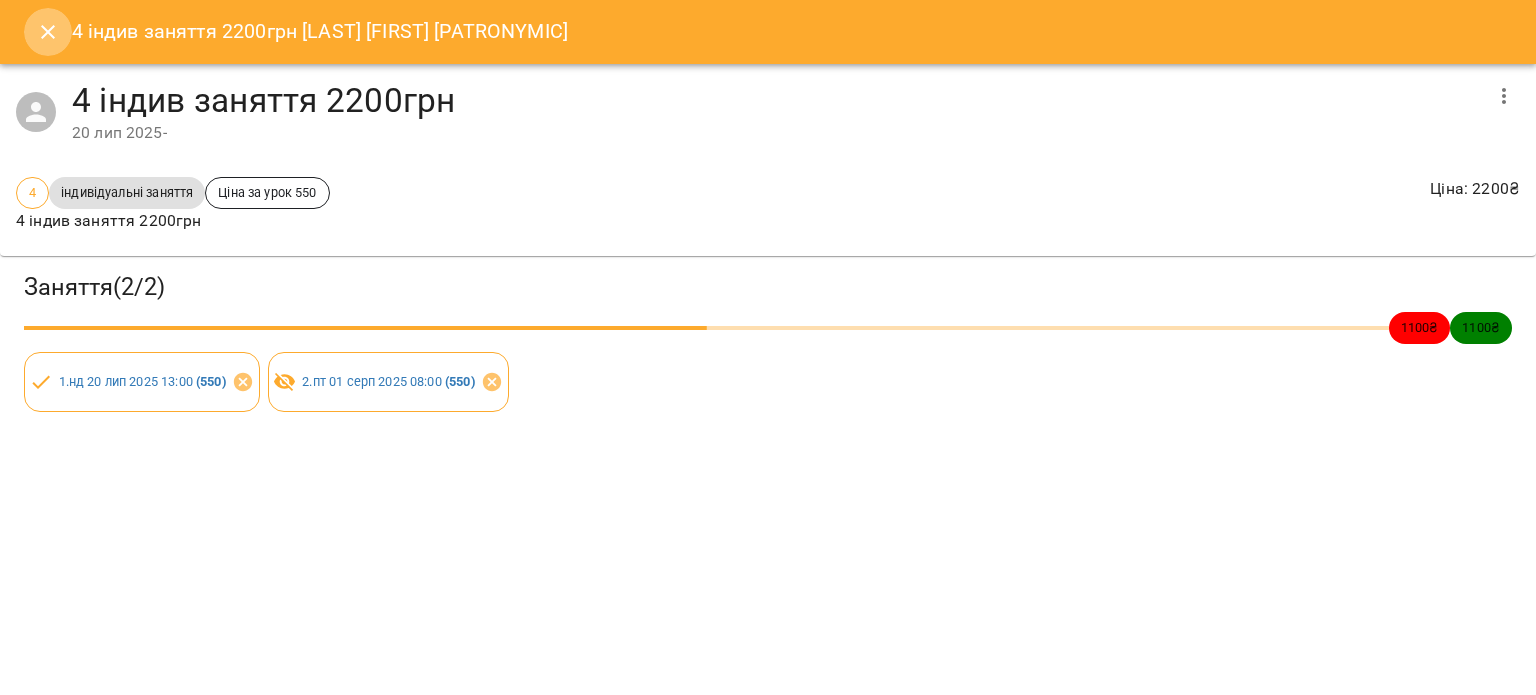 click 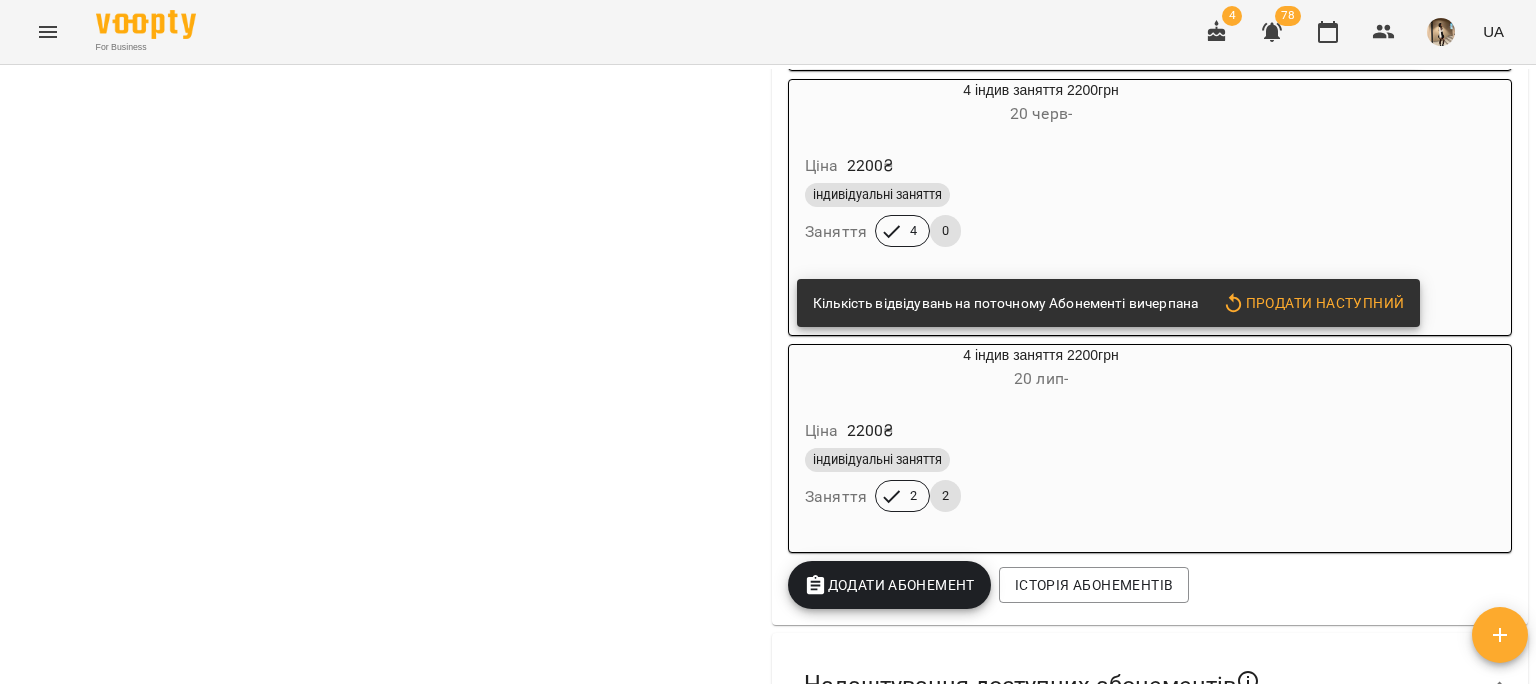 scroll, scrollTop: 1481, scrollLeft: 0, axis: vertical 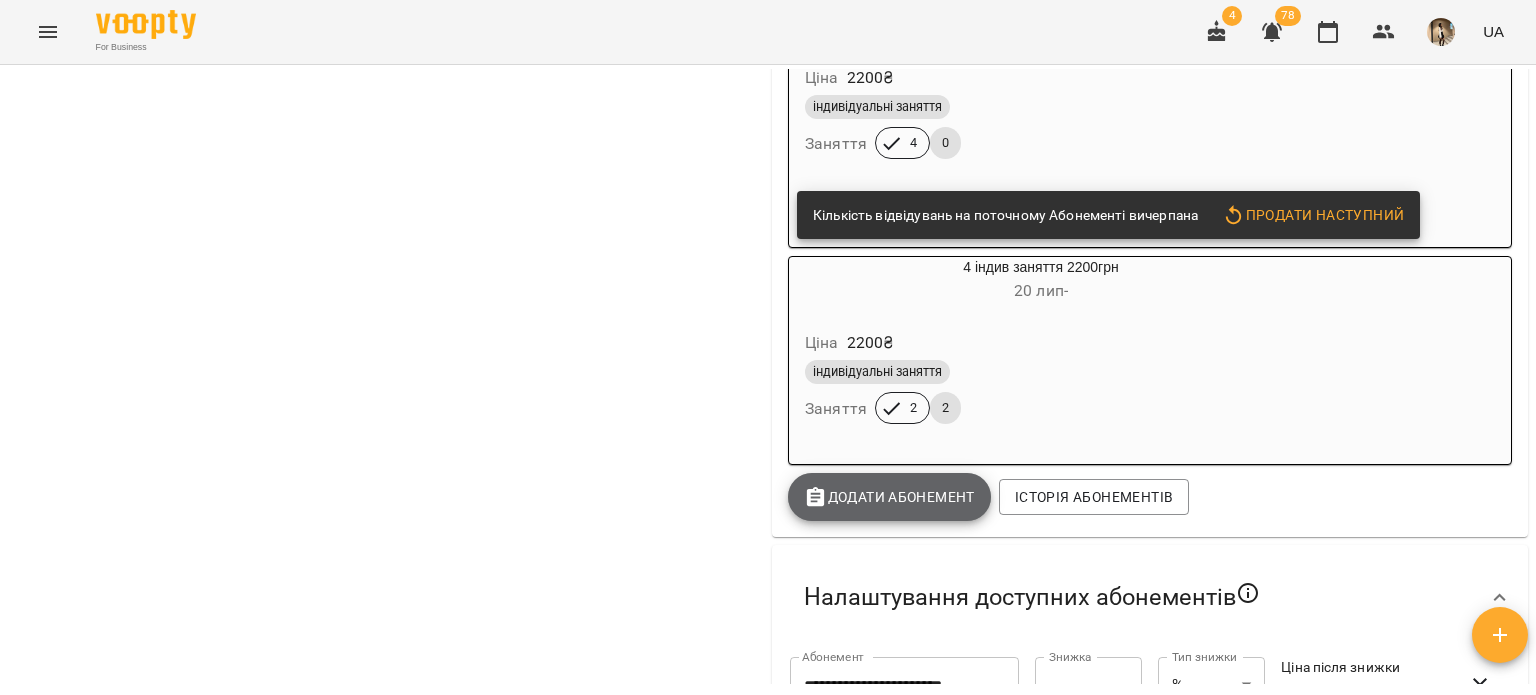 click on "Додати Абонемент" at bounding box center (889, 497) 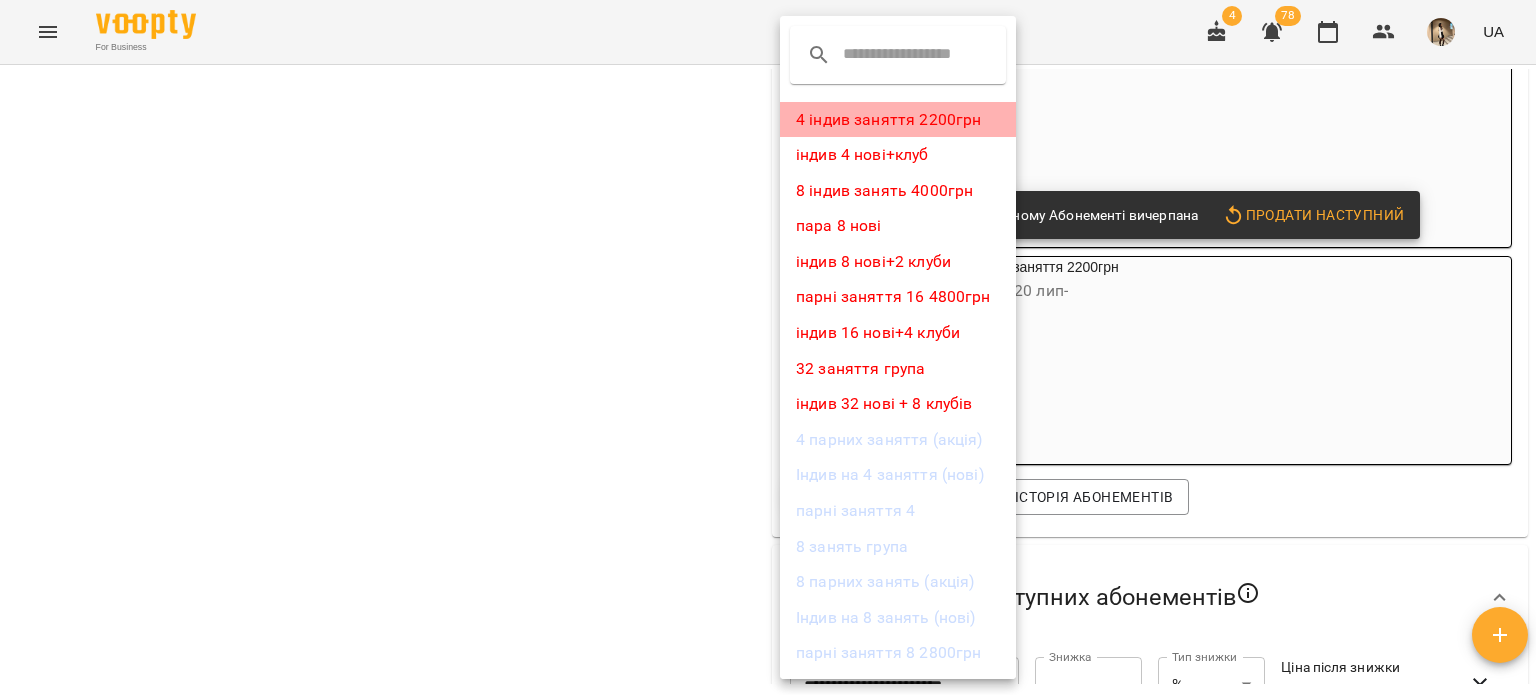 click on "4 індив заняття 2200грн" at bounding box center [898, 120] 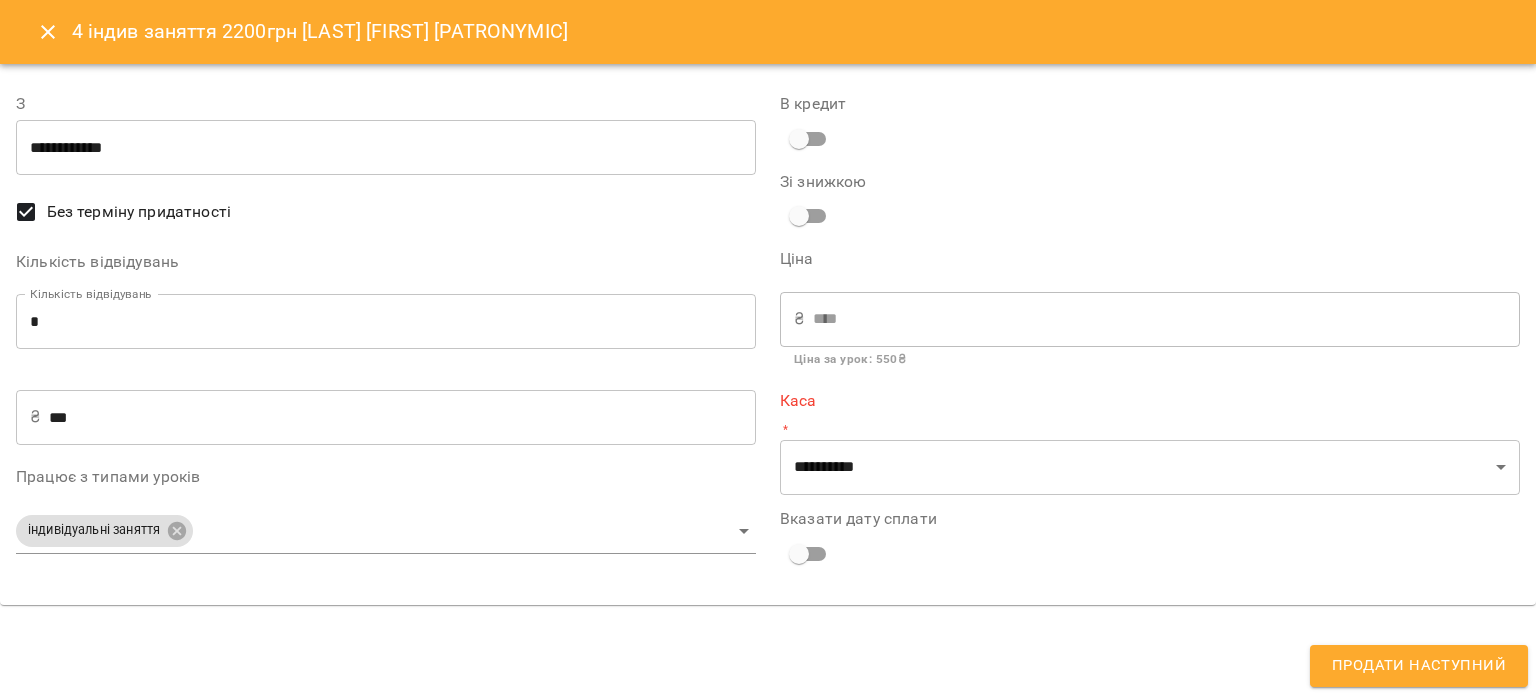 click on "*" at bounding box center (1150, 430) 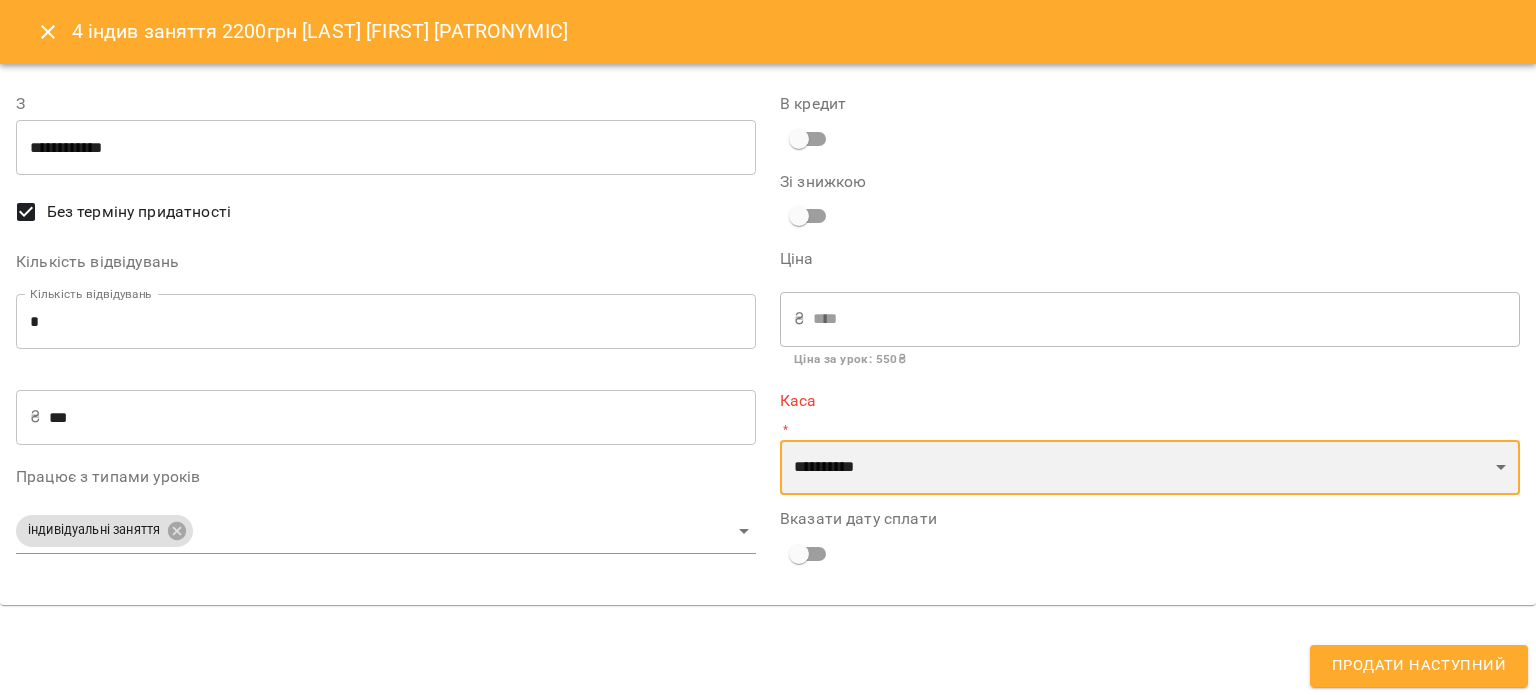 click on "**********" at bounding box center (1150, 468) 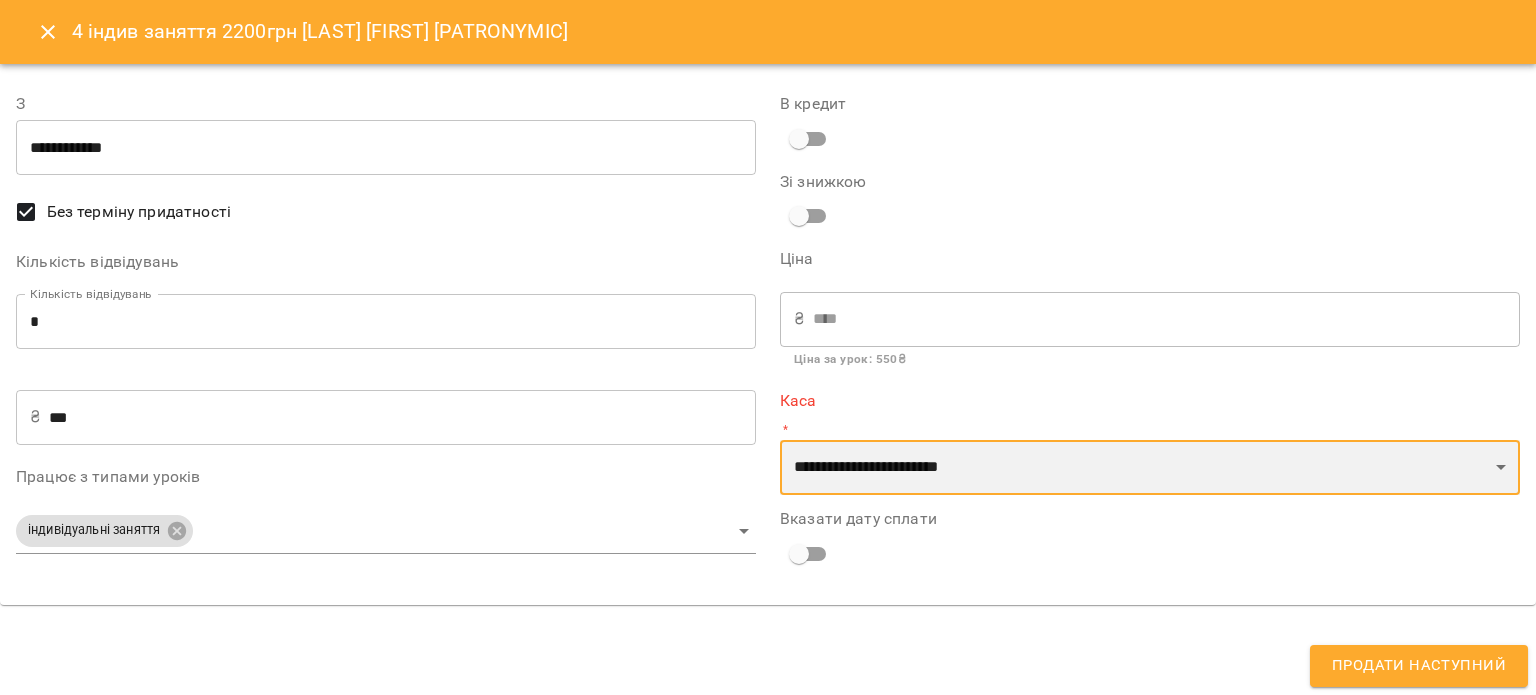 click on "**********" at bounding box center [1150, 468] 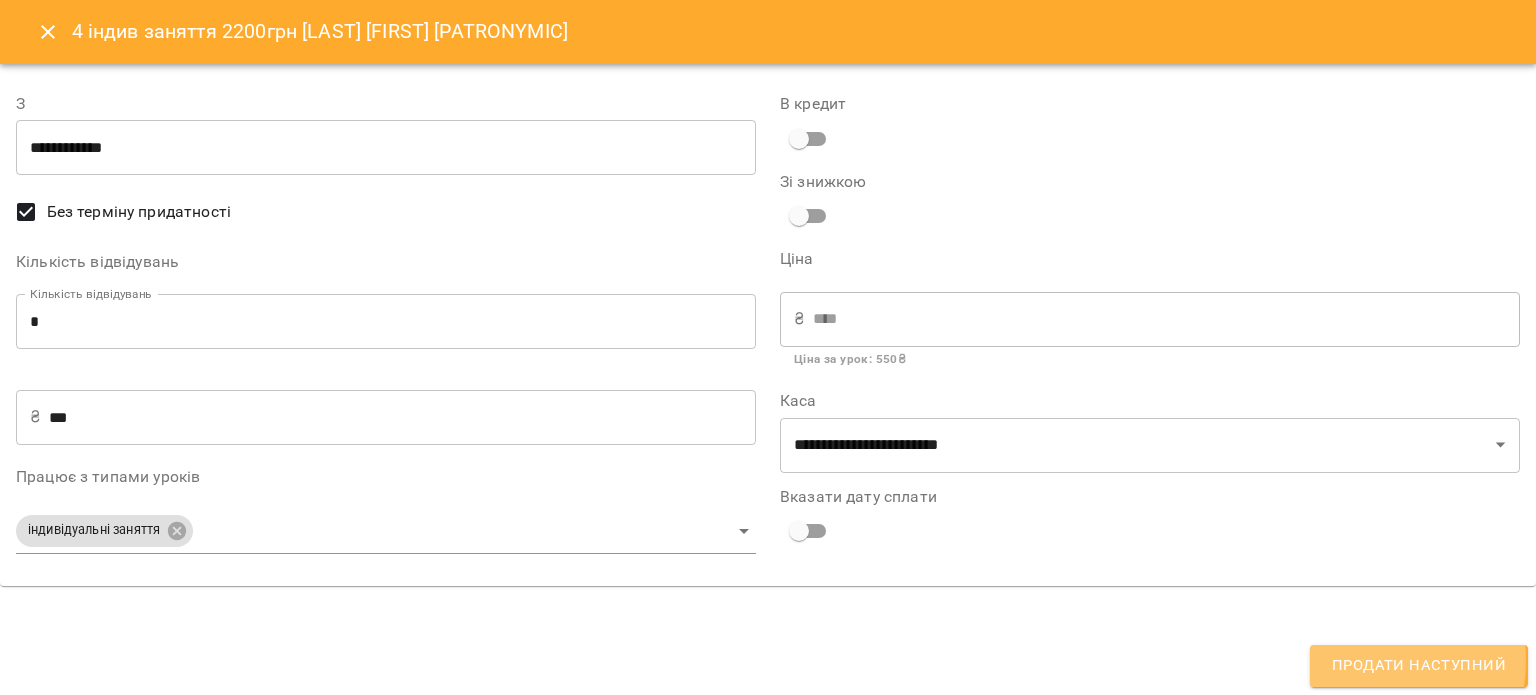 click on "Продати наступний" at bounding box center (1419, 666) 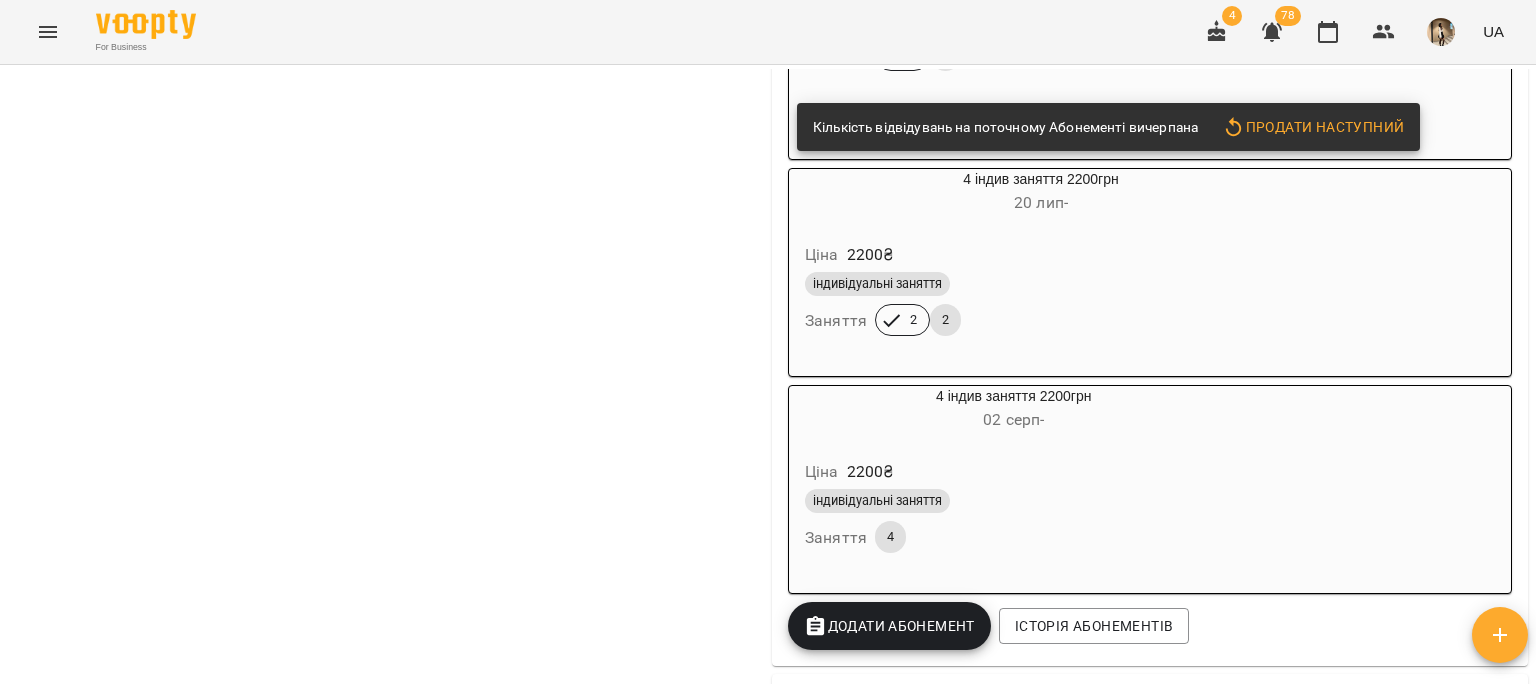 scroll, scrollTop: 1568, scrollLeft: 0, axis: vertical 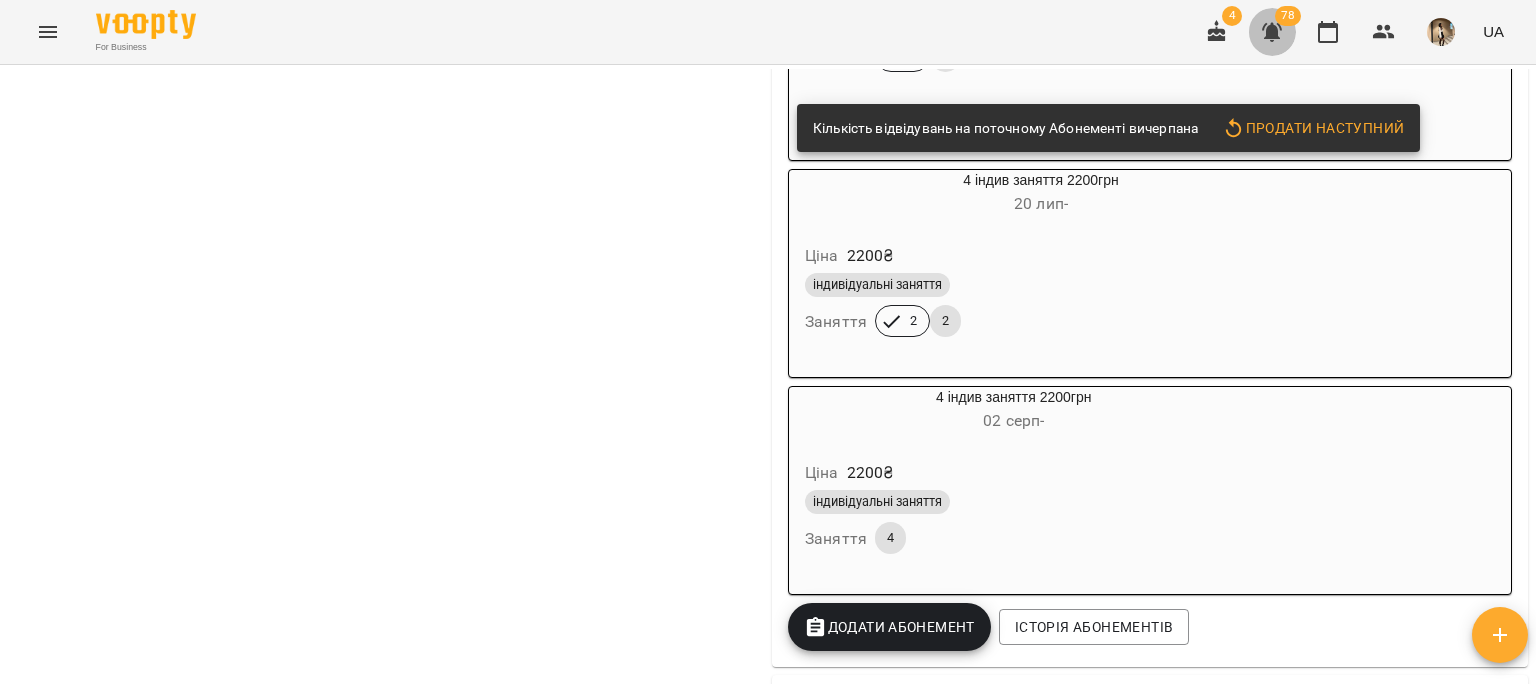 click 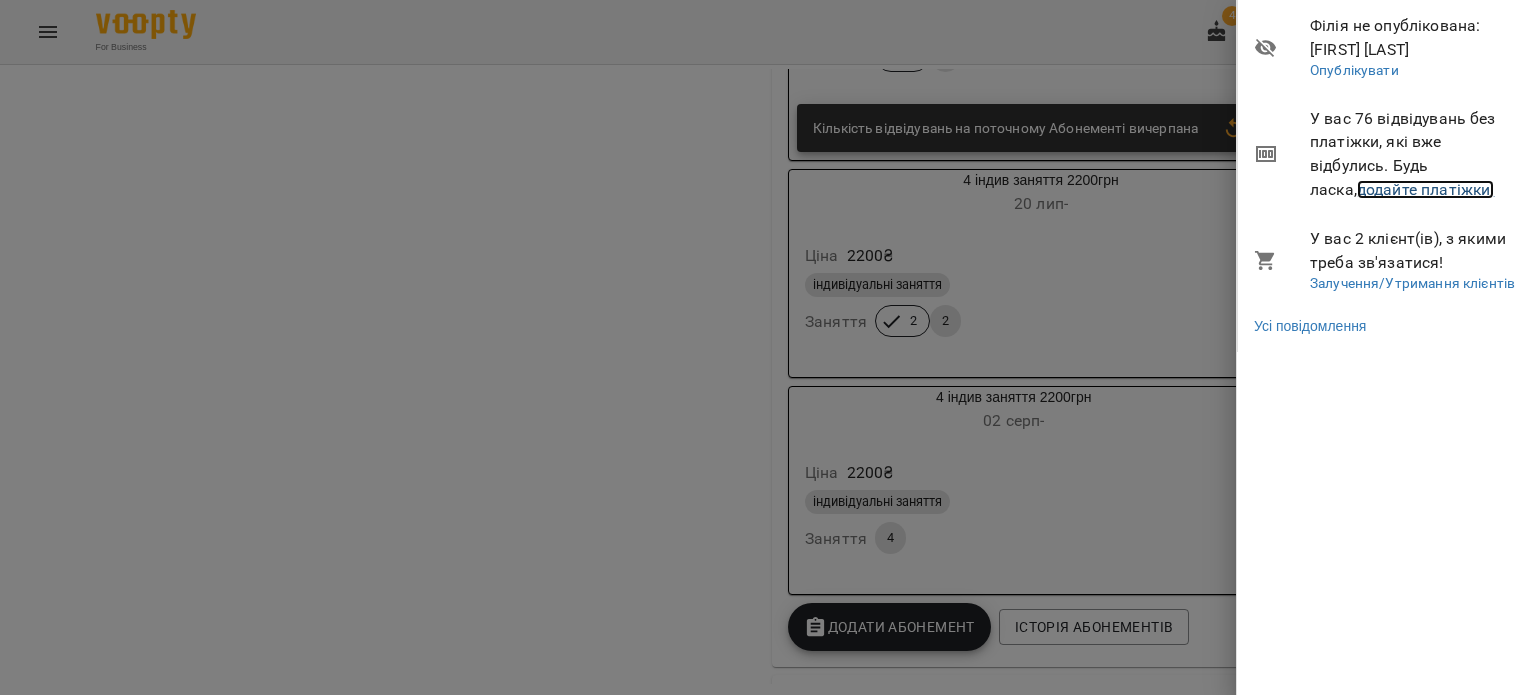 click on "додайте платіжки!" at bounding box center [1426, 189] 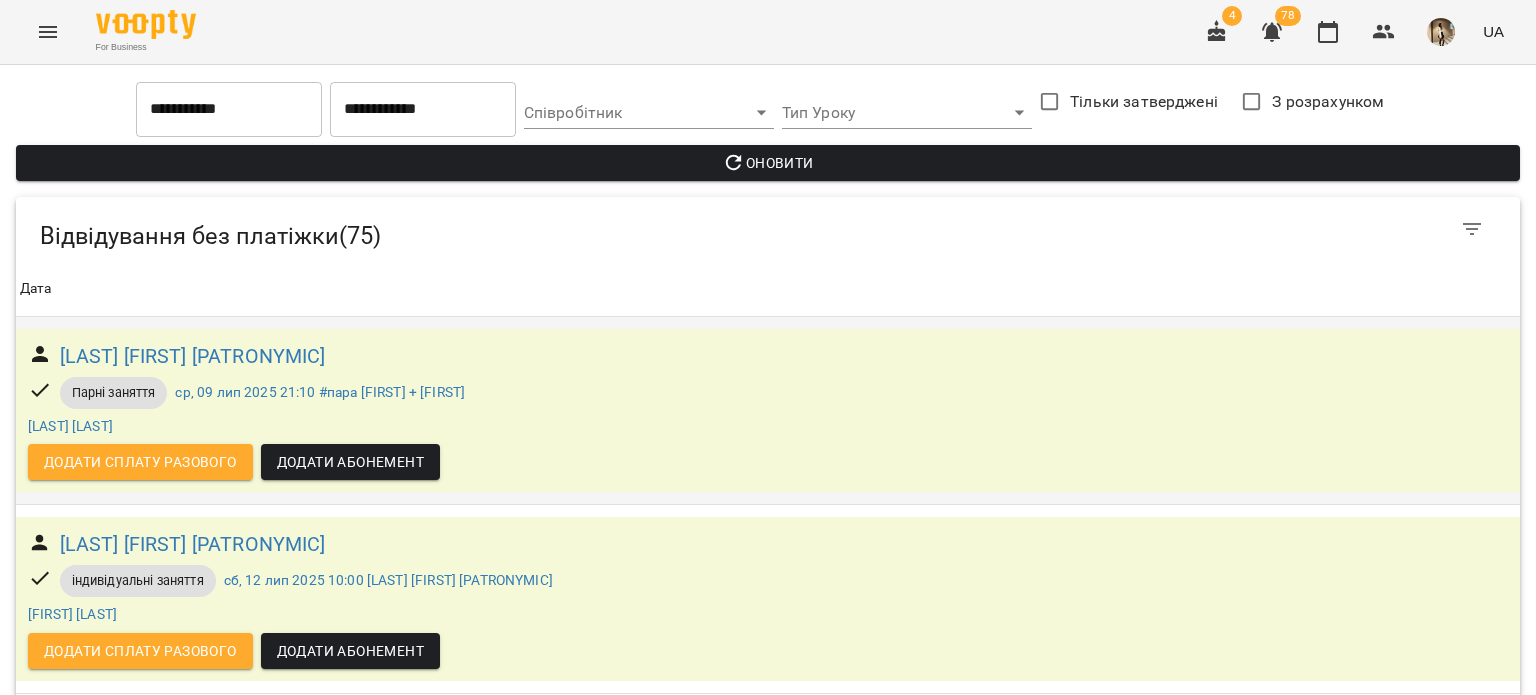scroll, scrollTop: 13892, scrollLeft: 0, axis: vertical 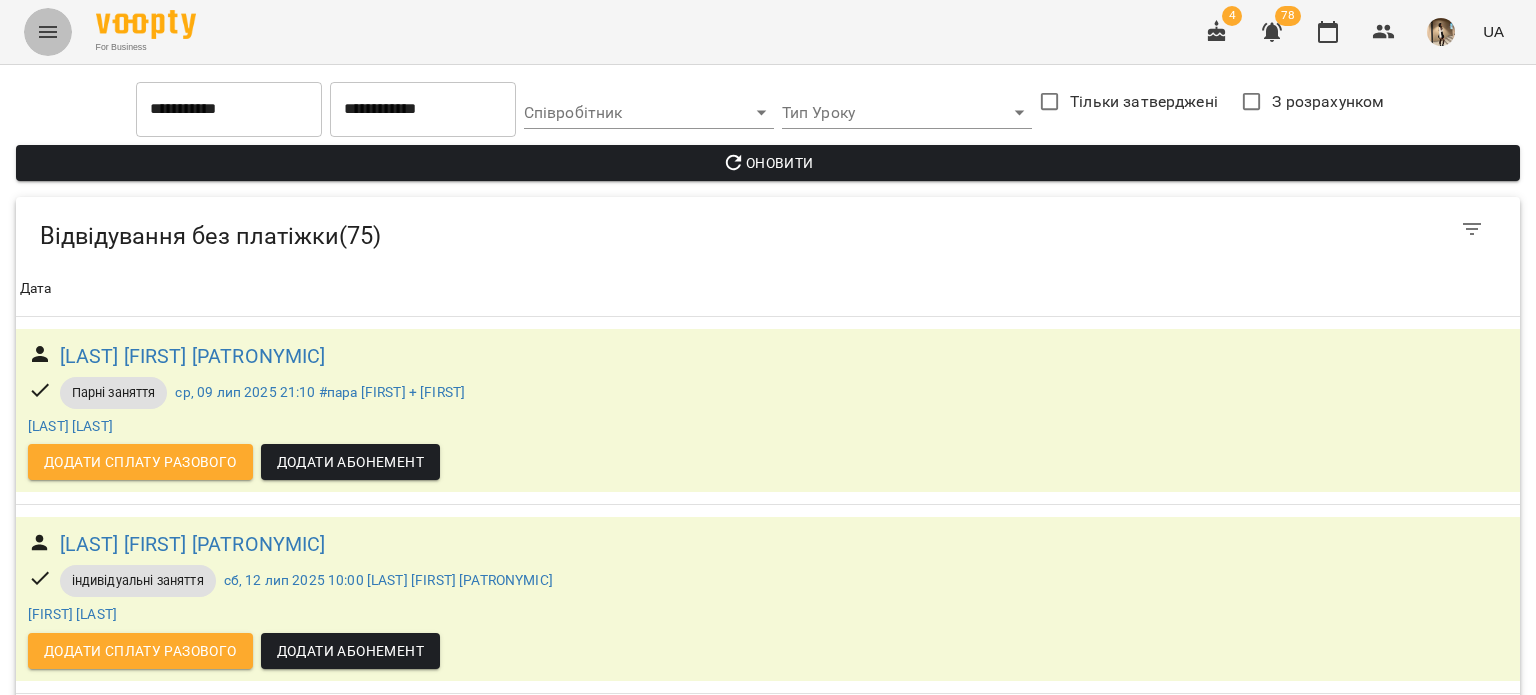 click at bounding box center [48, 32] 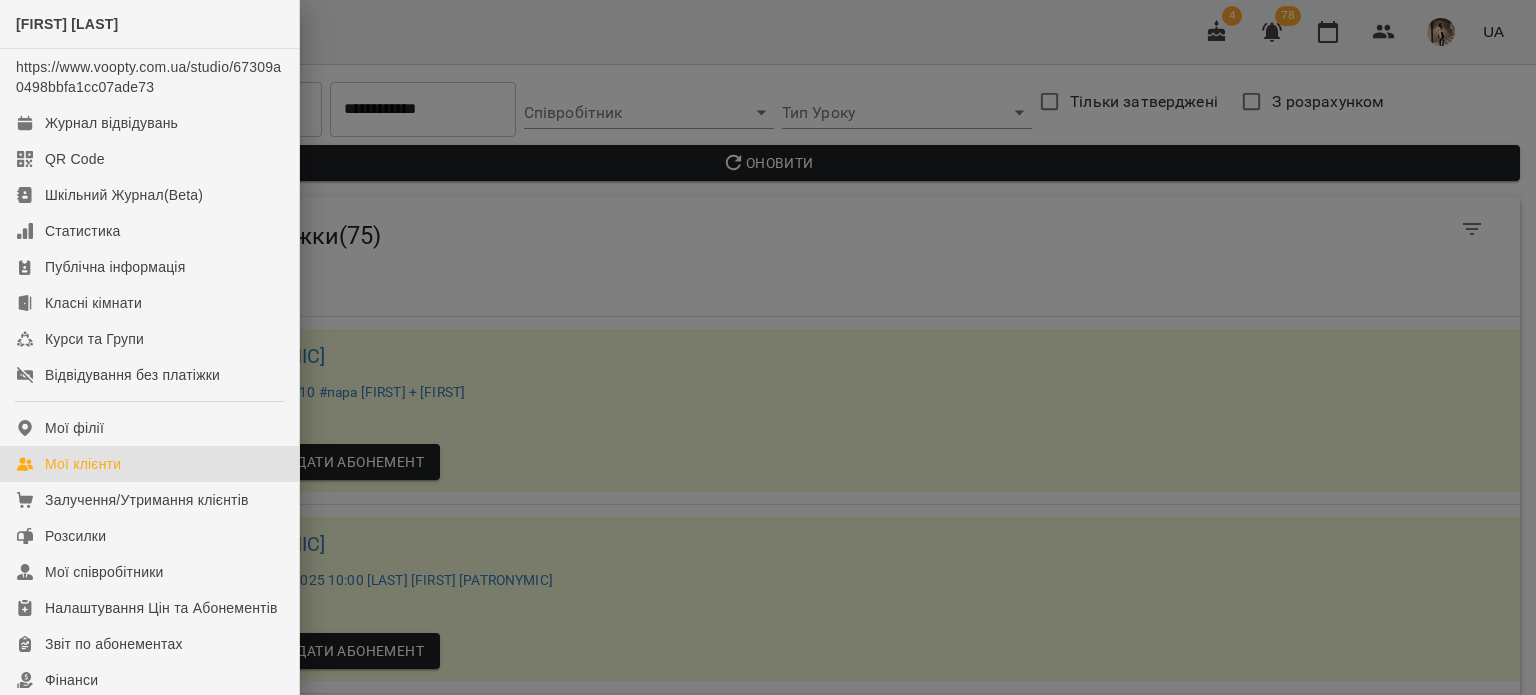click on "Мої клієнти" at bounding box center [149, 464] 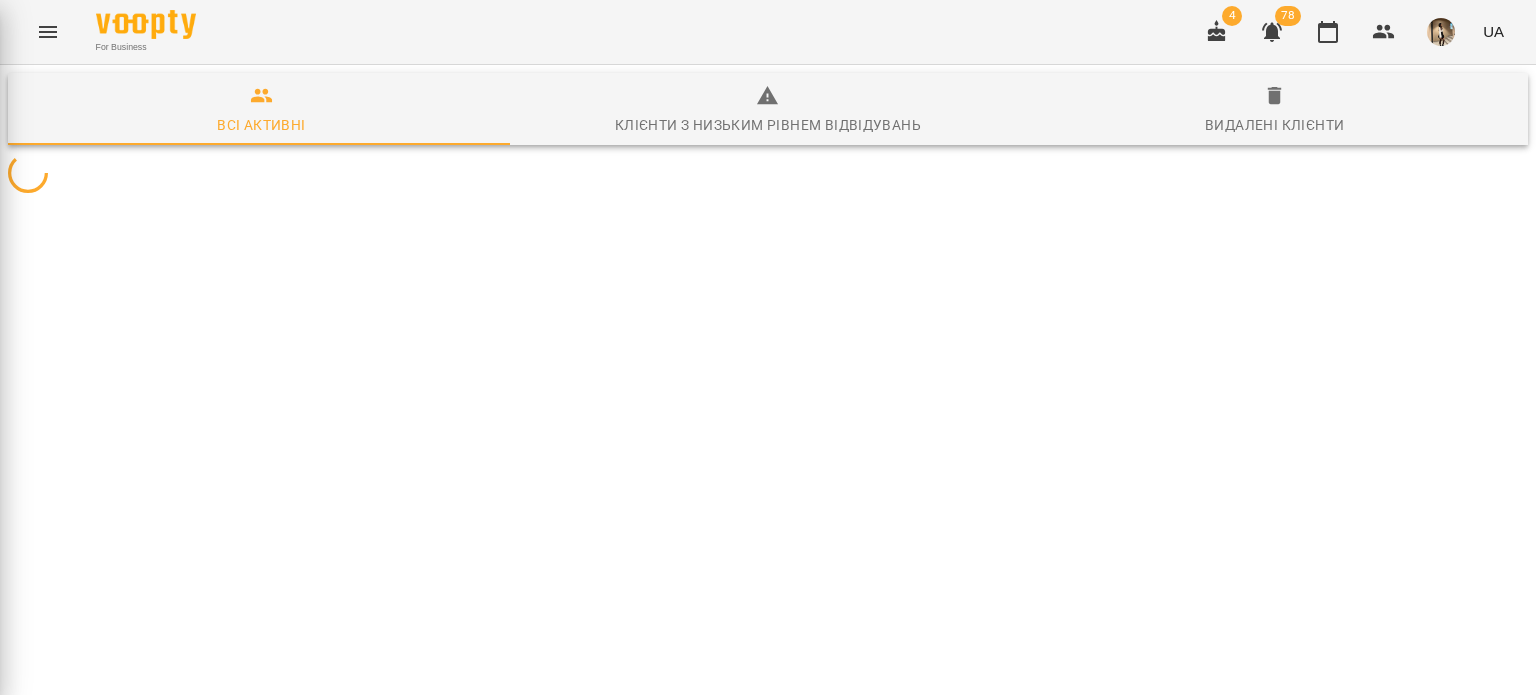 scroll, scrollTop: 0, scrollLeft: 0, axis: both 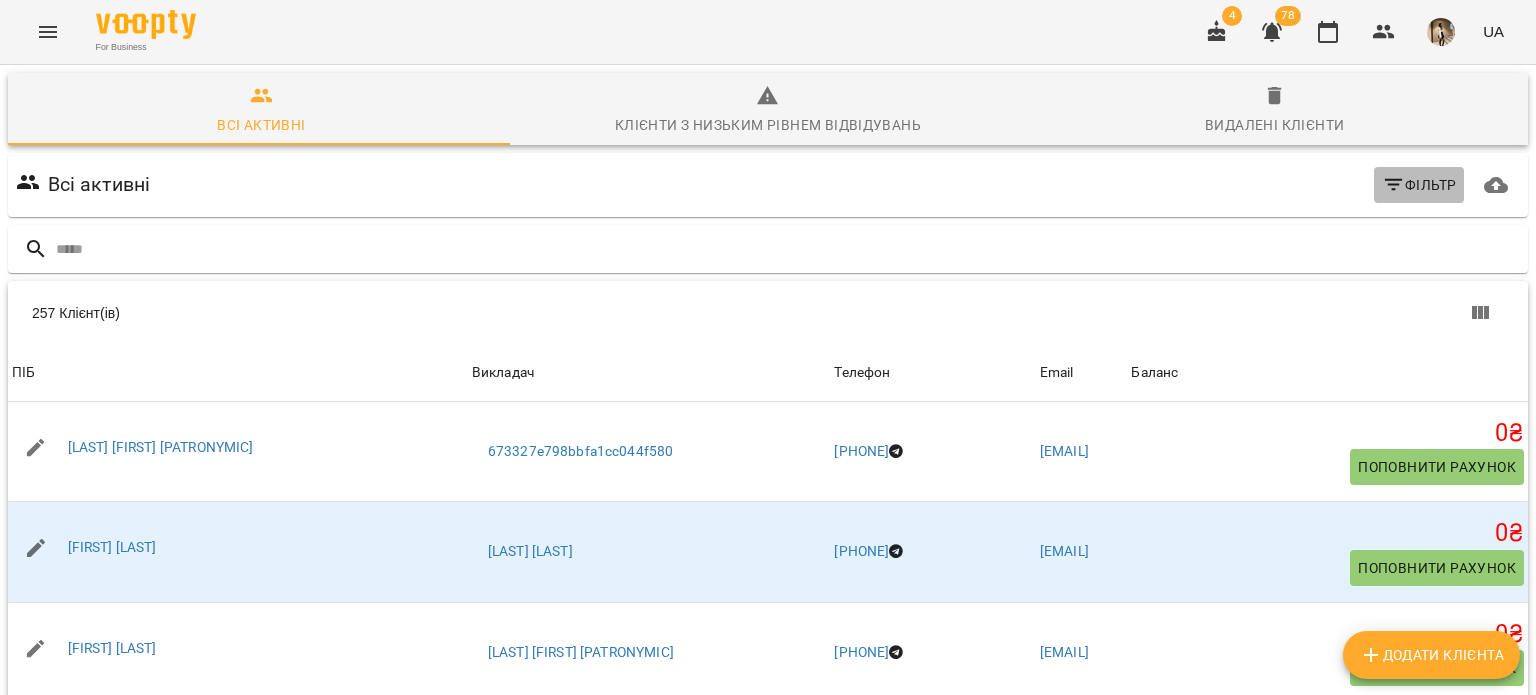 click on "Фільтр" at bounding box center [1419, 185] 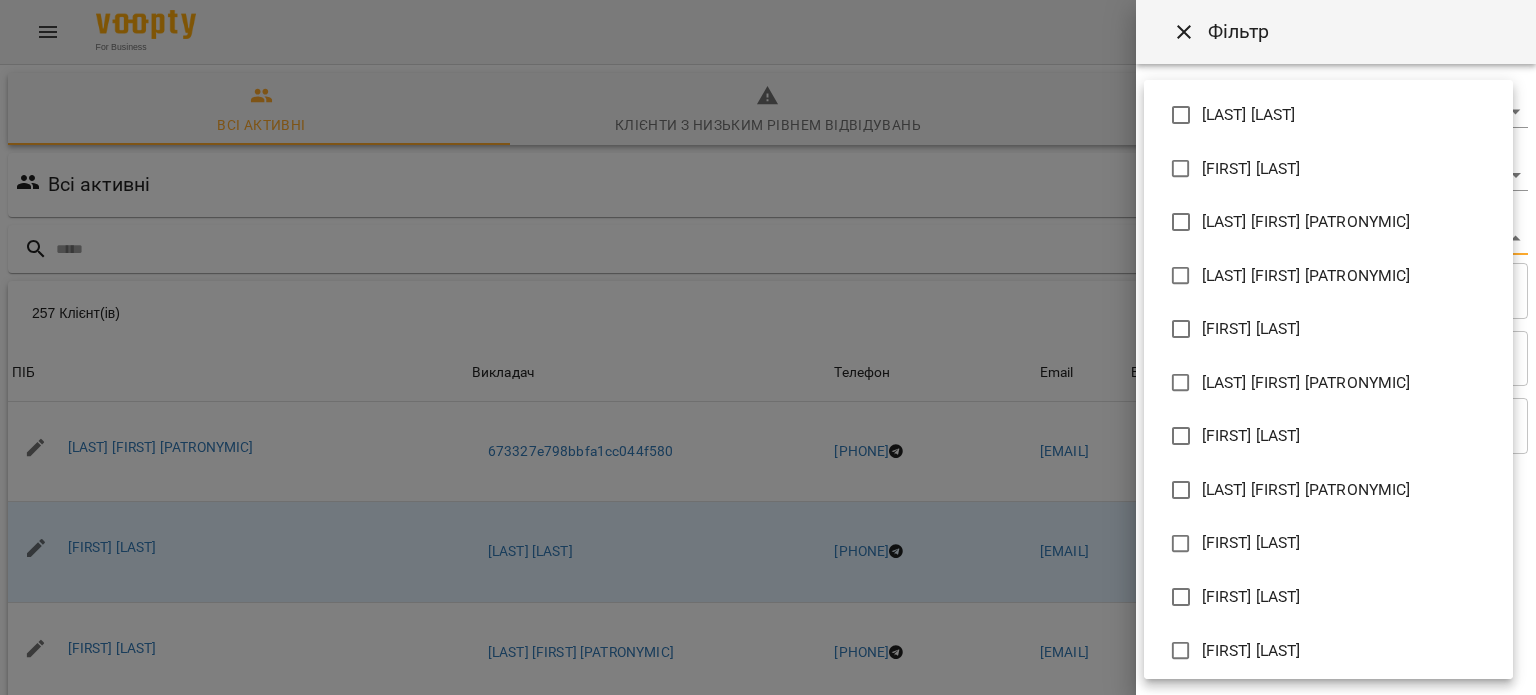 click on "For Business 4 78 UA Всі активні Клієнти з низьким рівнем відвідувань Видалені клієнти   Всі активні Фільтр 257   Клієнт(ів) 257   Клієнт(ів) ПІБ Викладач Телефон Email Баланс ПІБ
Місєвич Катерина Едуардівна  Викладач 673327e798bbfa1cc044f580 Телефон [PHONE] Email kitekatt88@gmail.com Баланс 0 ₴ Поповнити рахунок ПІБ [FIRST] [LAST] Викладач Єгорова Тетяна Андріївна Телефон [PHONE] Email pecheniukolena1@gmail.com Баланс 0 ₴ Поповнити рахунок ПІБ [FIRST] [LAST]  Викладач Баюрчак Анна Вікторівна Телефон [PHONE] Email evtushenko2000@gmail.com Баланс 0 ₴ Поповнити рахунок ПІБ Викладач Телефон 0" at bounding box center [768, 522] 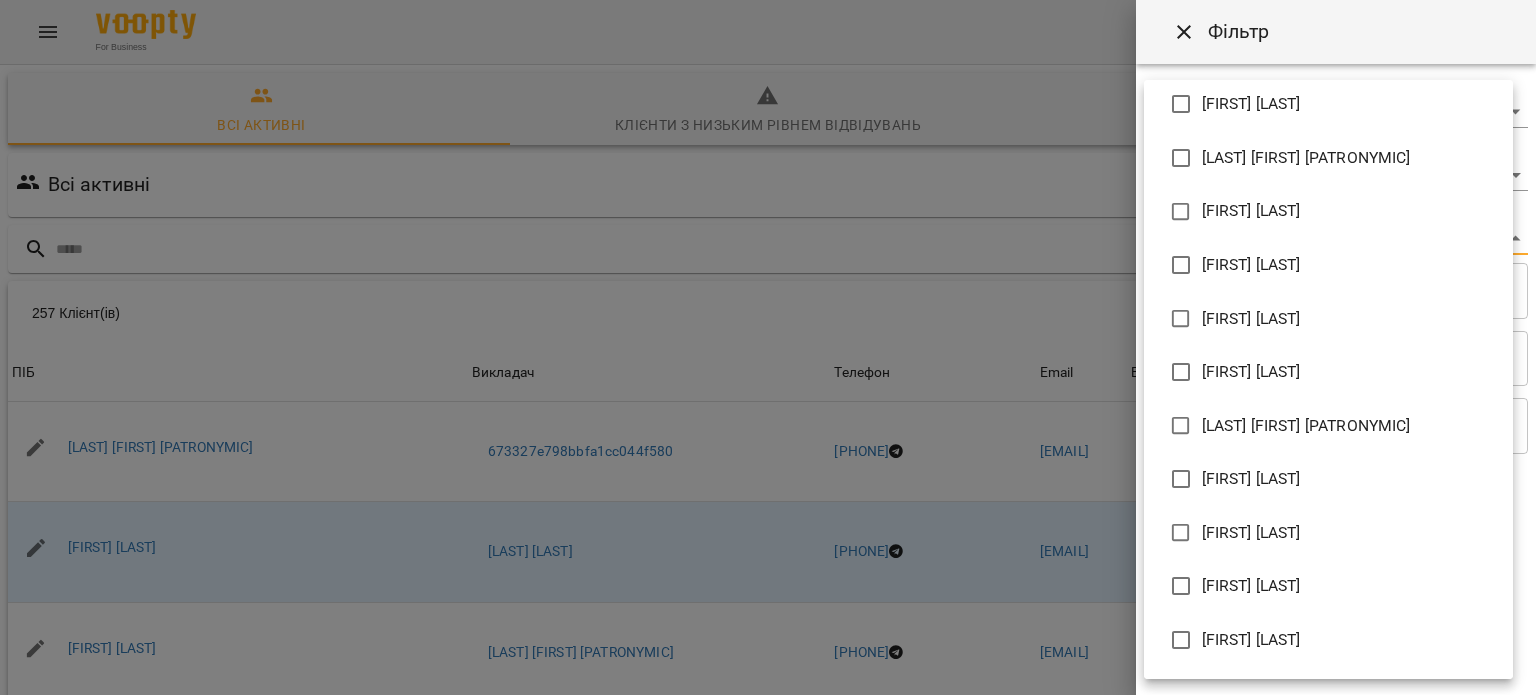 scroll, scrollTop: 0, scrollLeft: 0, axis: both 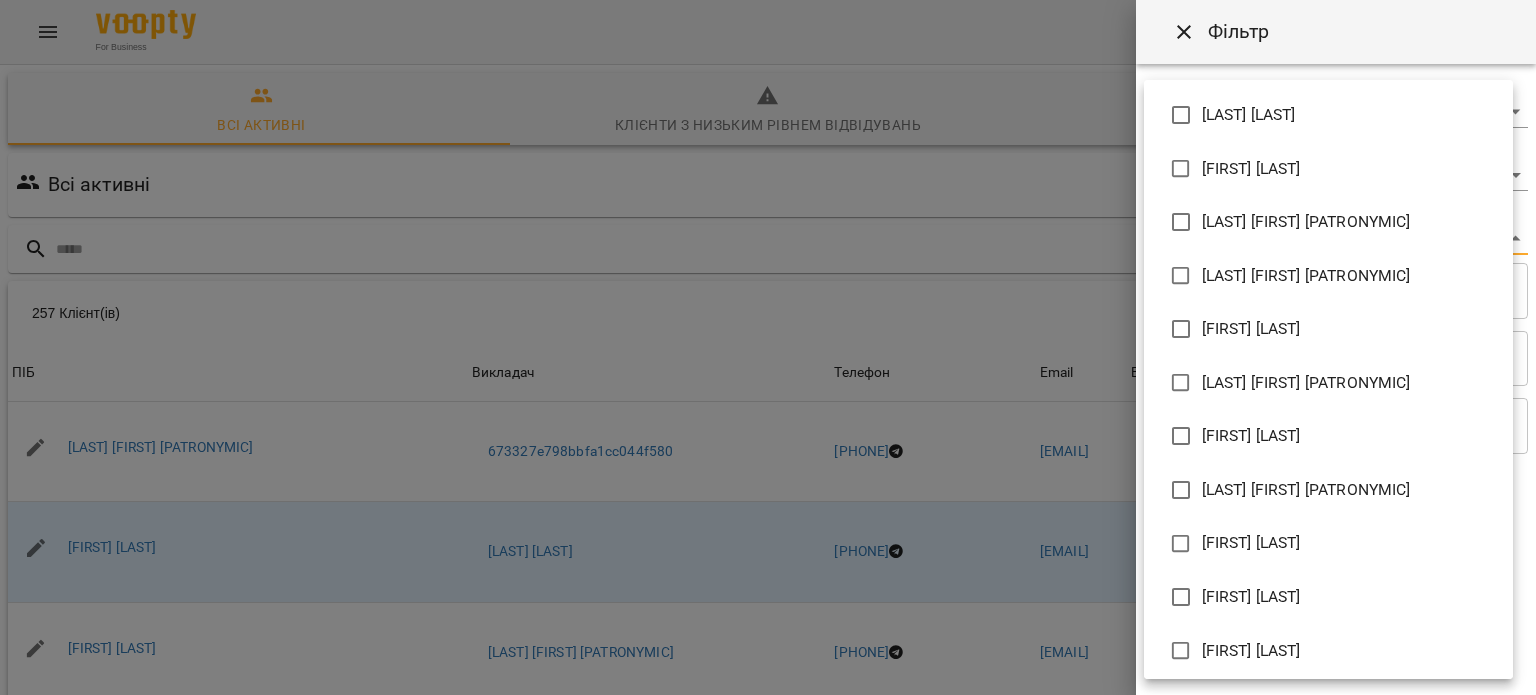 click on "[LAST] [FIRST] [PATRONYMIC]" at bounding box center (1306, 383) 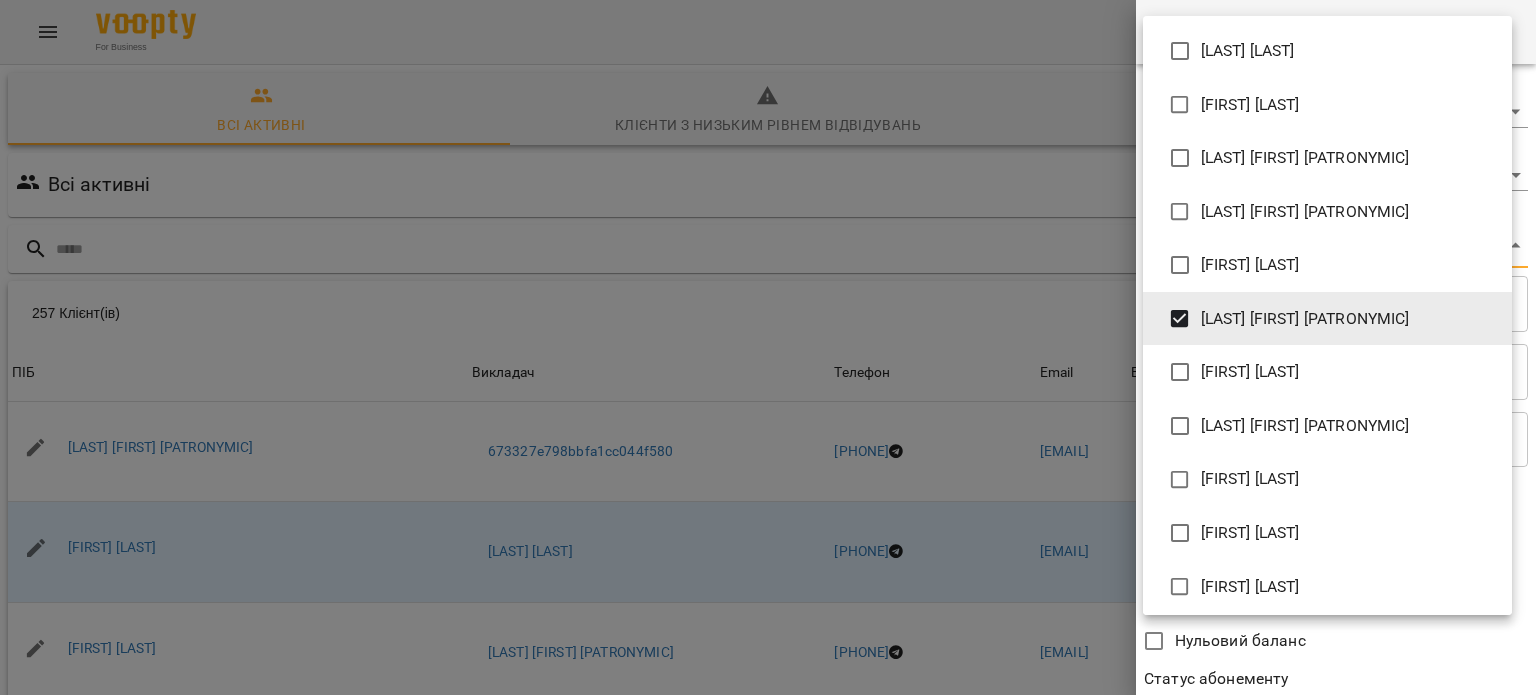 click at bounding box center (768, 347) 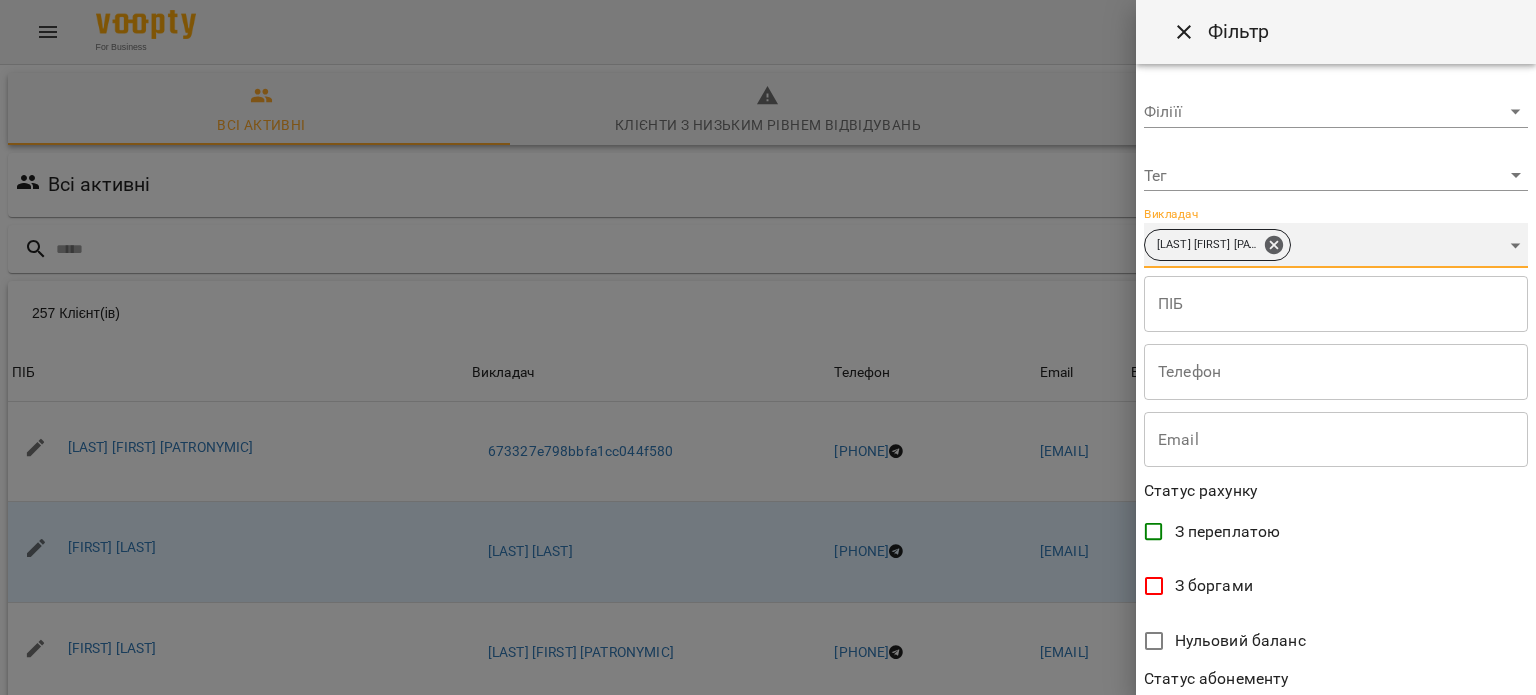 scroll, scrollTop: 432, scrollLeft: 0, axis: vertical 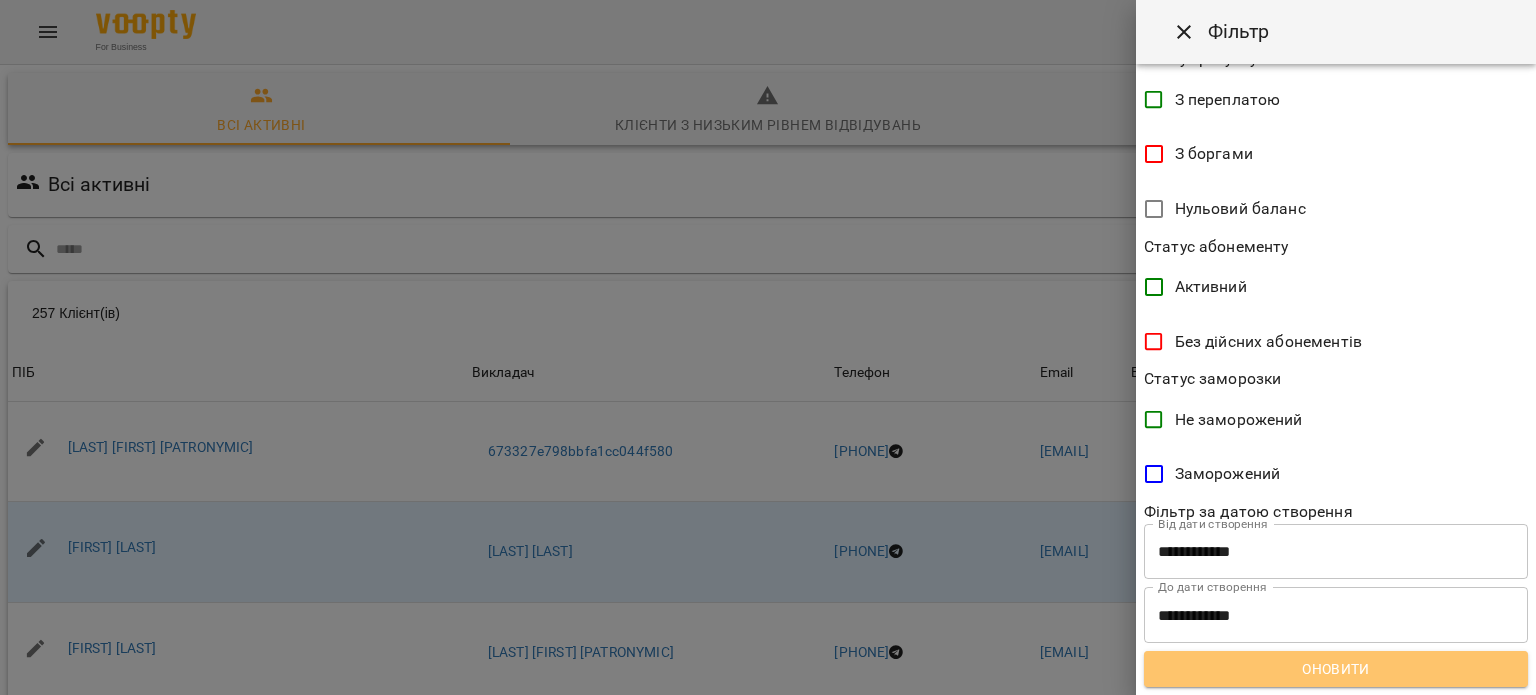 click on "Оновити" at bounding box center [1336, 669] 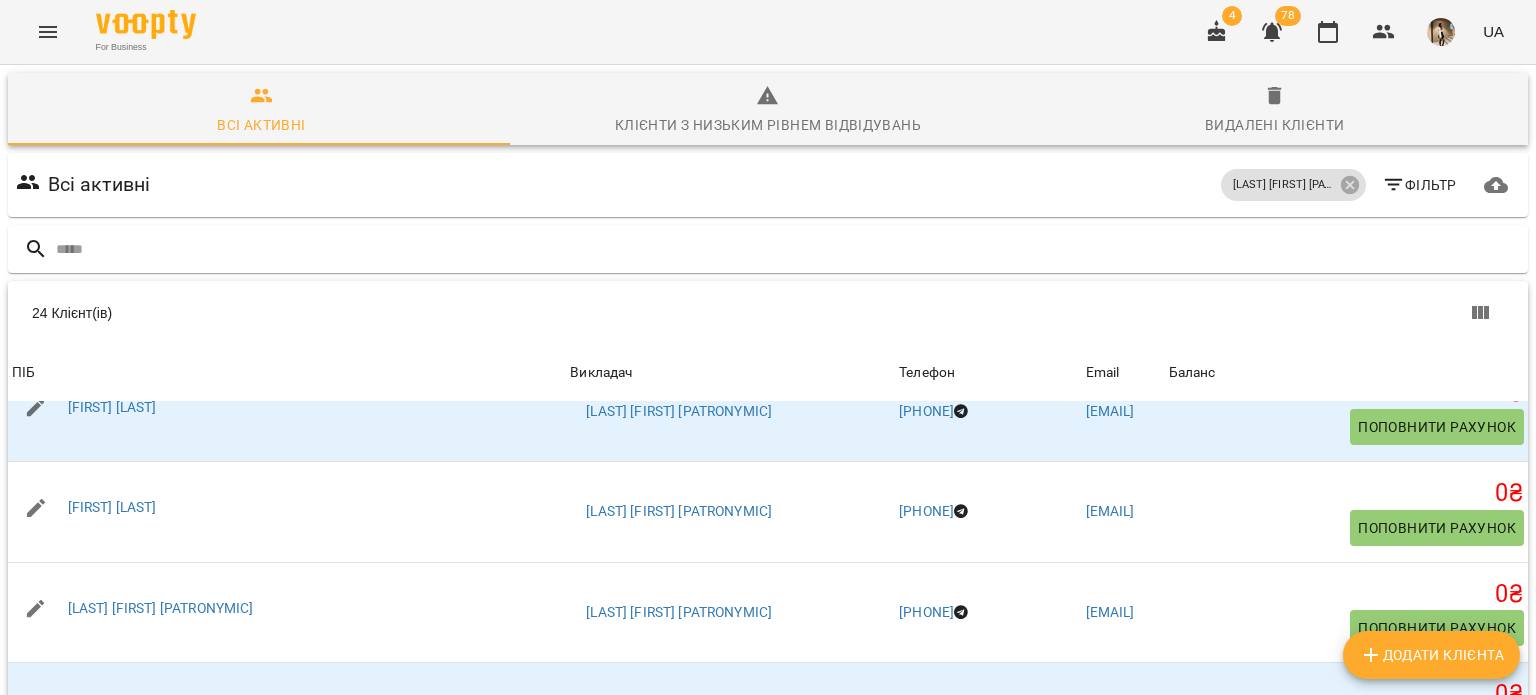 scroll, scrollTop: 455, scrollLeft: 0, axis: vertical 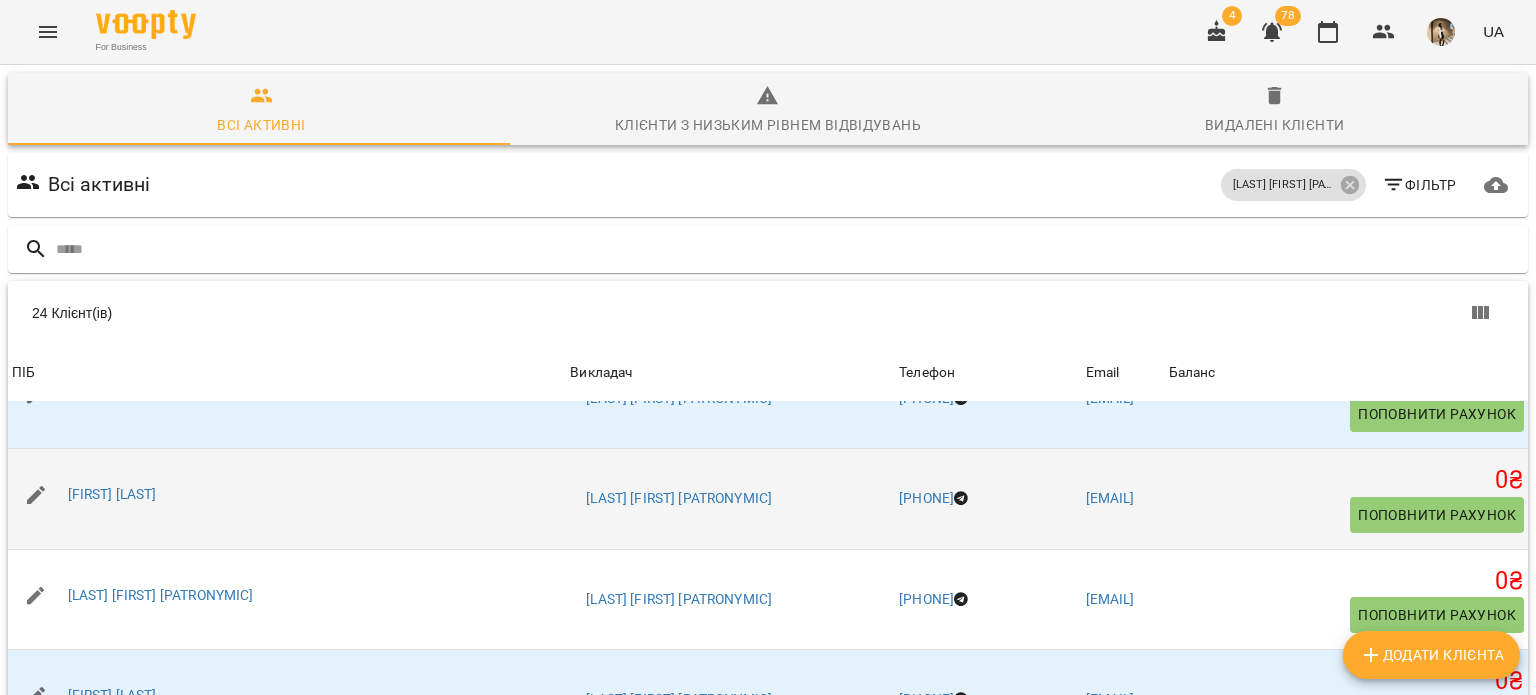 click on "[FIRST] [LAST]" at bounding box center [112, 495] 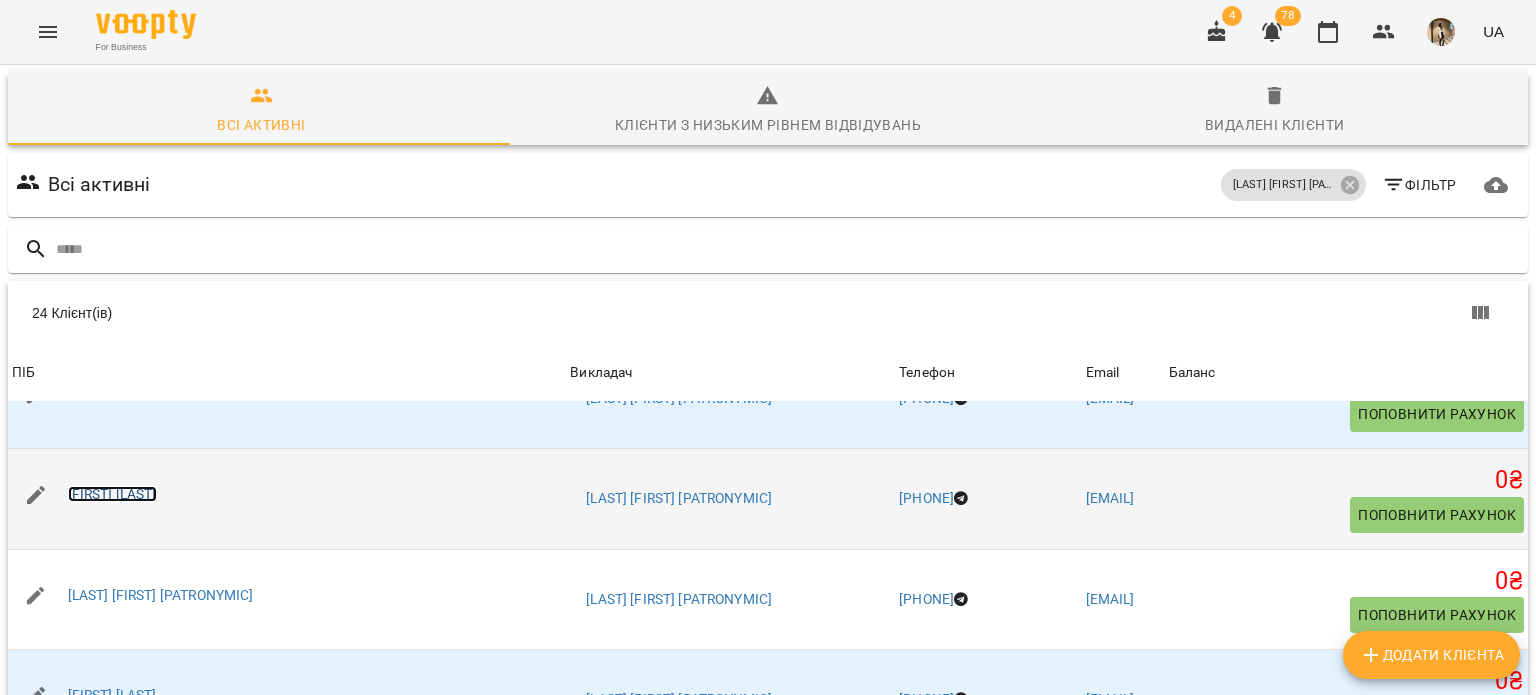 click on "[FIRST] [LAST]" at bounding box center [112, 494] 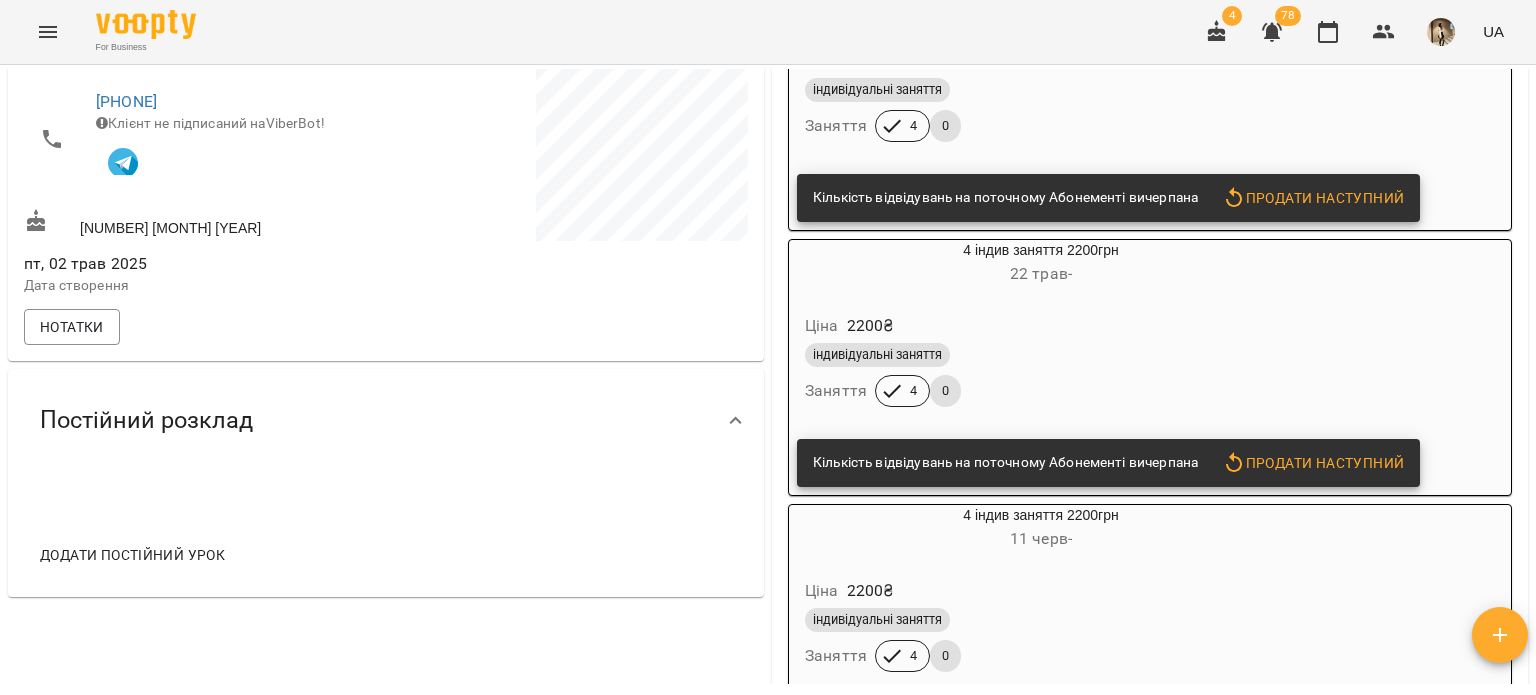 scroll, scrollTop: 0, scrollLeft: 0, axis: both 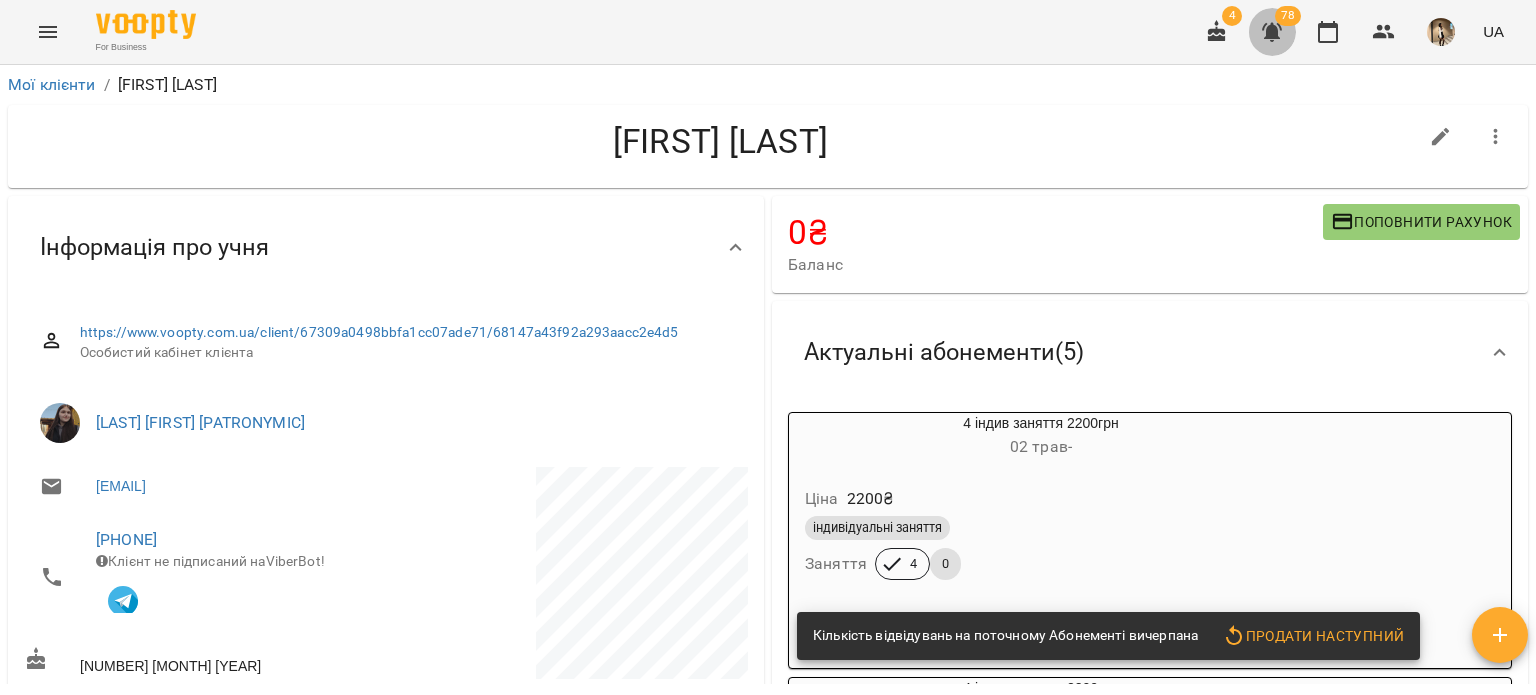 click 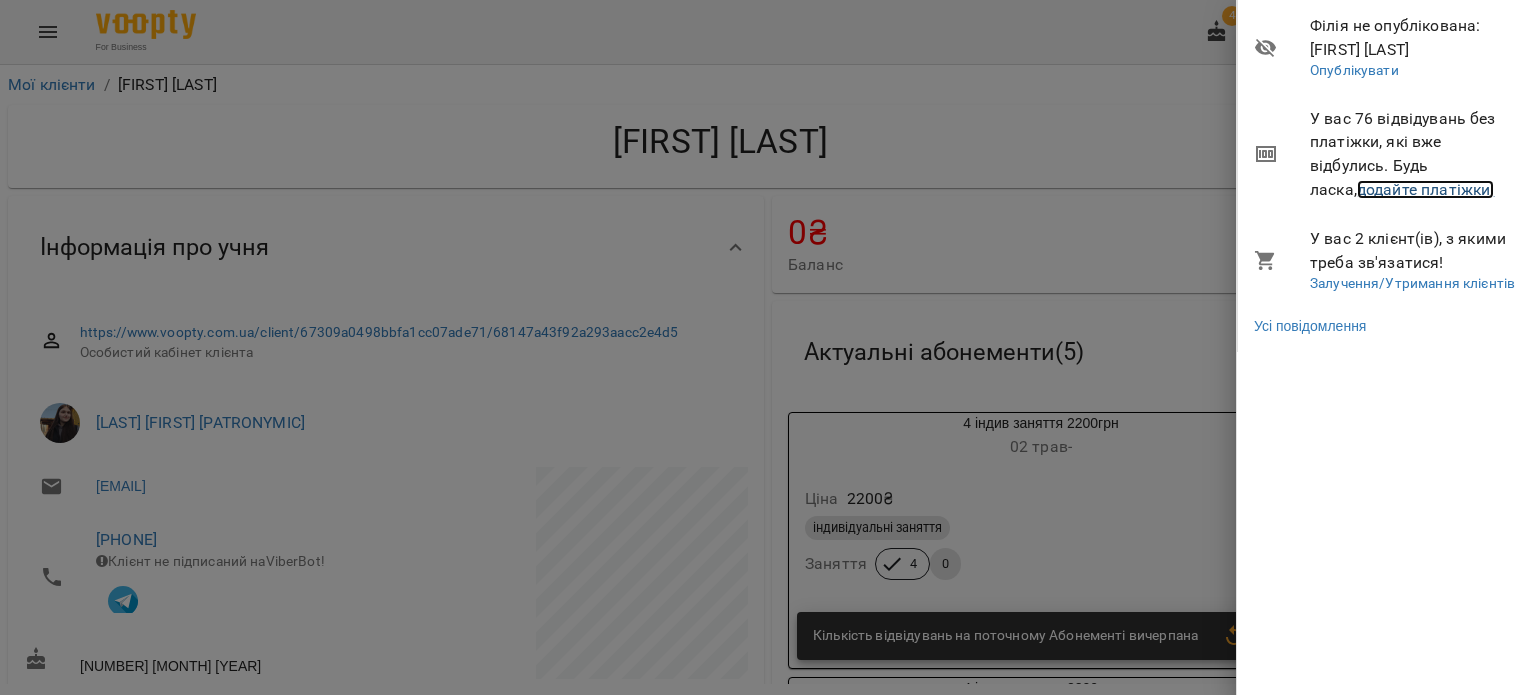 click on "додайте платіжки!" at bounding box center (1426, 189) 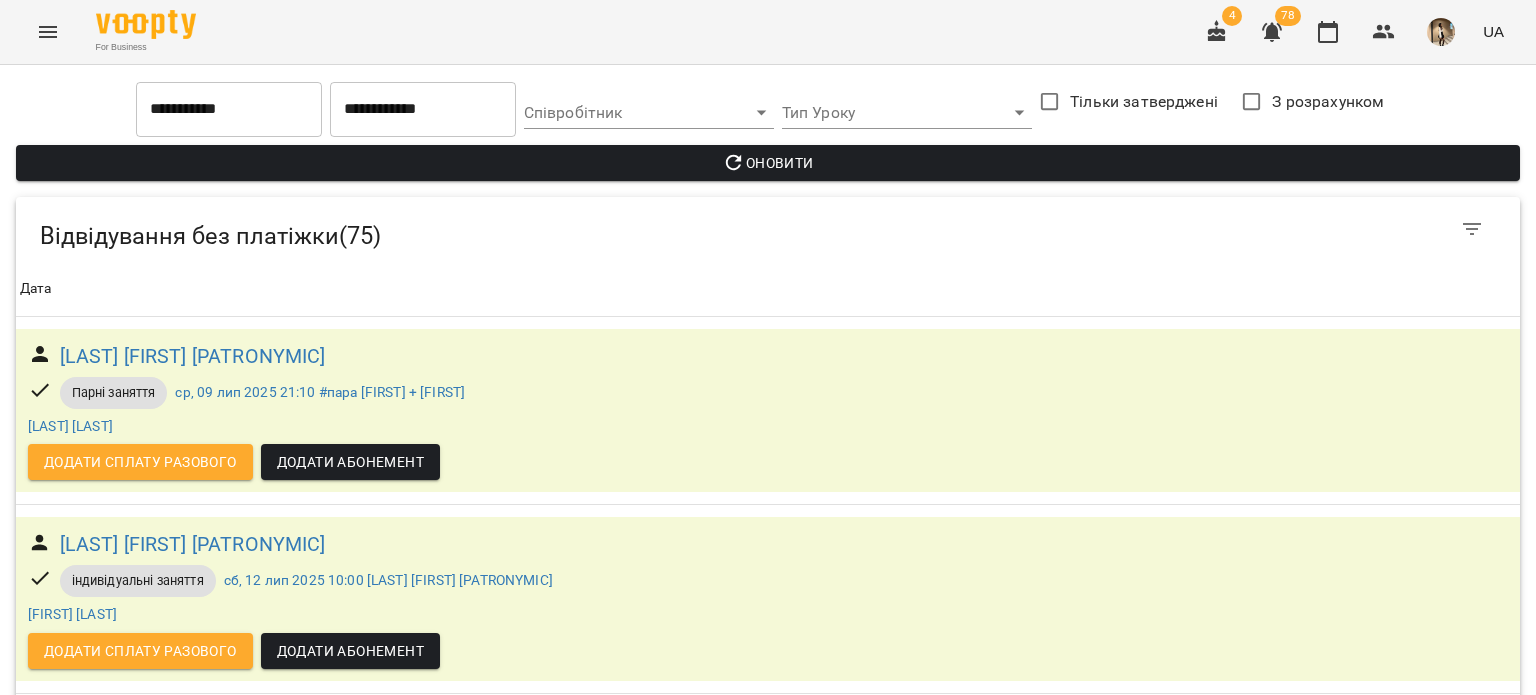 scroll, scrollTop: 1119, scrollLeft: 0, axis: vertical 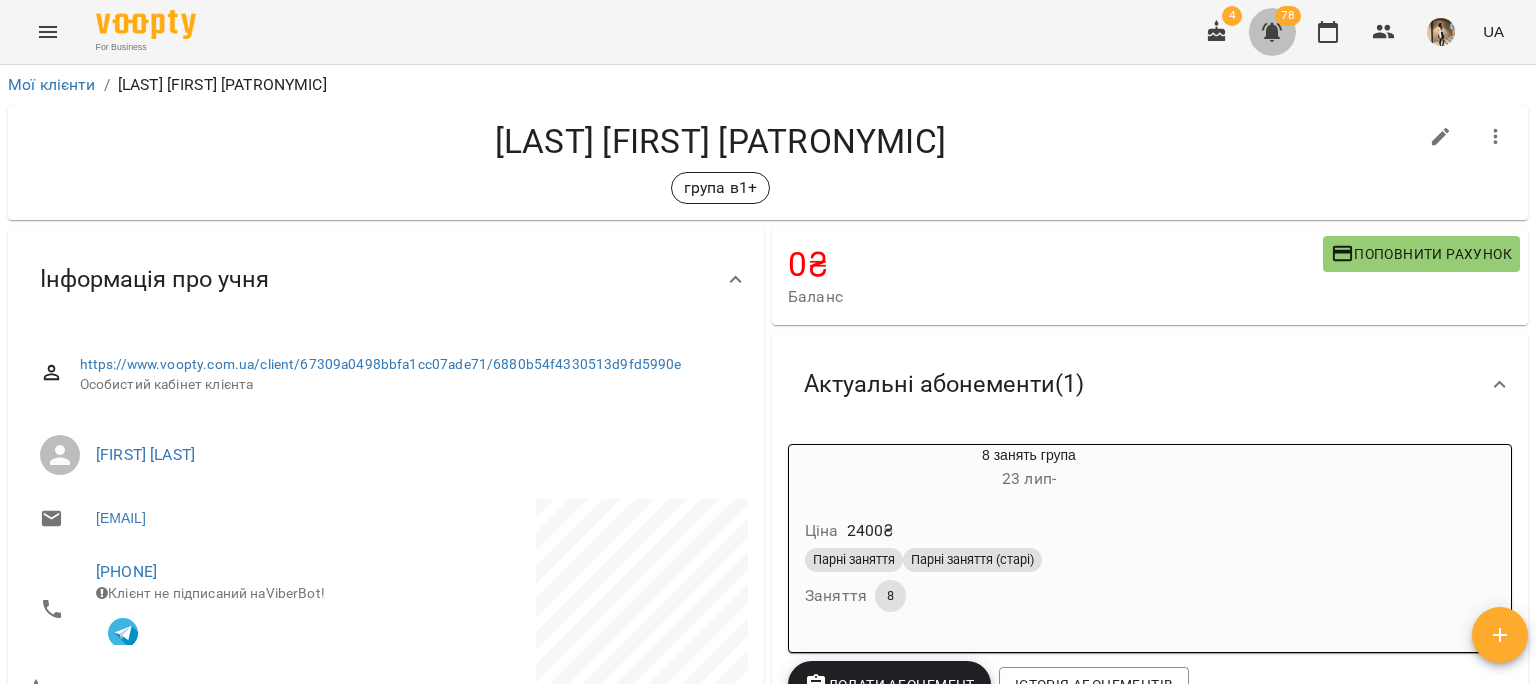 click 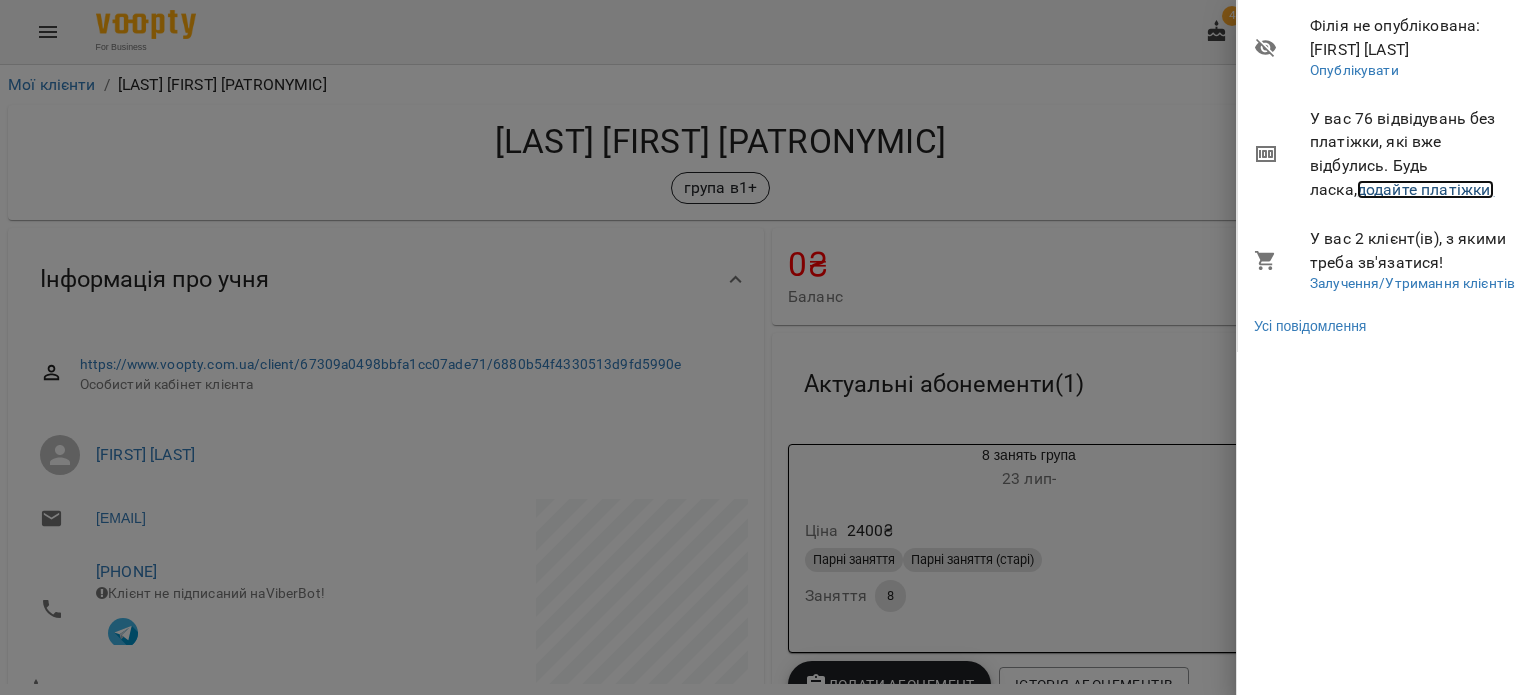 click on "додайте платіжки!" at bounding box center [1426, 189] 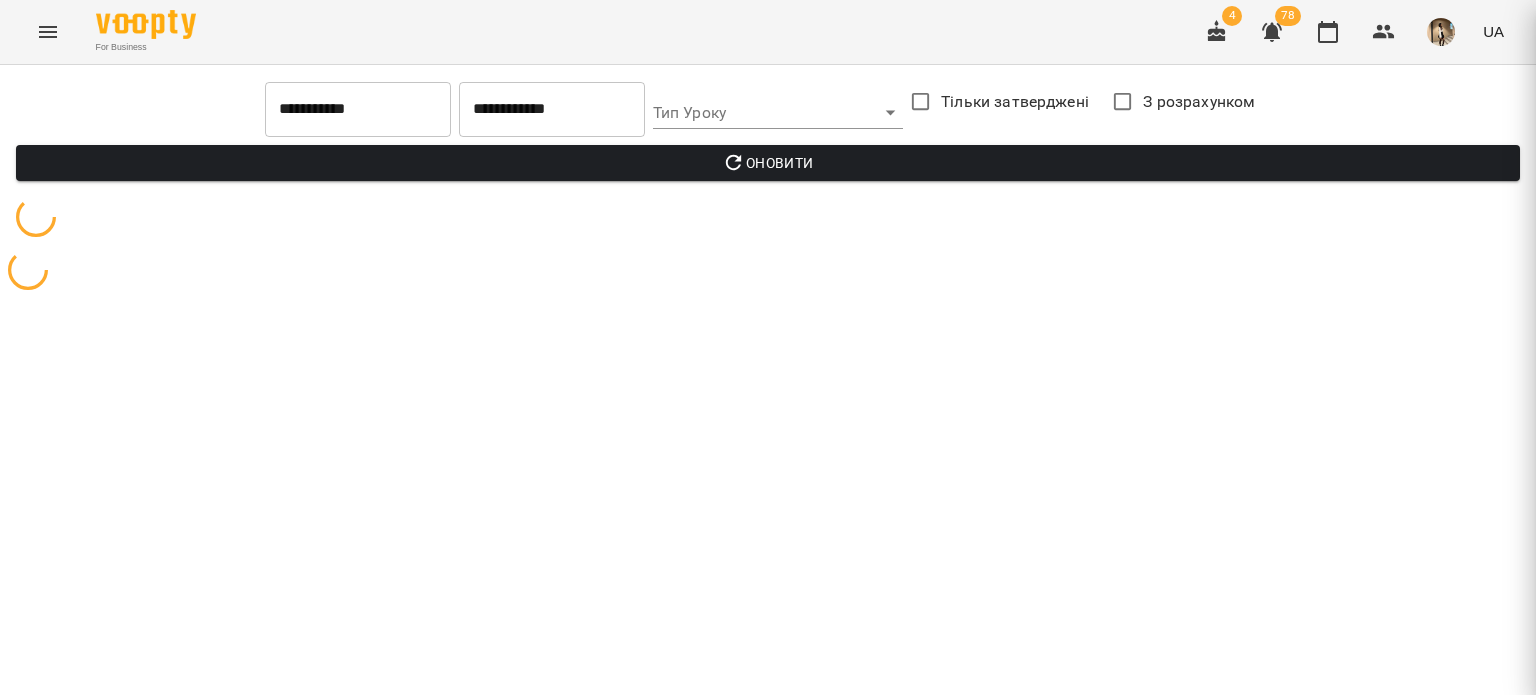 scroll, scrollTop: 0, scrollLeft: 0, axis: both 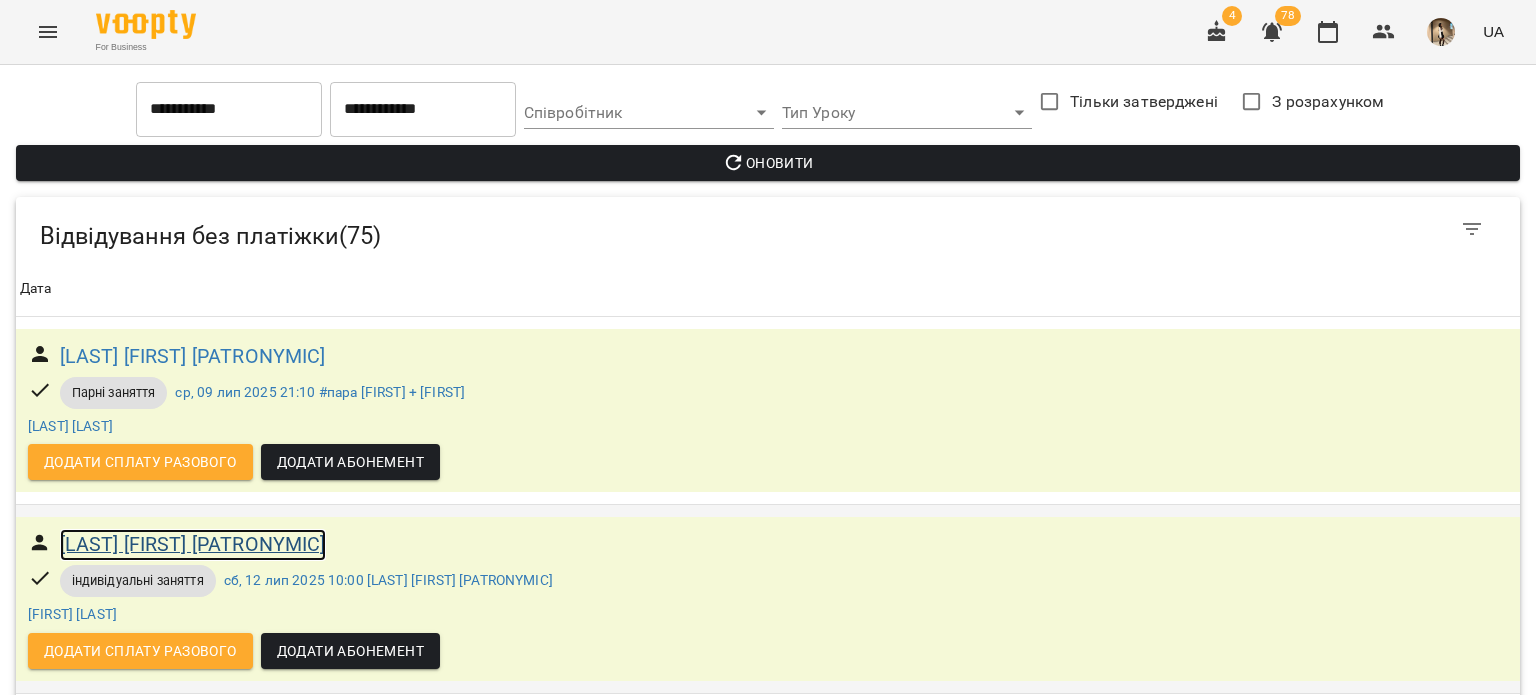 click on "[LAST] [FIRST] [PATRONYMIC]" at bounding box center [193, 544] 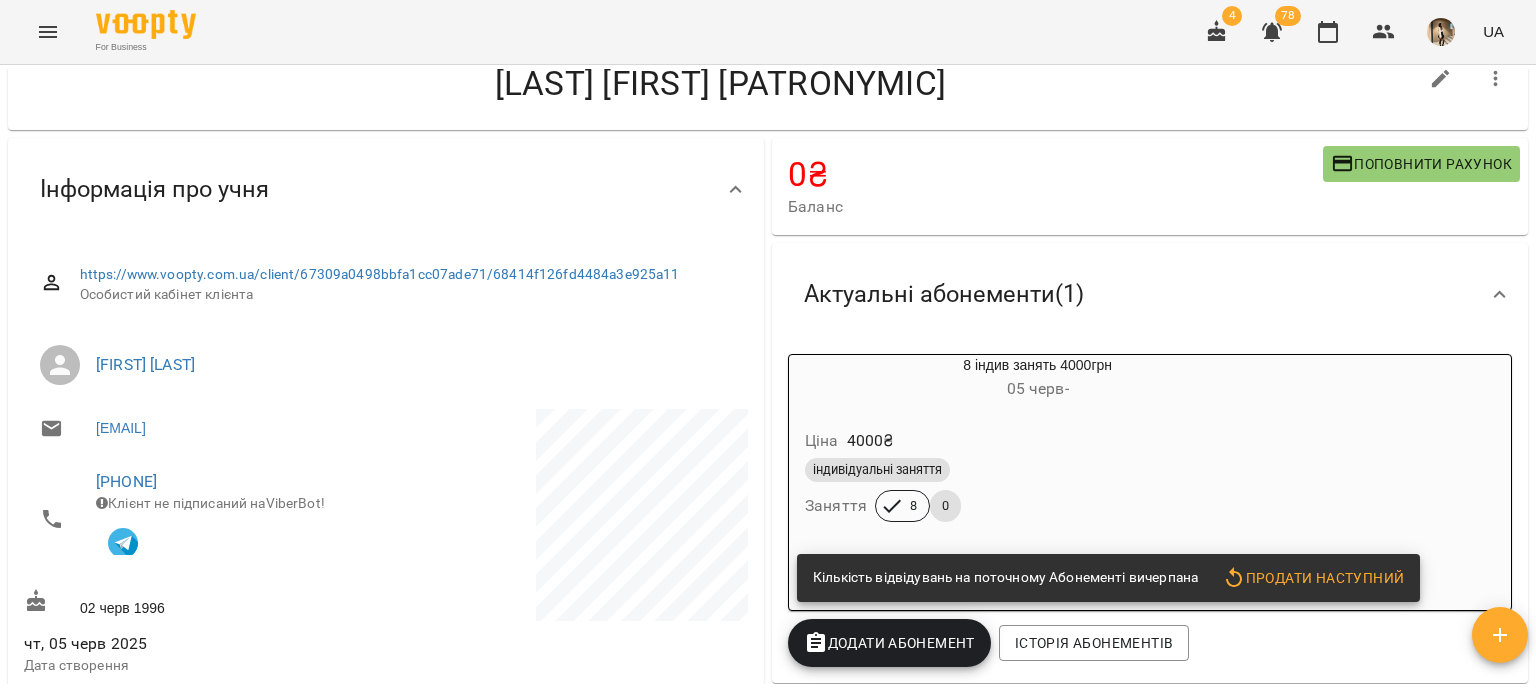 scroll, scrollTop: 0, scrollLeft: 0, axis: both 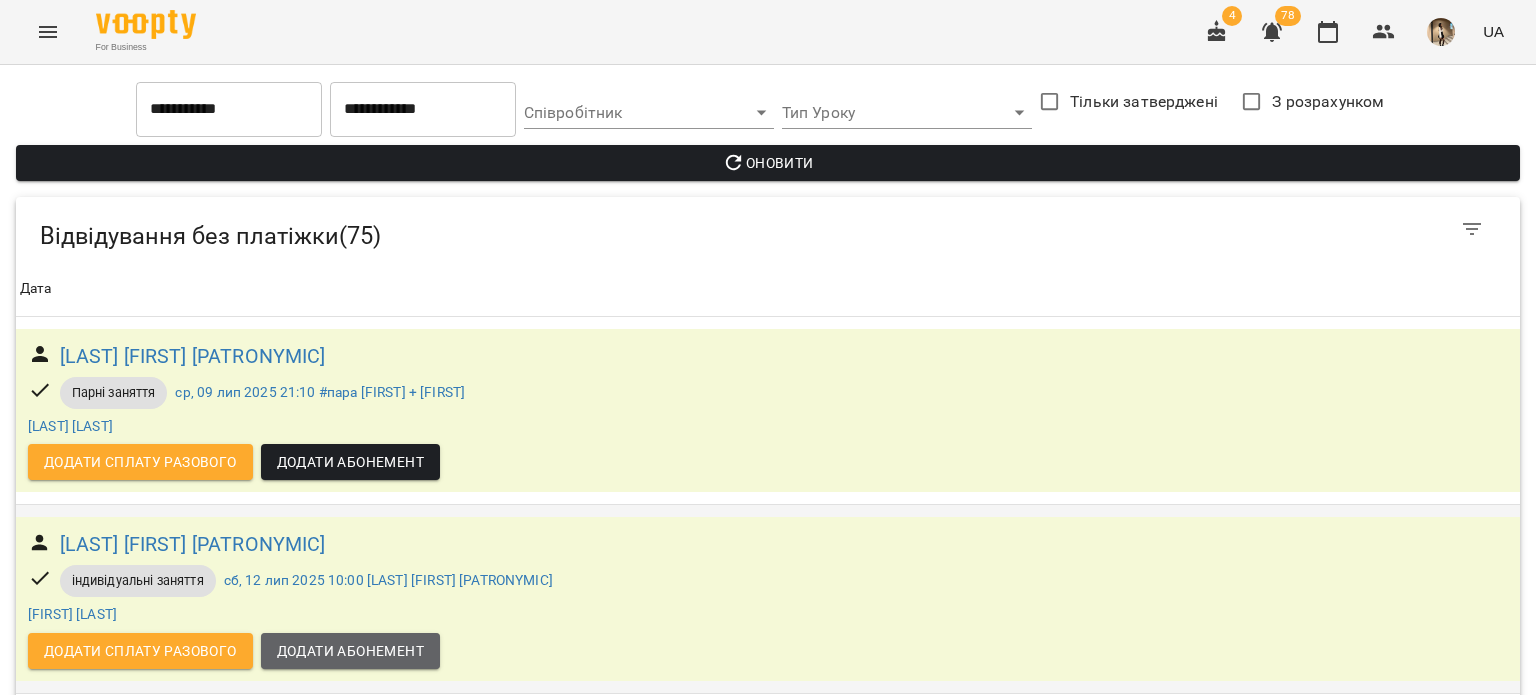 click on "Додати Абонемент" at bounding box center [350, 651] 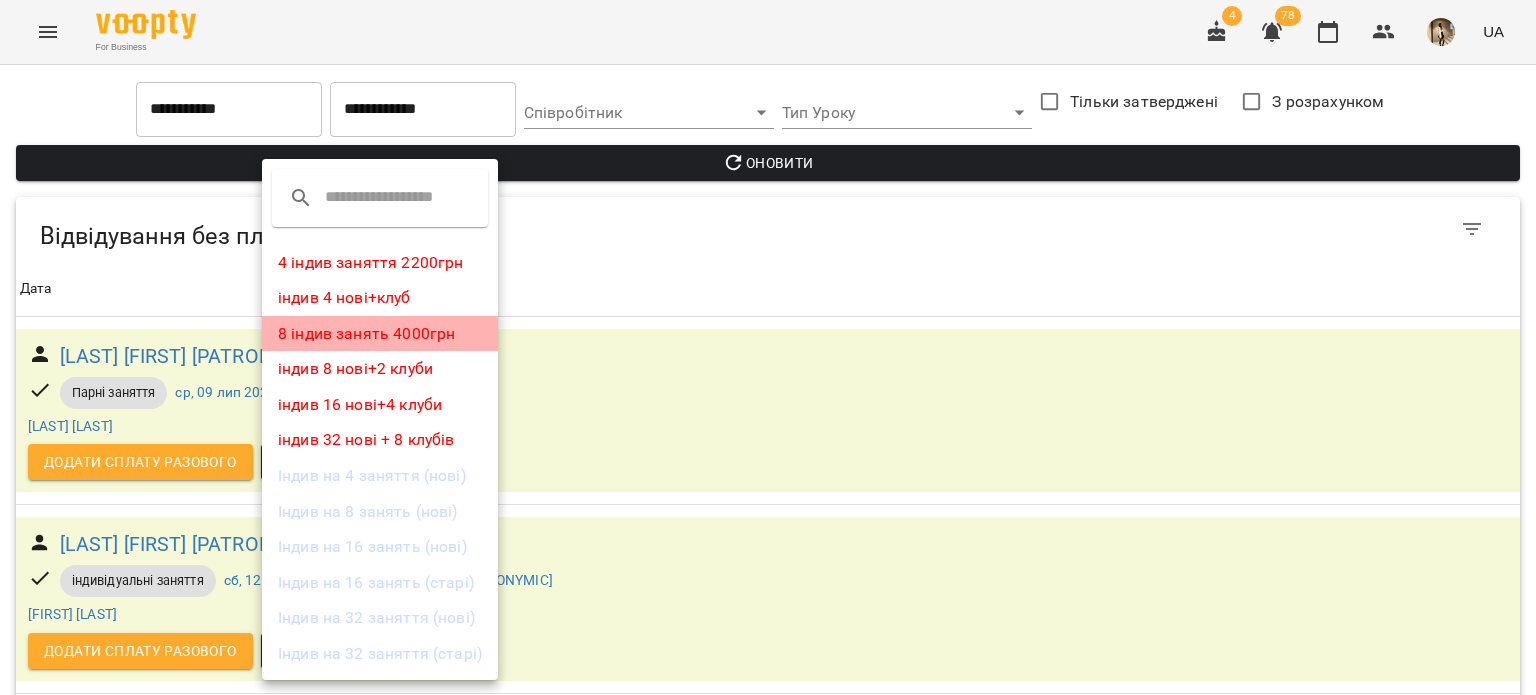click on "8 індив занять 4000грн" at bounding box center (380, 334) 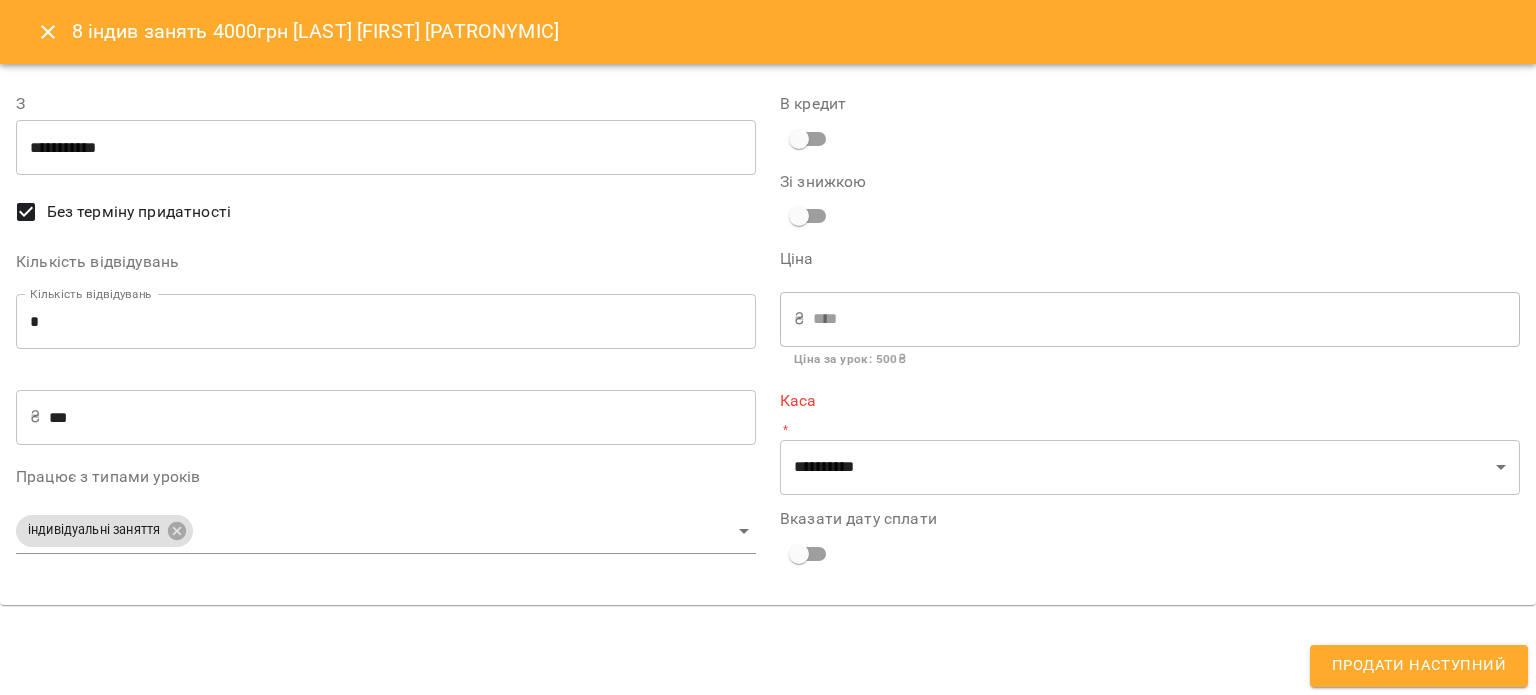 scroll, scrollTop: 0, scrollLeft: 0, axis: both 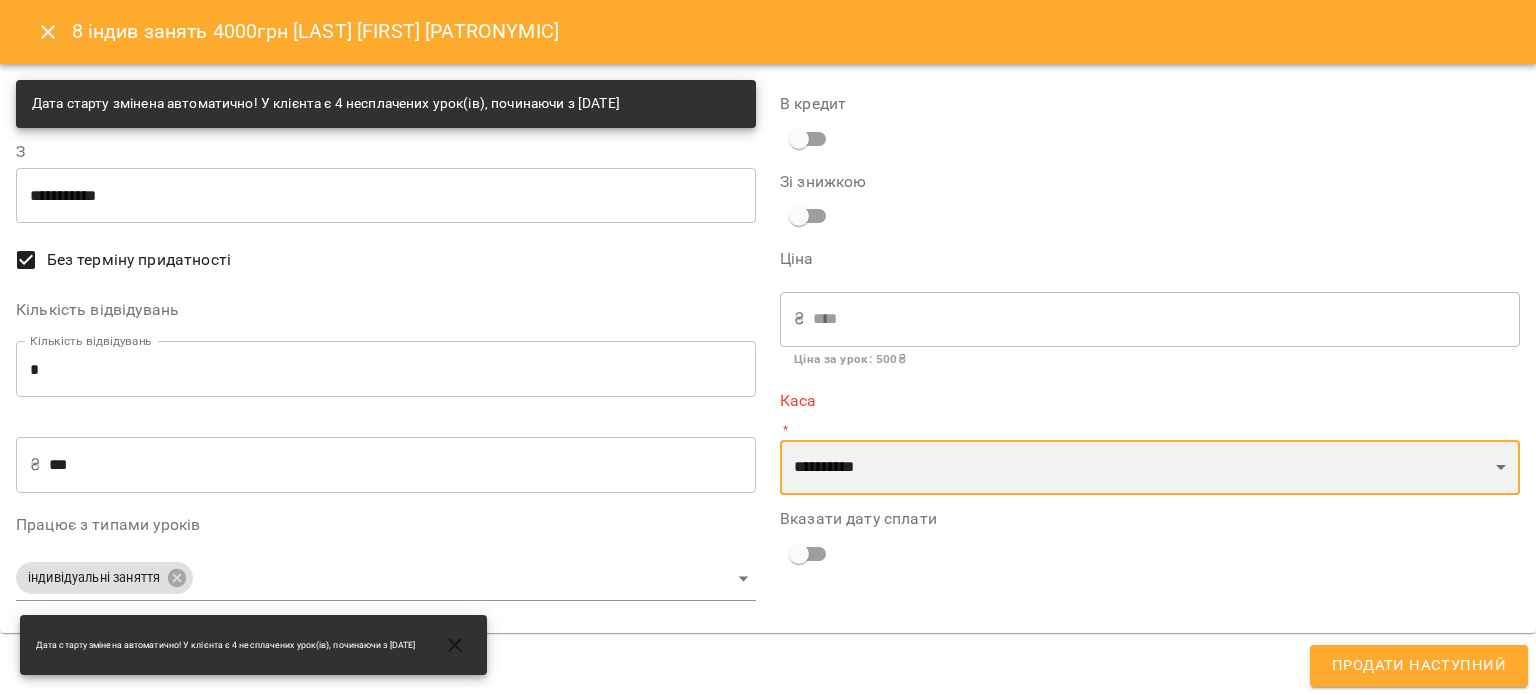 click on "**********" at bounding box center (1150, 468) 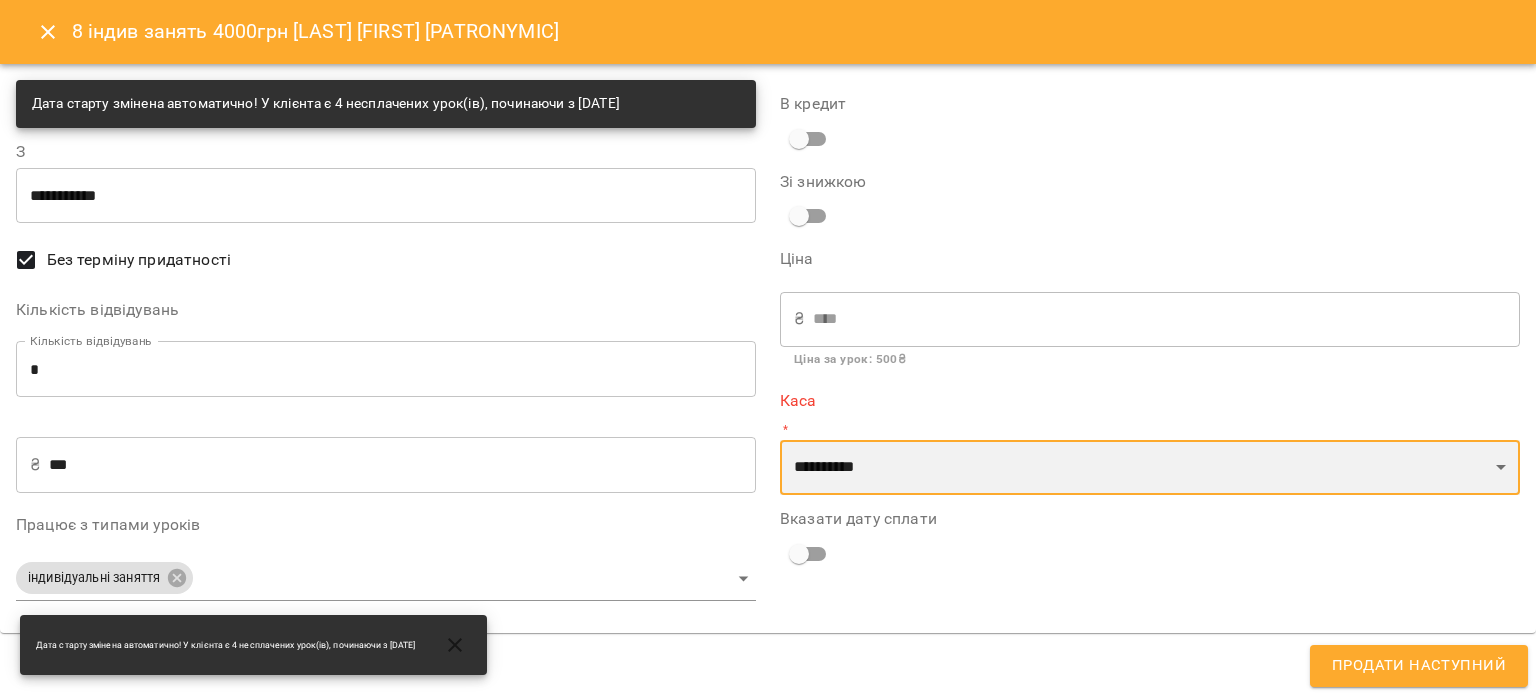 select on "****" 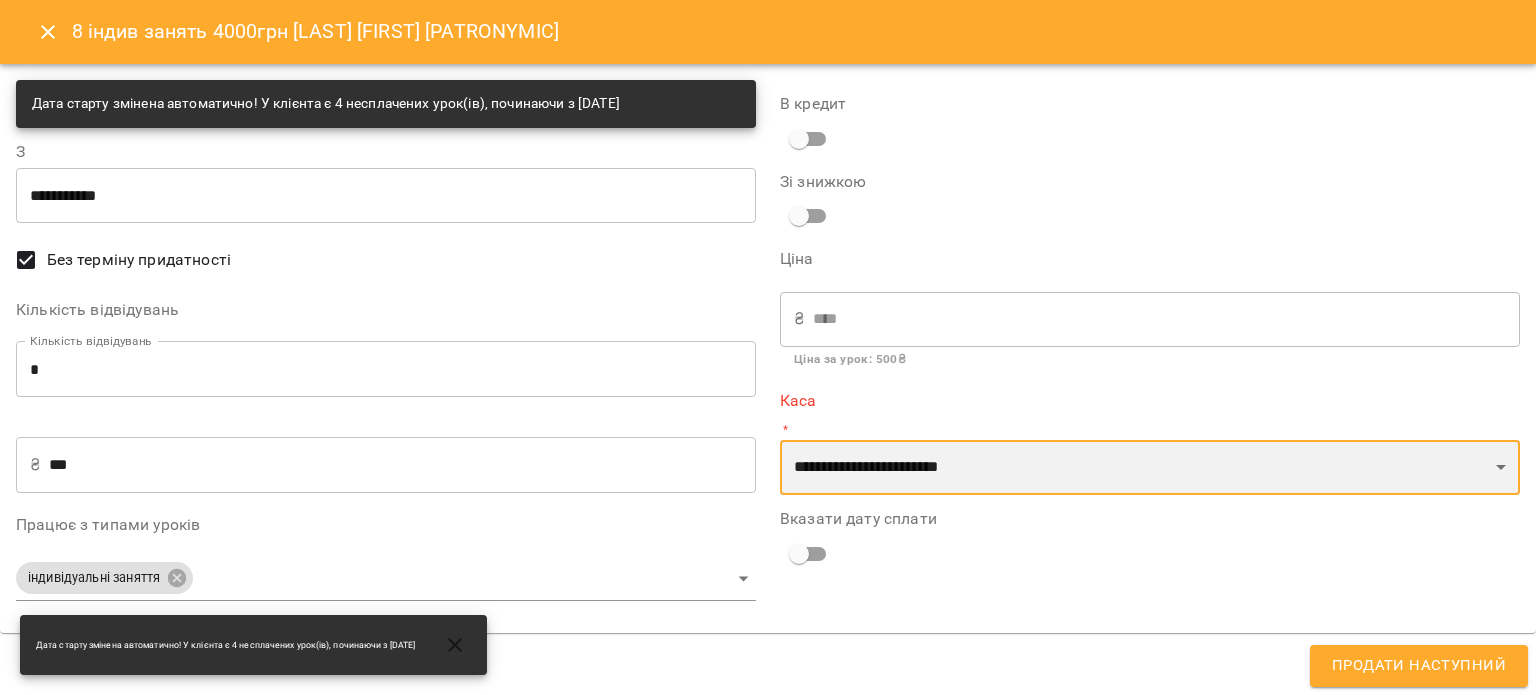 click on "**********" at bounding box center [1150, 468] 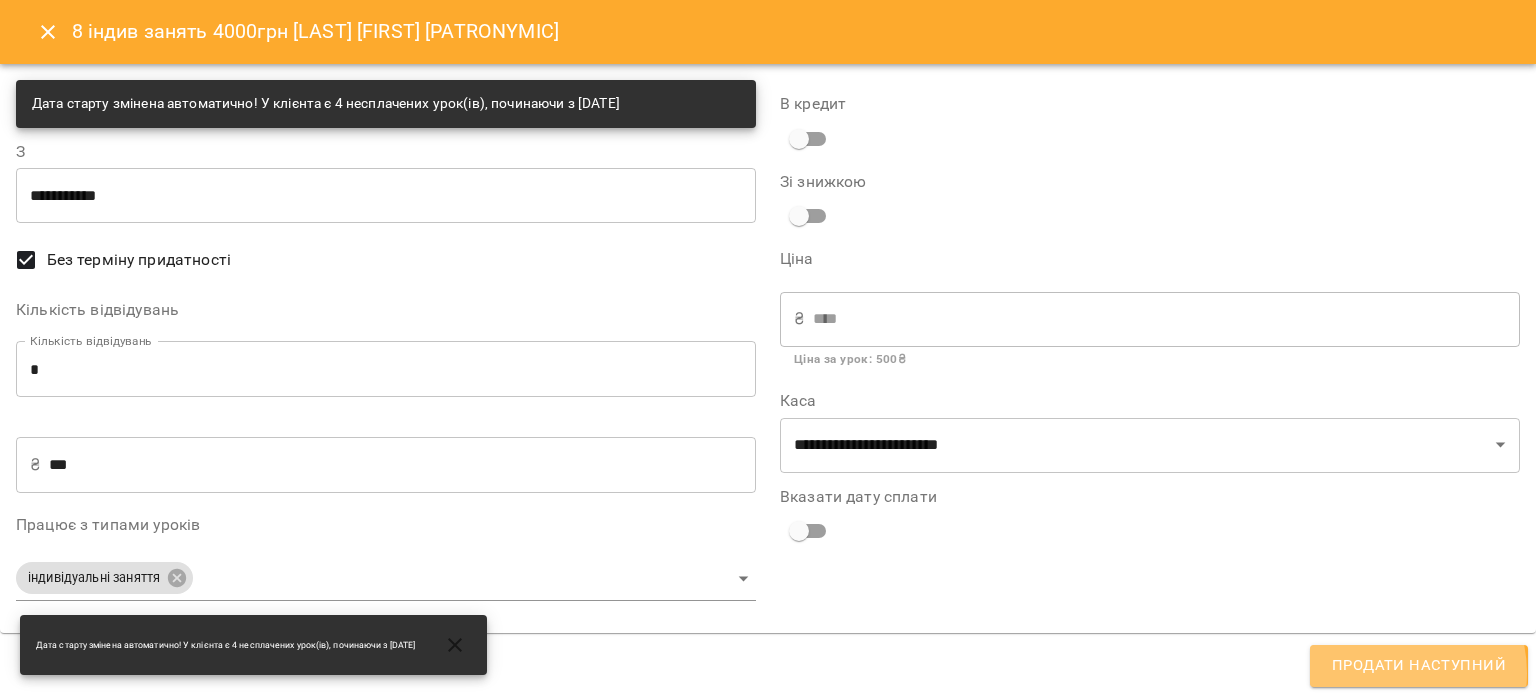 click on "Продати наступний" at bounding box center (1419, 666) 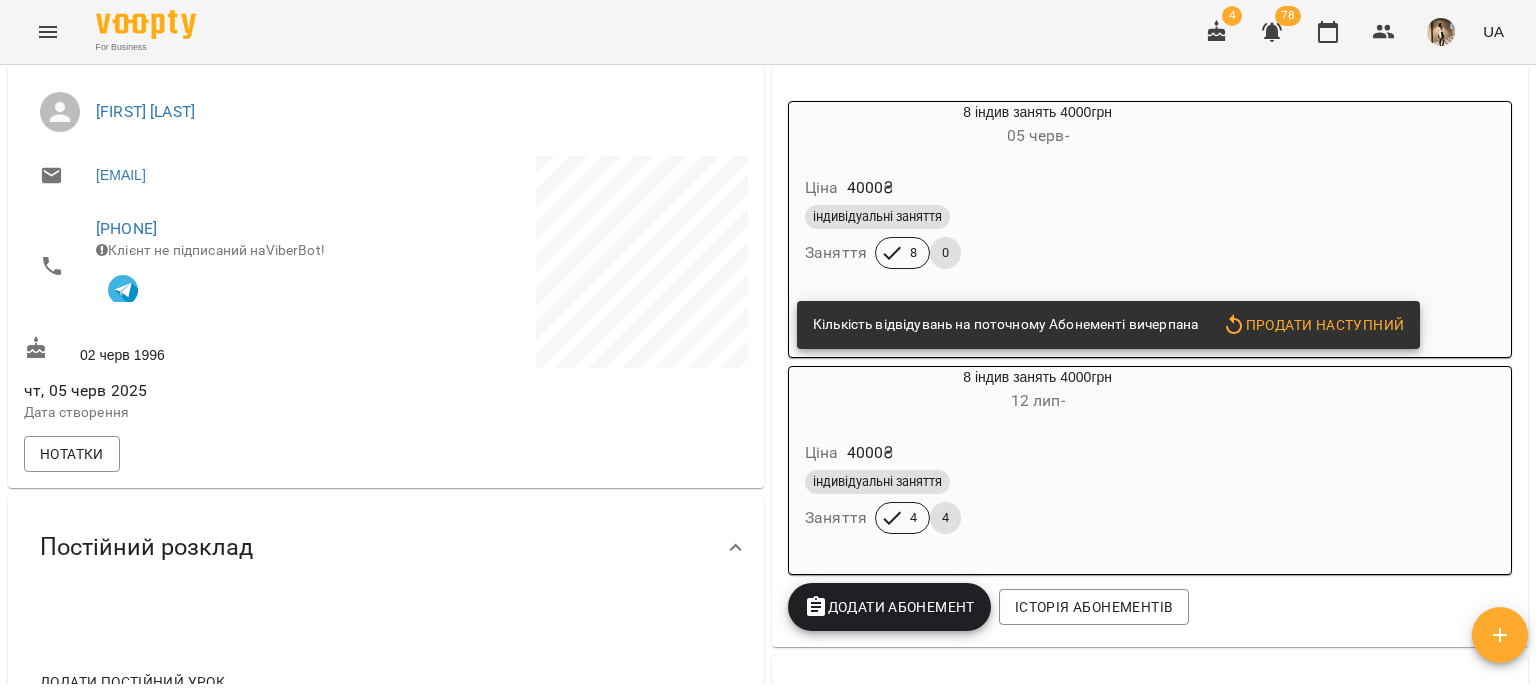 scroll, scrollTop: 0, scrollLeft: 0, axis: both 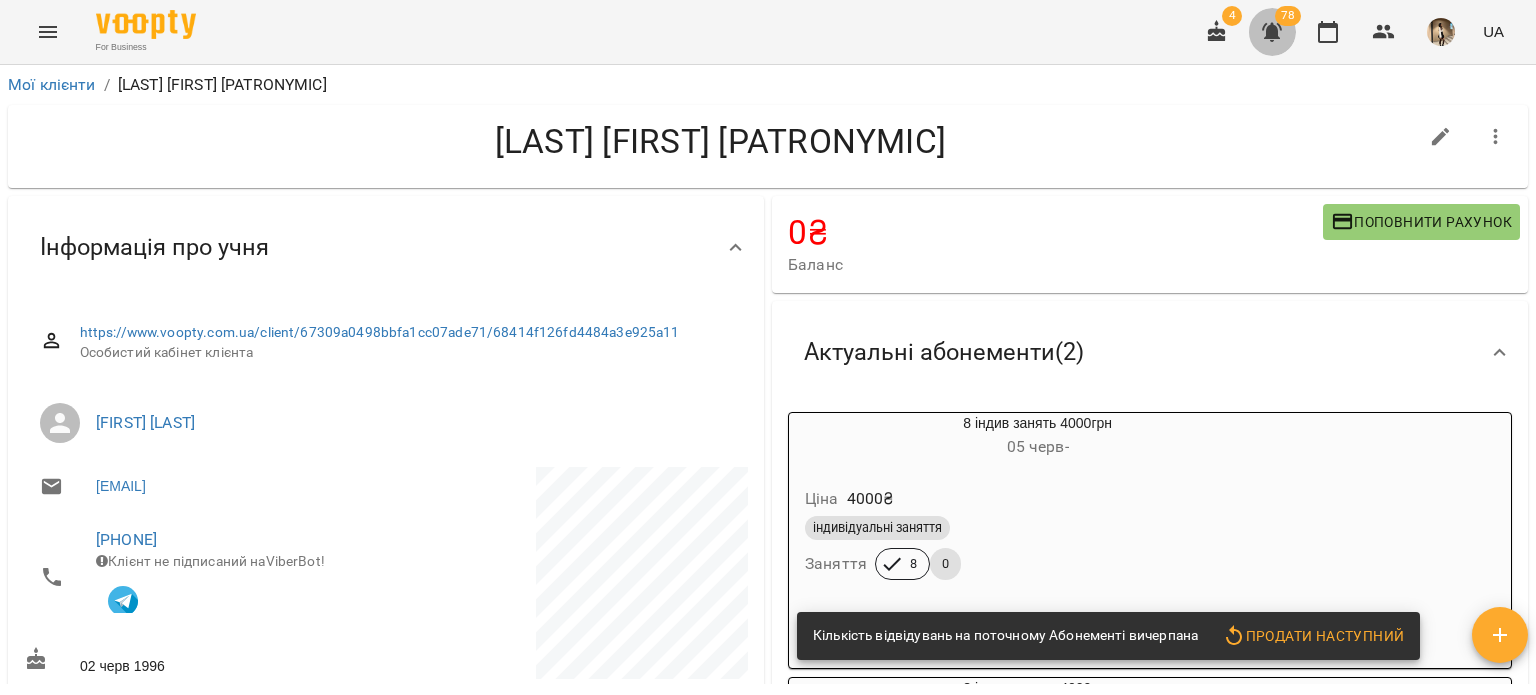 click at bounding box center (1272, 32) 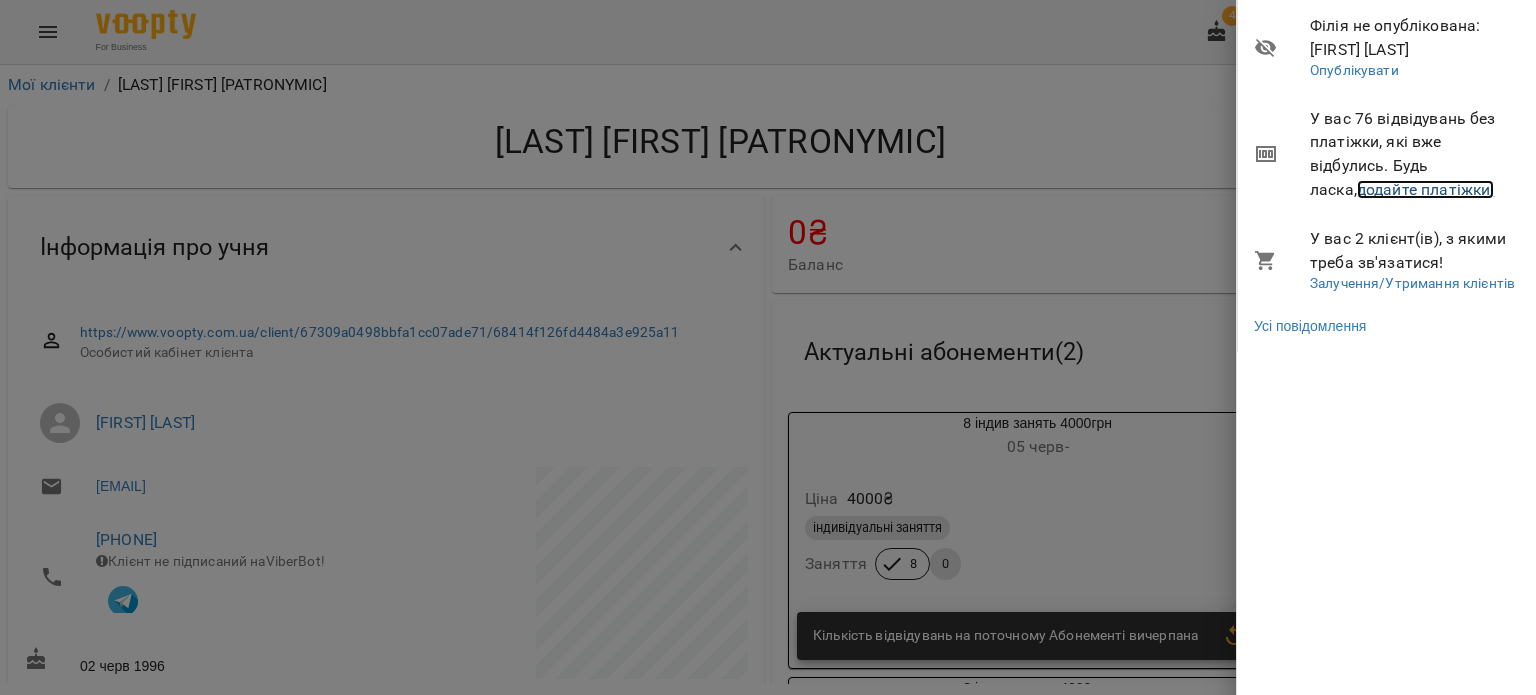 click on "додайте платіжки!" at bounding box center (1426, 189) 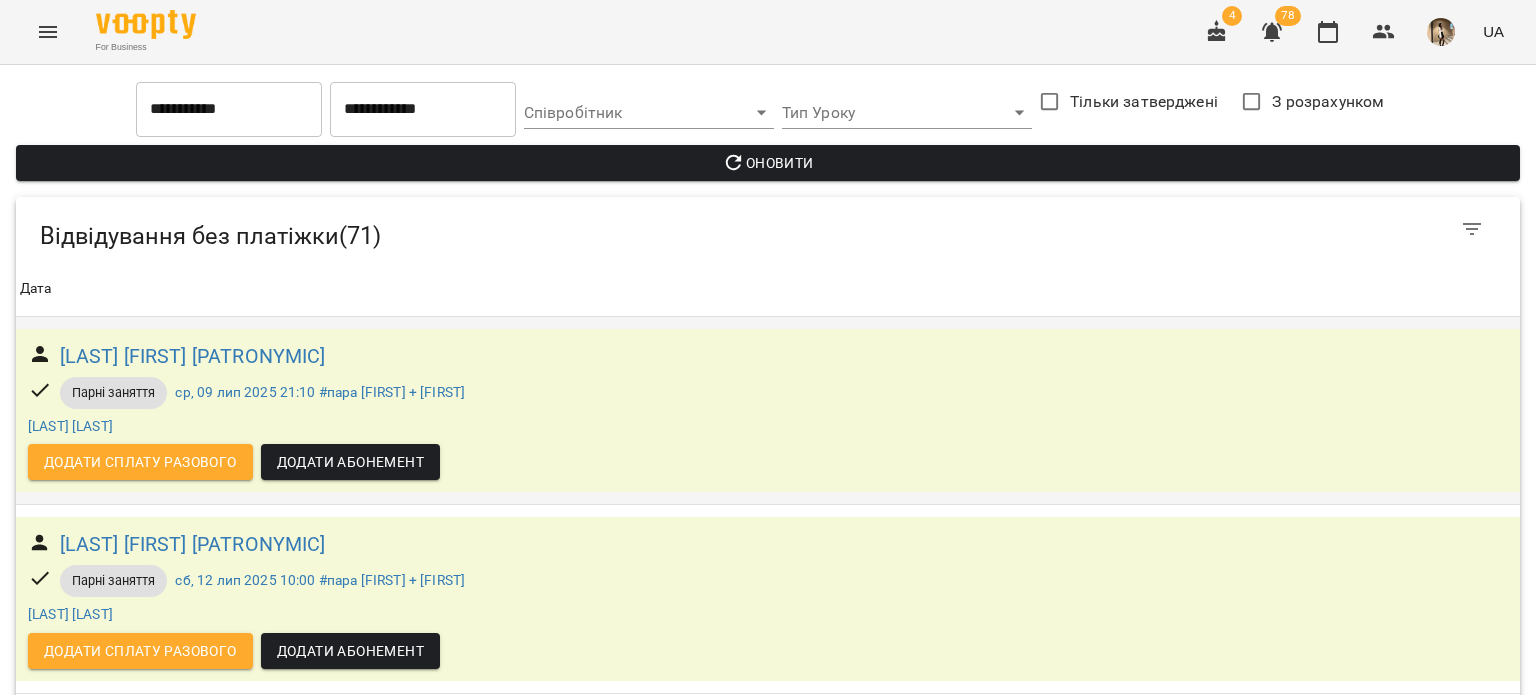 scroll, scrollTop: 30, scrollLeft: 0, axis: vertical 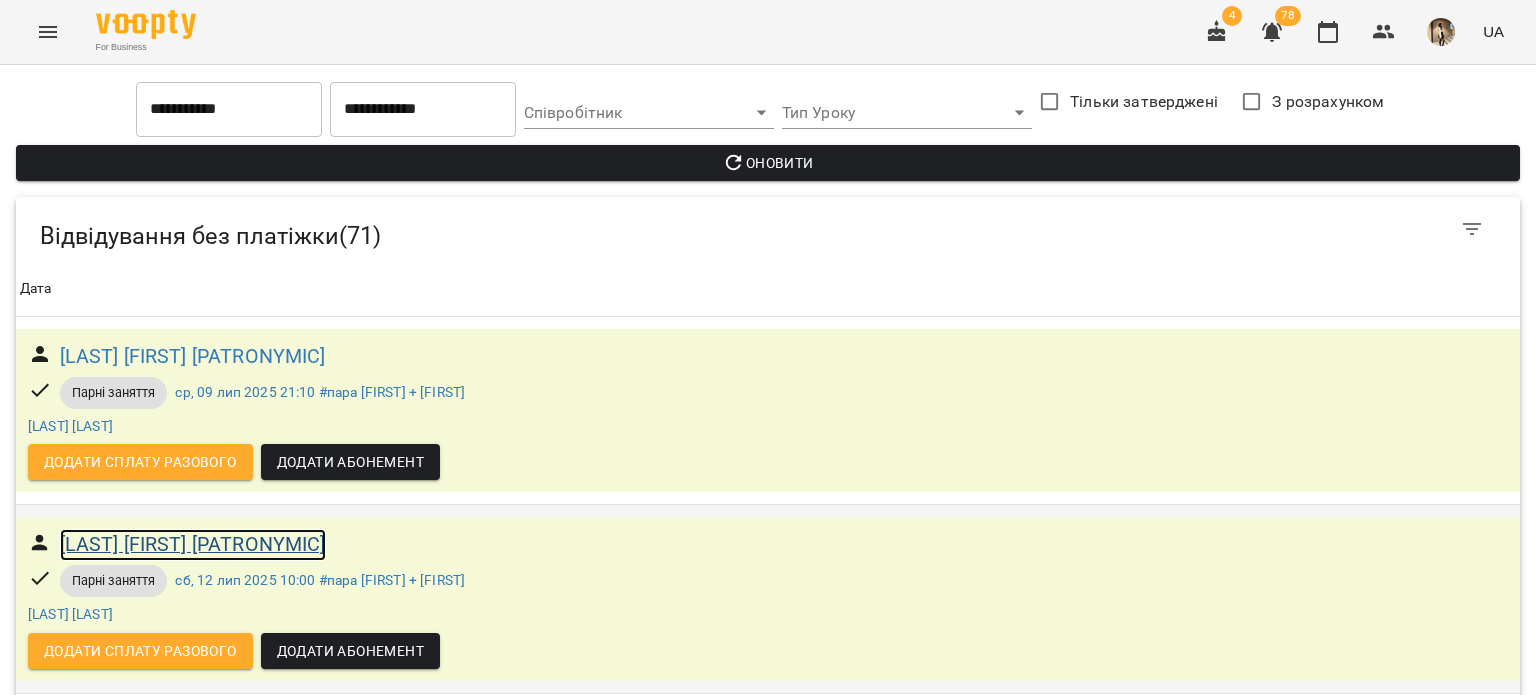 click on "[LAST] [FIRST] [PATRONYMIC]" at bounding box center [193, 544] 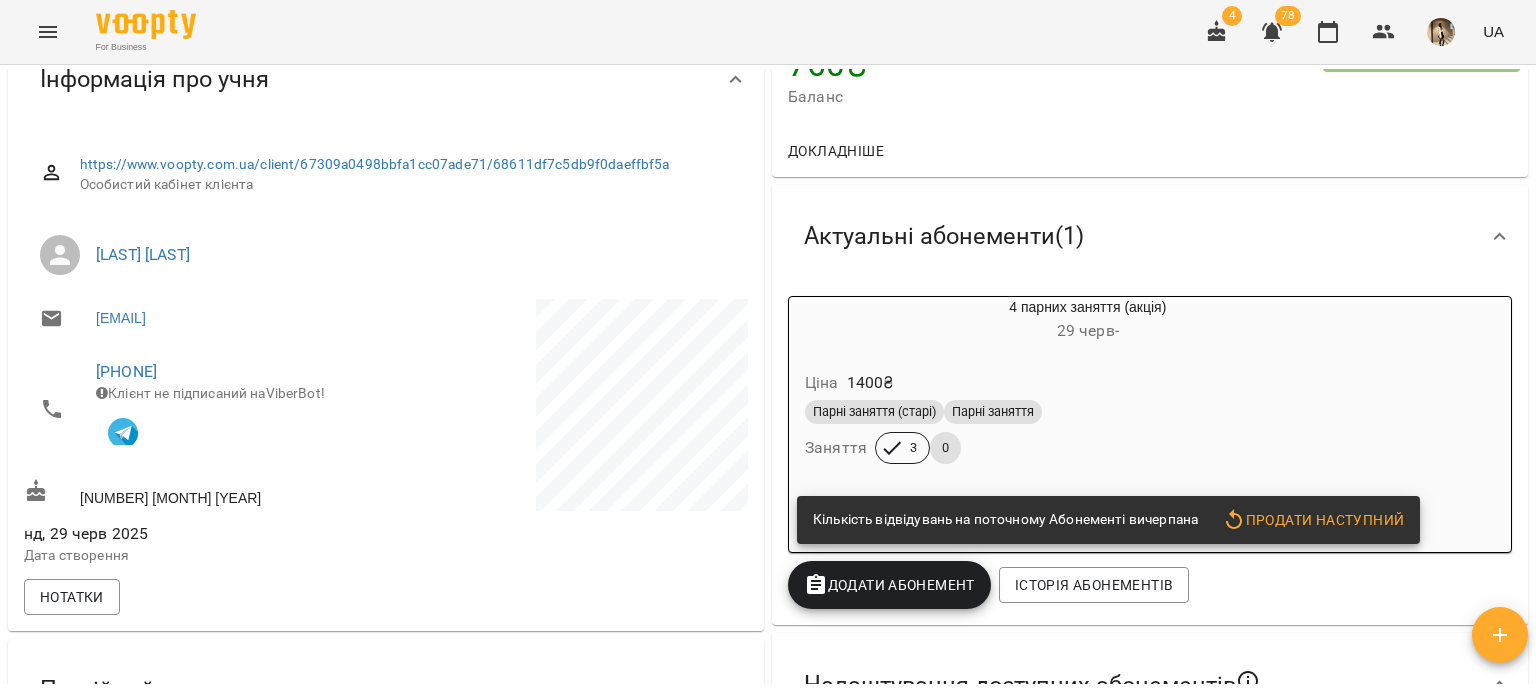 scroll, scrollTop: 0, scrollLeft: 0, axis: both 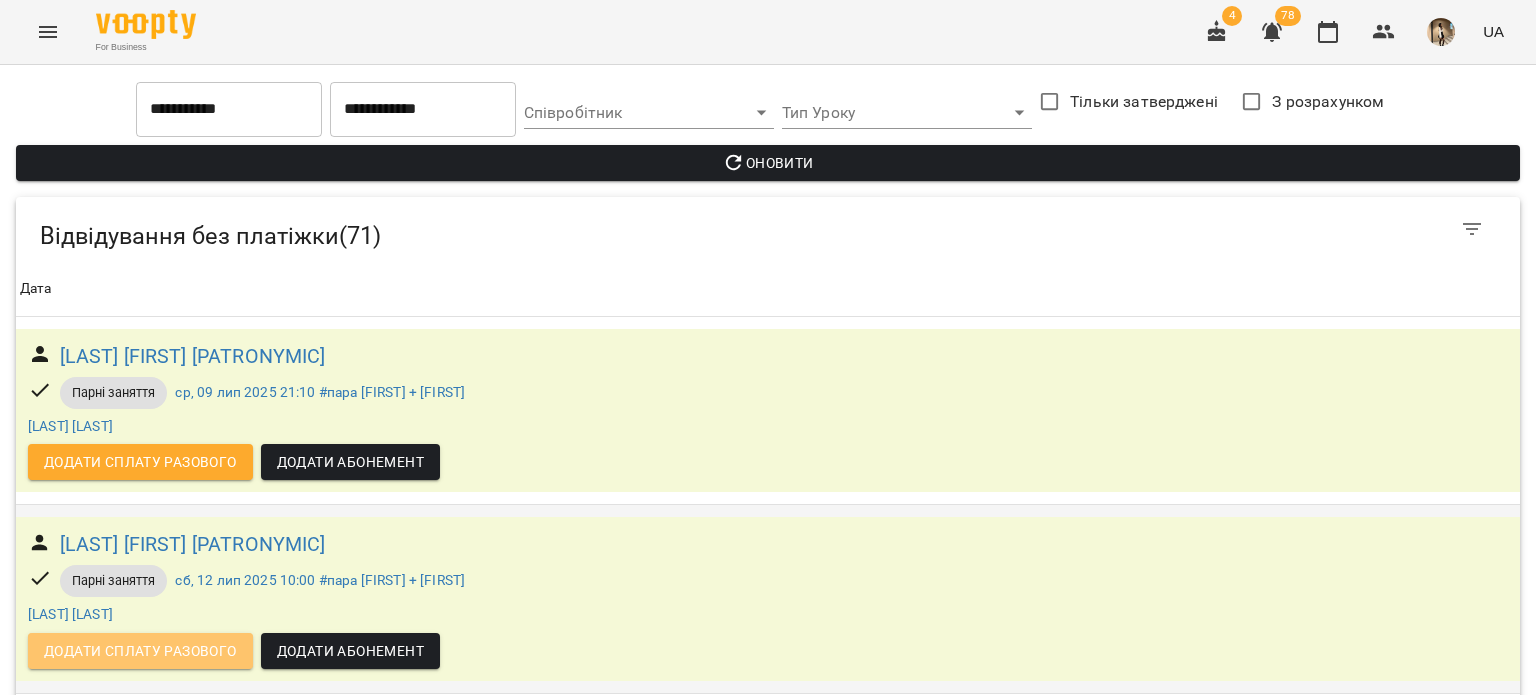 click on "Додати сплату разового" at bounding box center [140, 651] 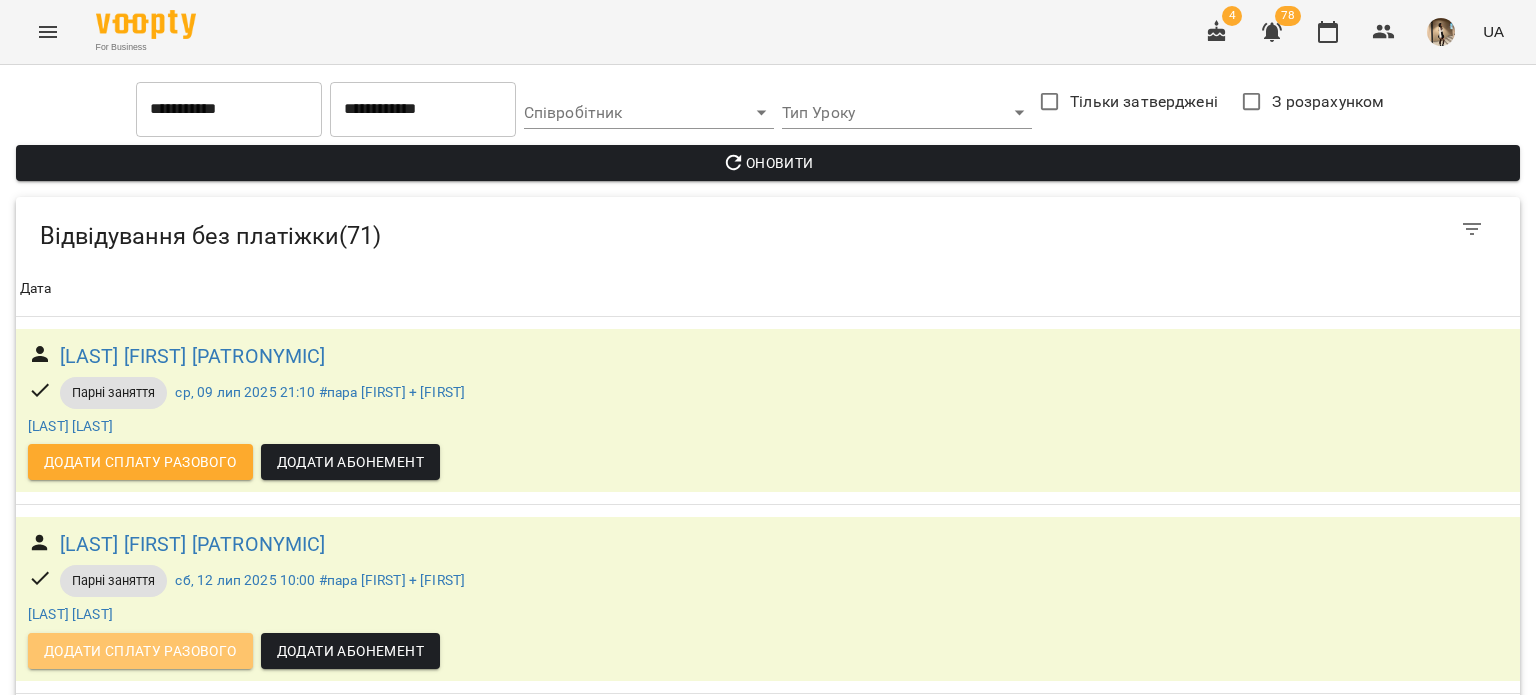scroll, scrollTop: 0, scrollLeft: 0, axis: both 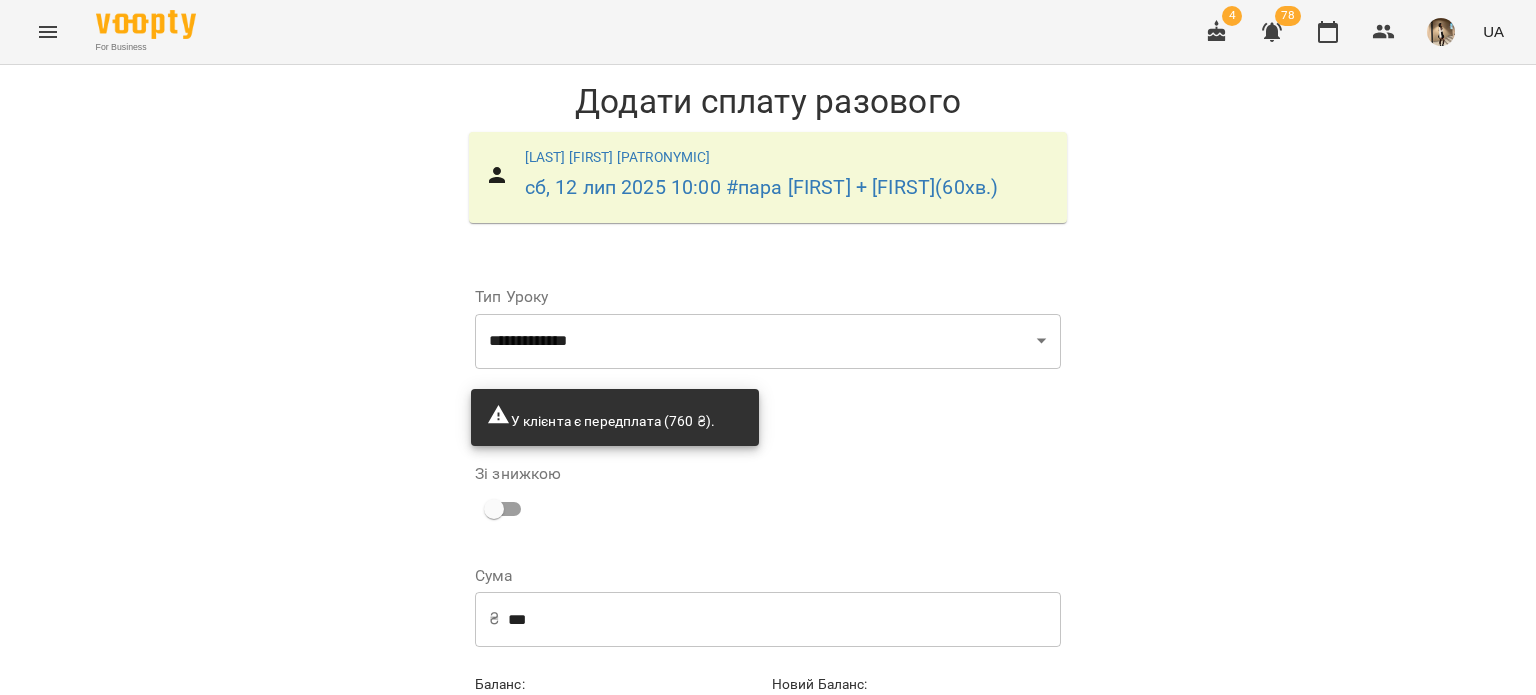 click on "***" at bounding box center (784, 619) 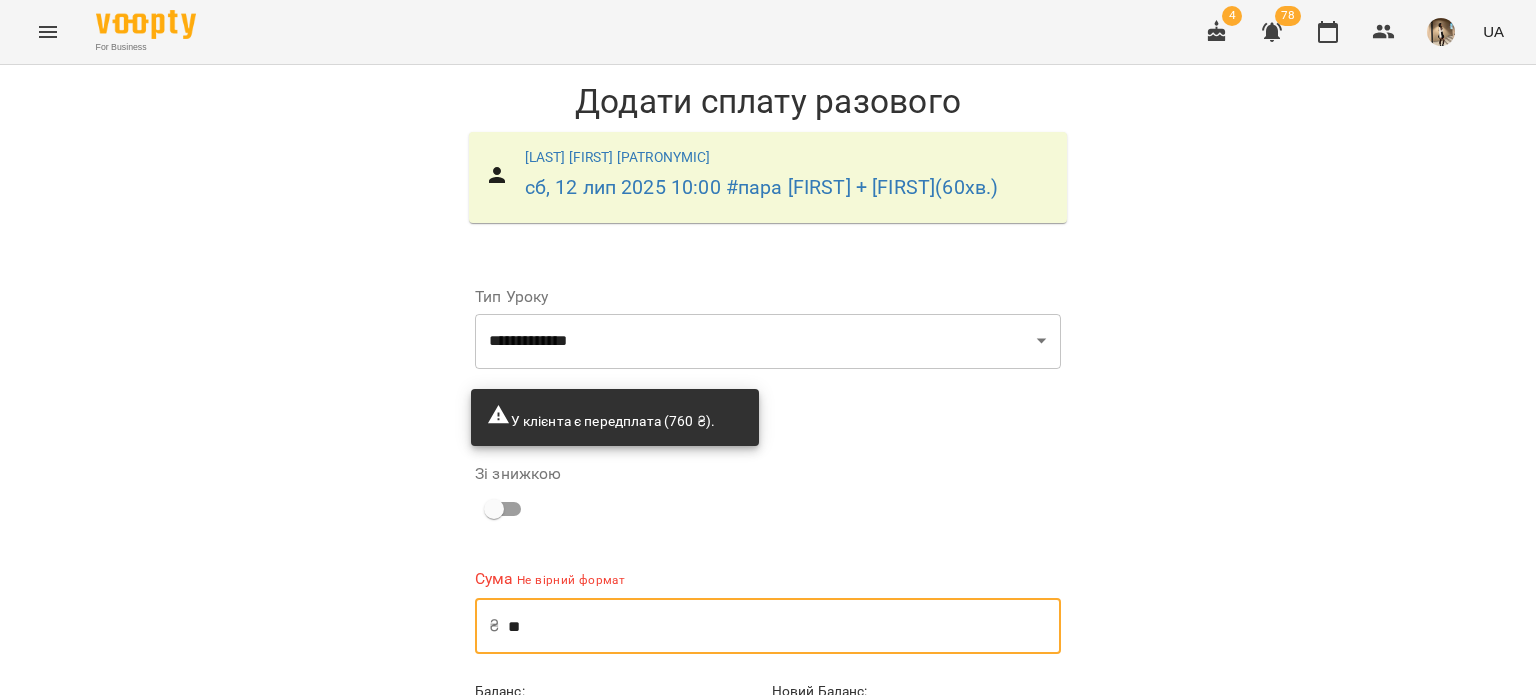type on "*" 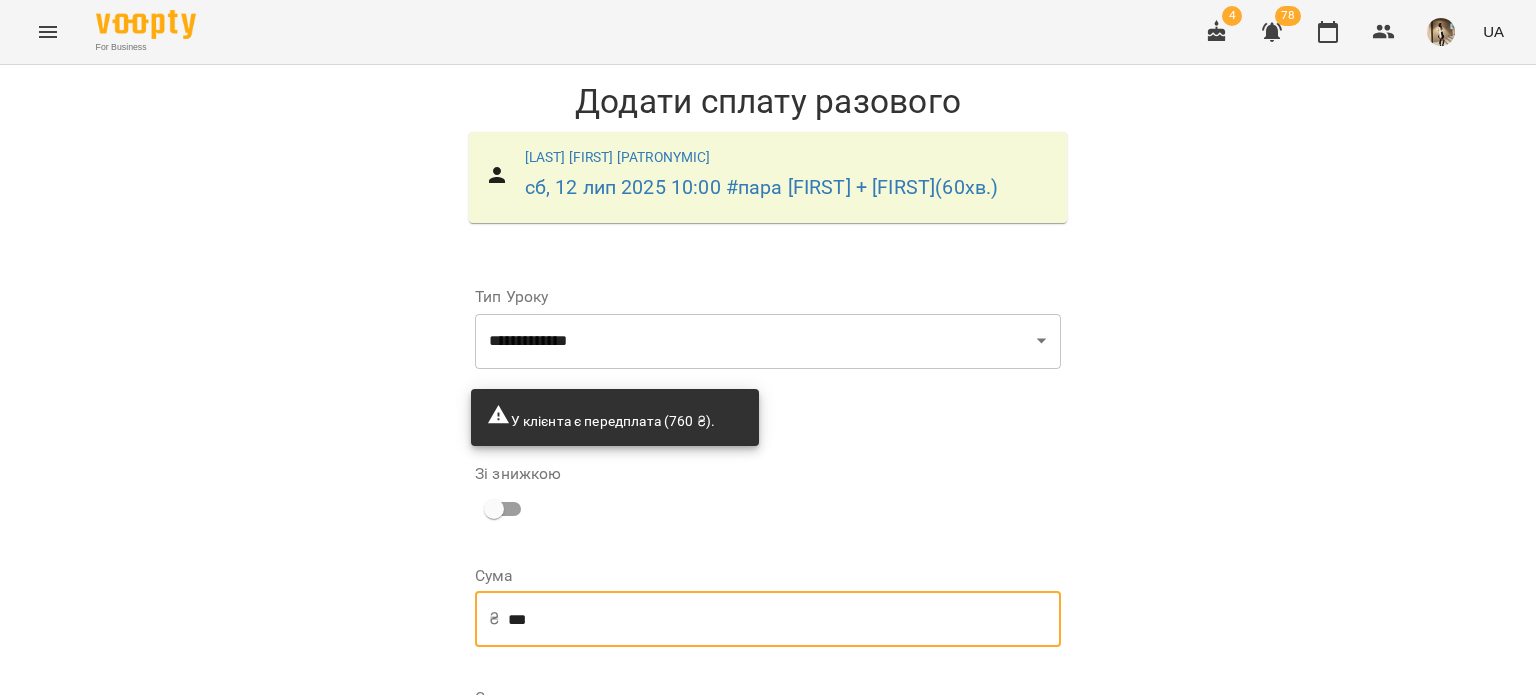 scroll, scrollTop: 327, scrollLeft: 0, axis: vertical 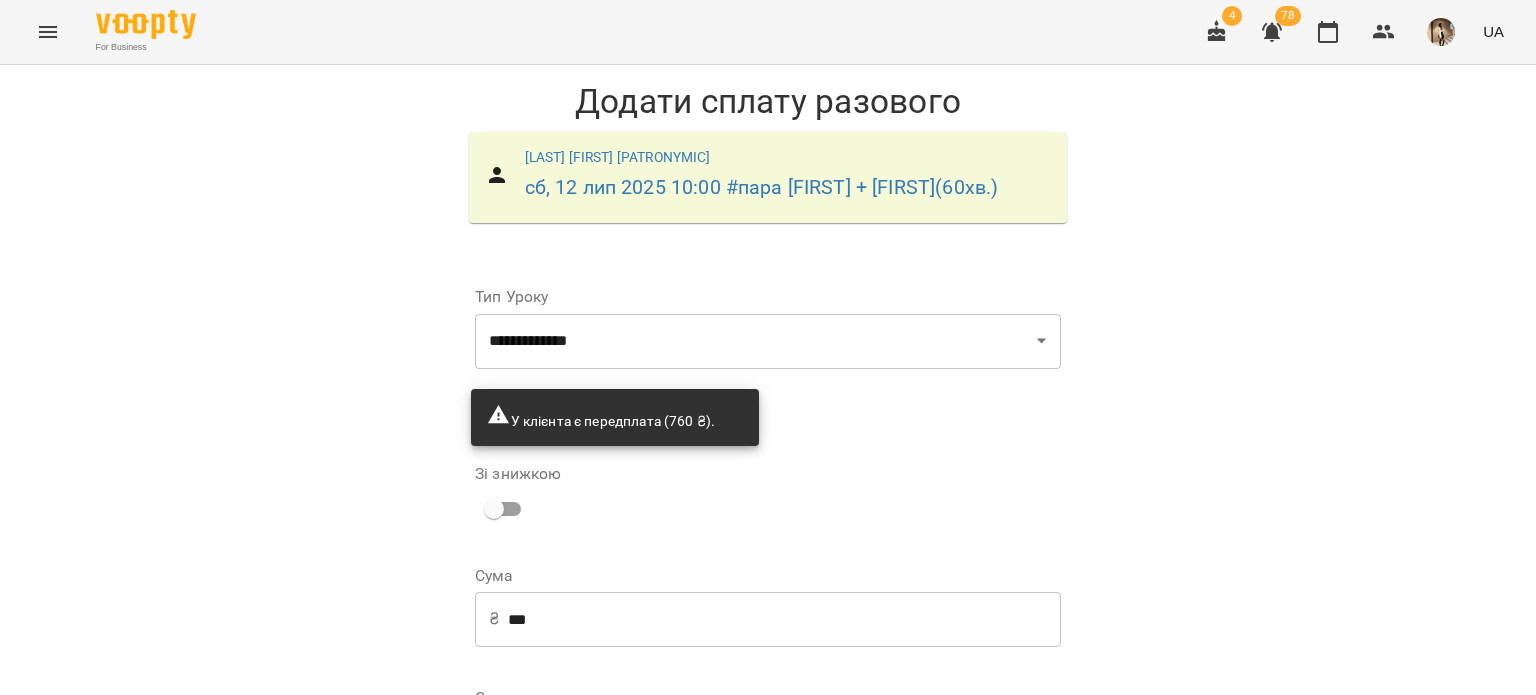 click on "**********" at bounding box center [916, 749] 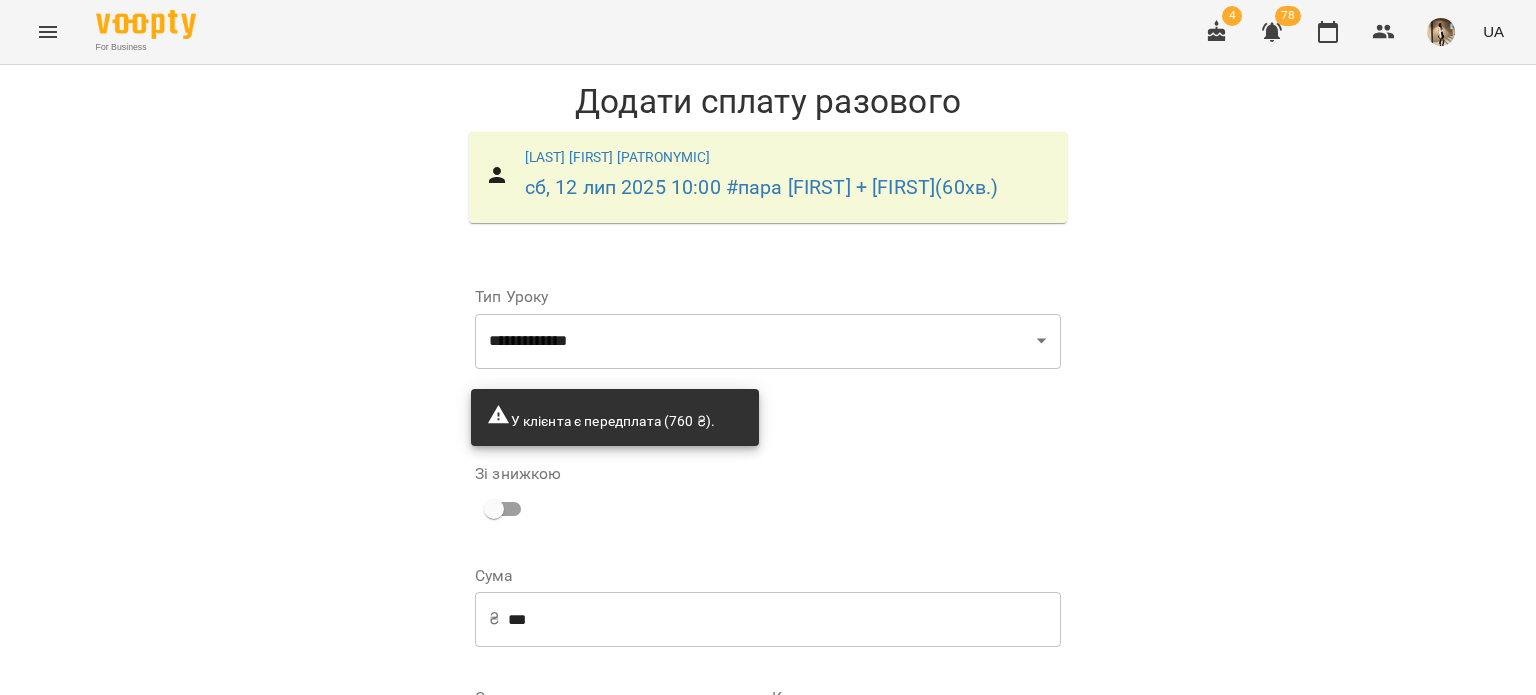 scroll, scrollTop: 320, scrollLeft: 0, axis: vertical 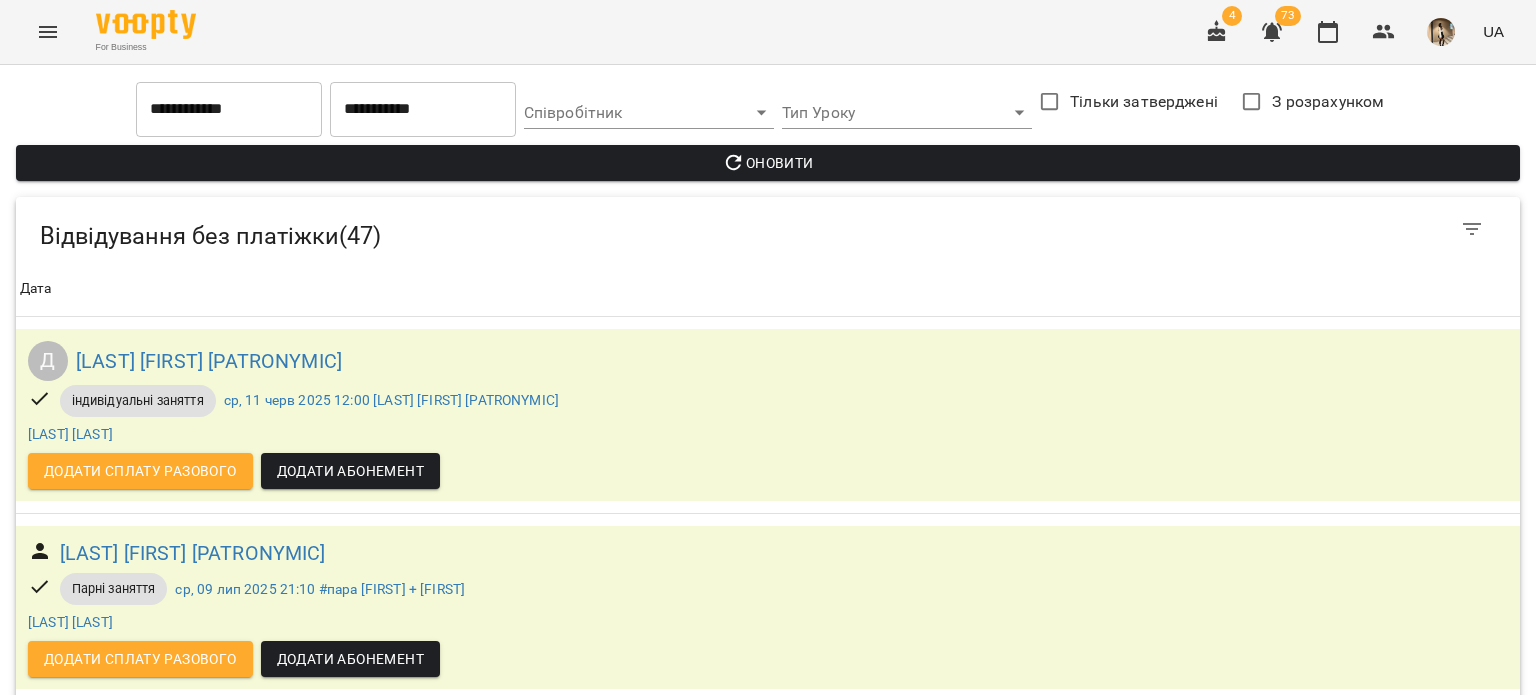 click on "Додати сплату разового" at bounding box center (140, 2393) 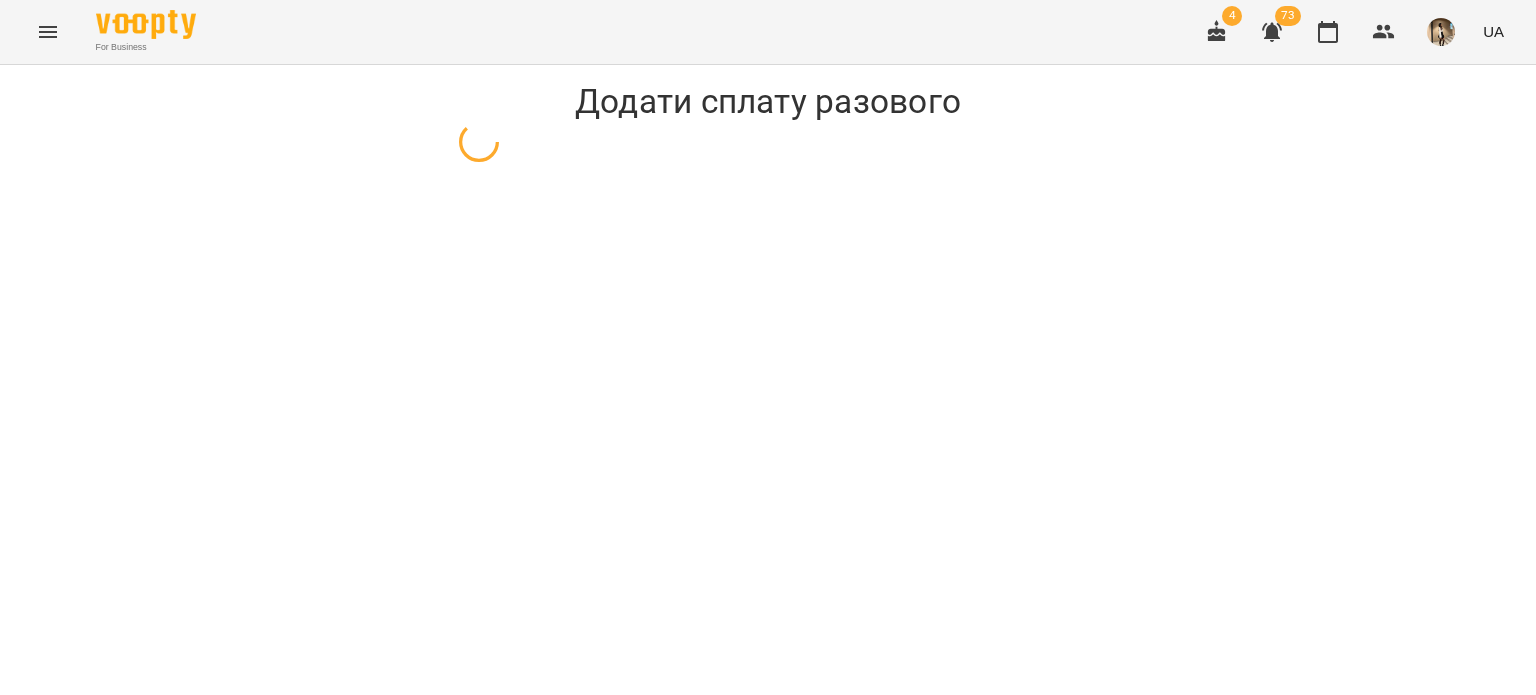 scroll, scrollTop: 0, scrollLeft: 0, axis: both 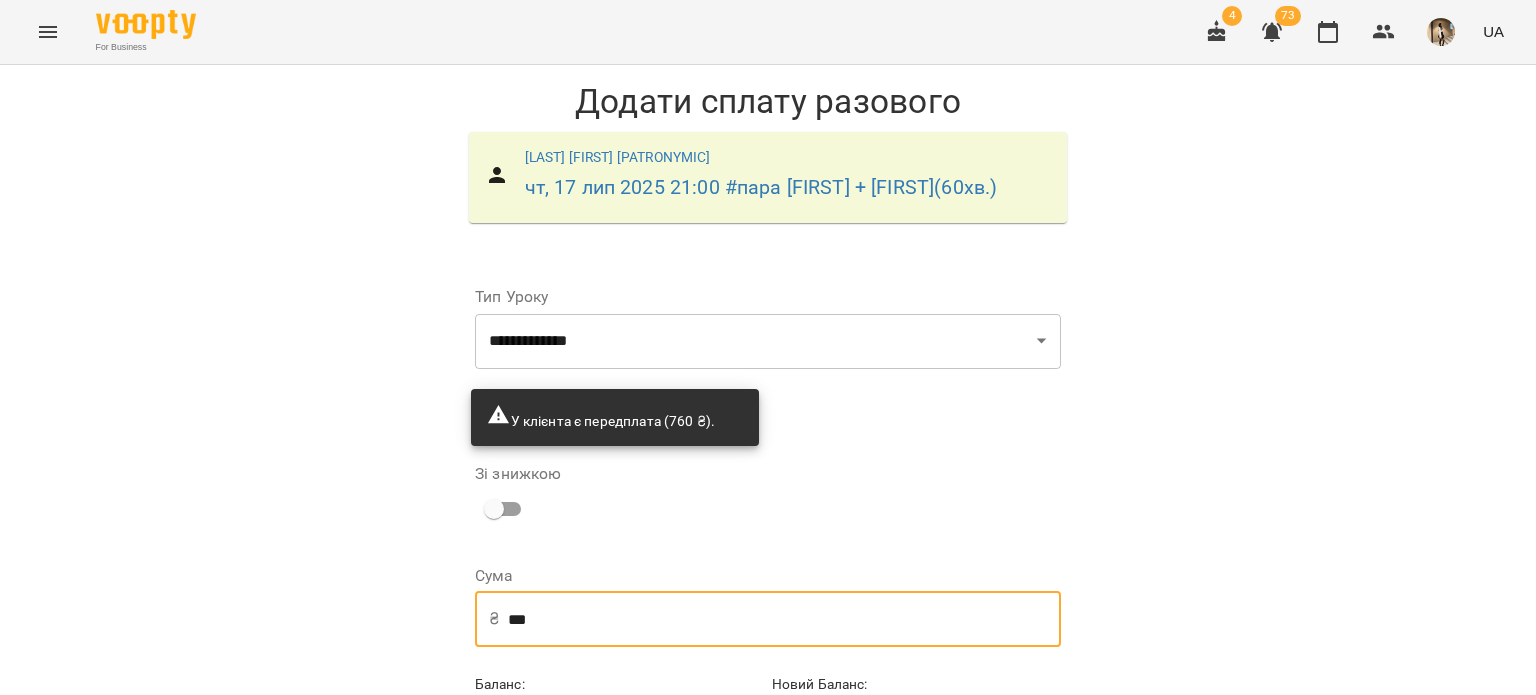 click on "***" at bounding box center (784, 619) 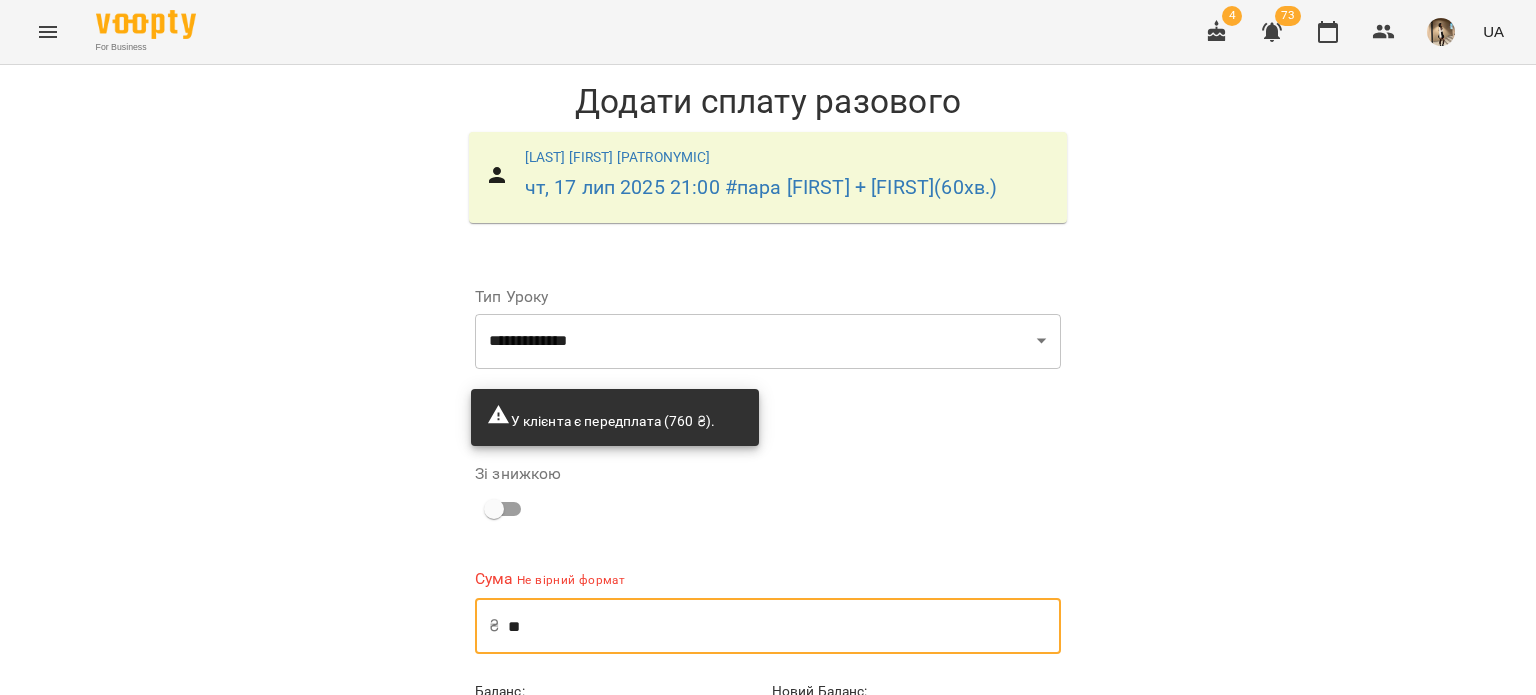type on "*" 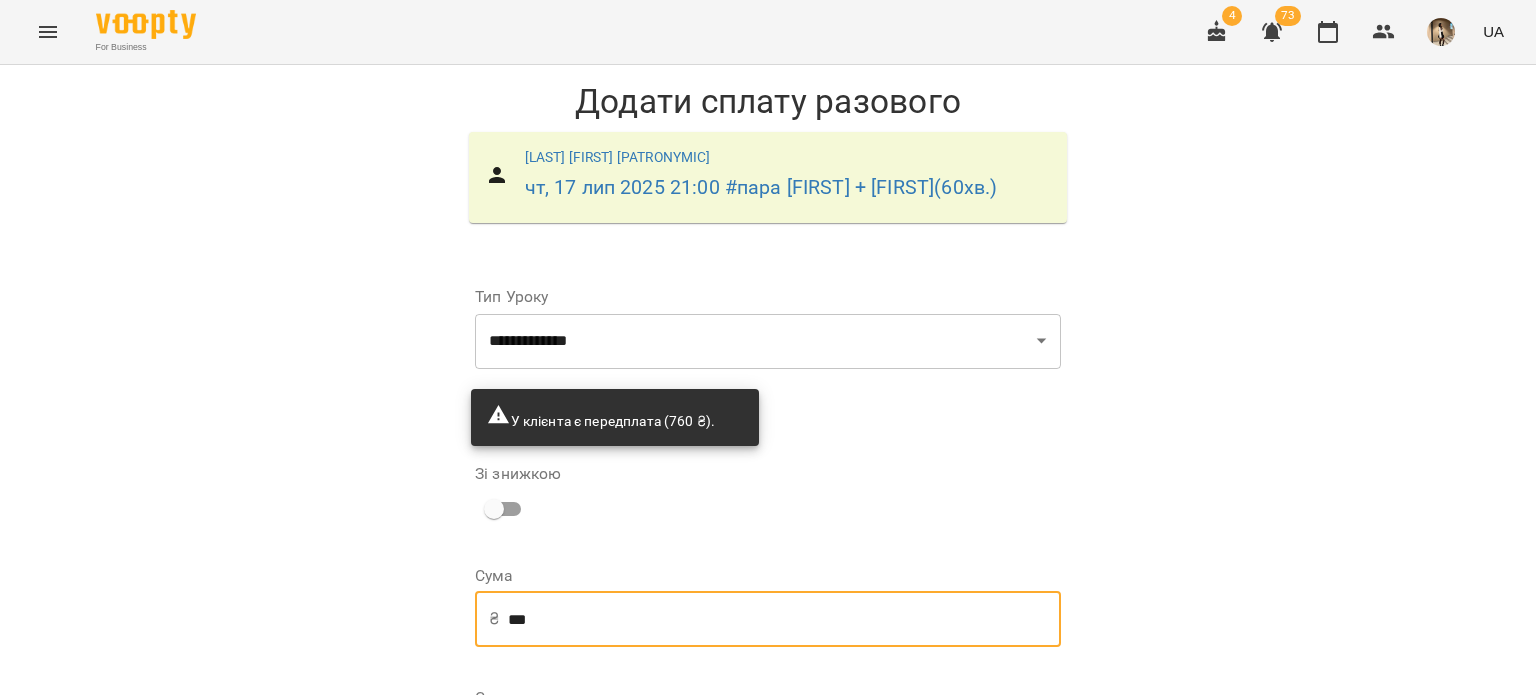 scroll, scrollTop: 304, scrollLeft: 0, axis: vertical 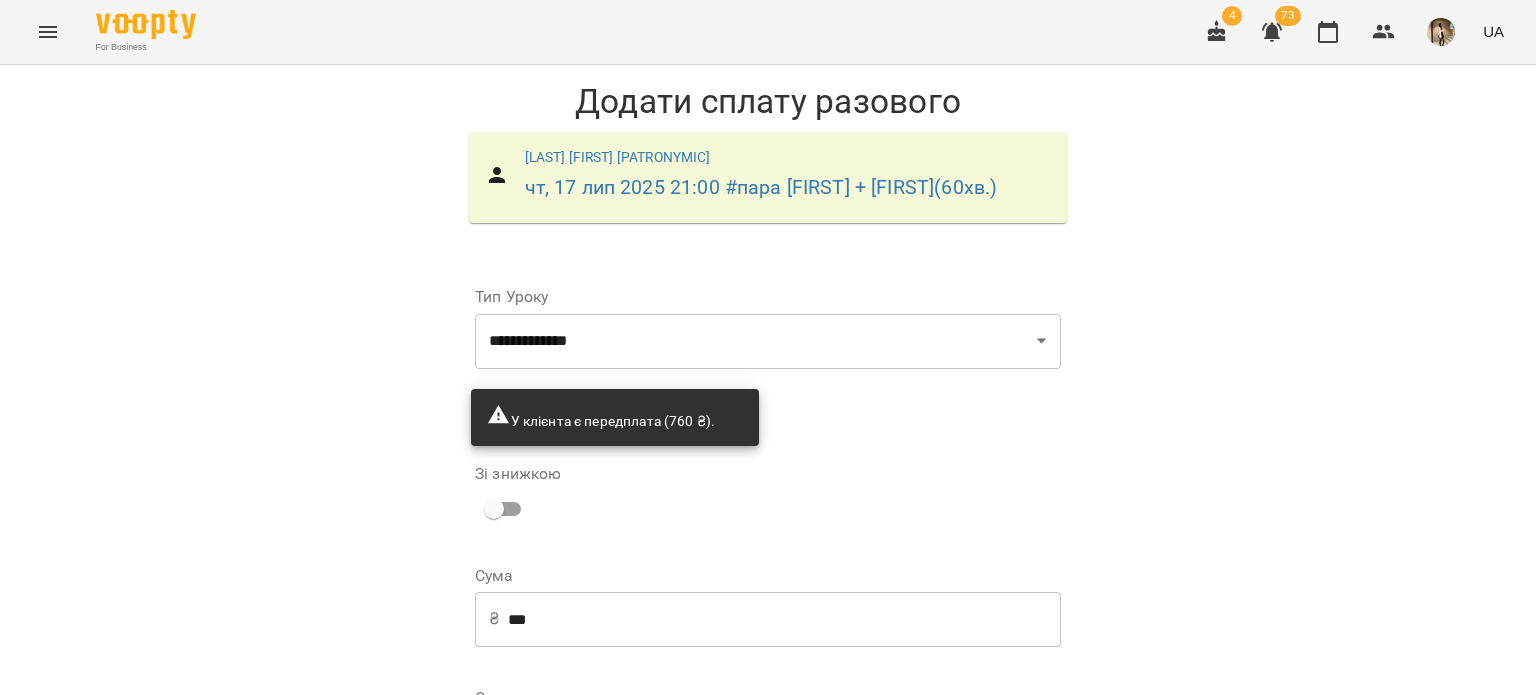 click on "**********" at bounding box center [916, 733] 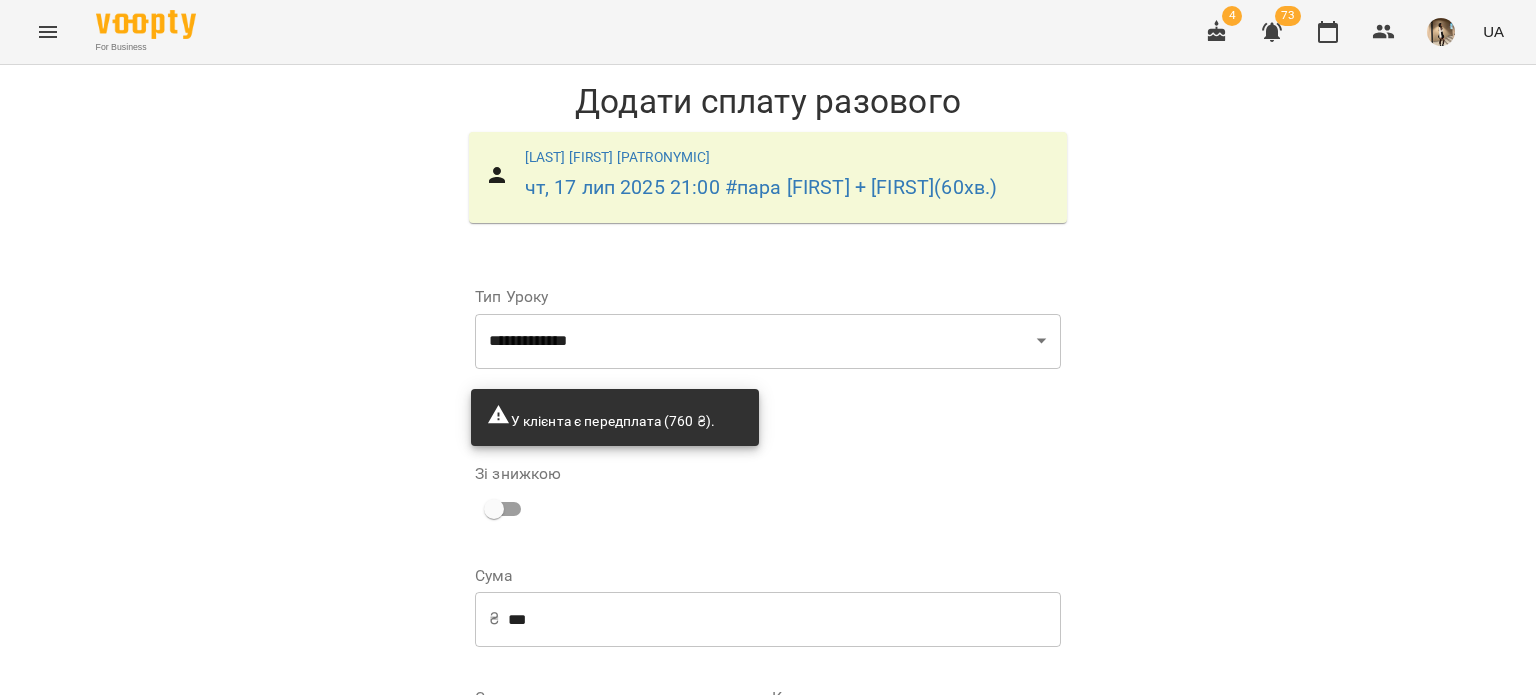 click on "Додати сплату разового" at bounding box center [934, 963] 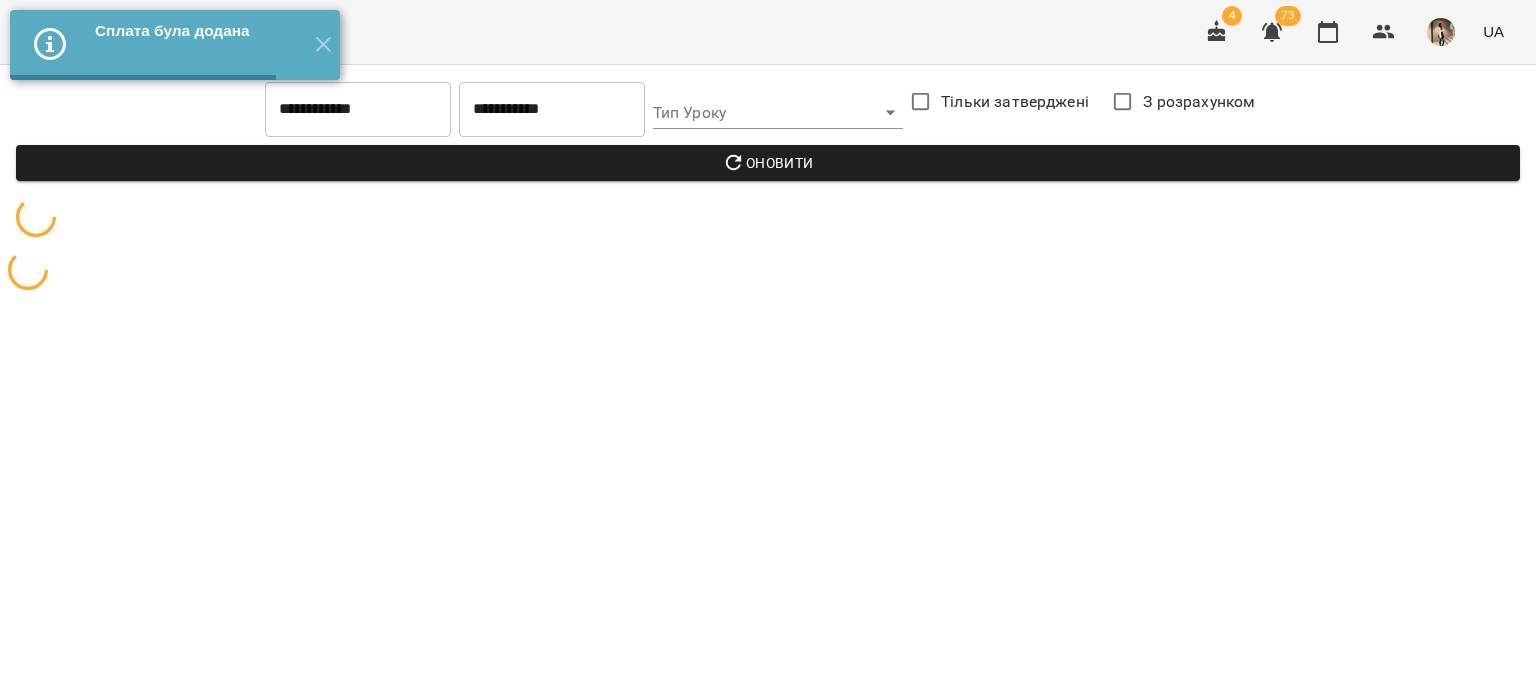 scroll, scrollTop: 0, scrollLeft: 0, axis: both 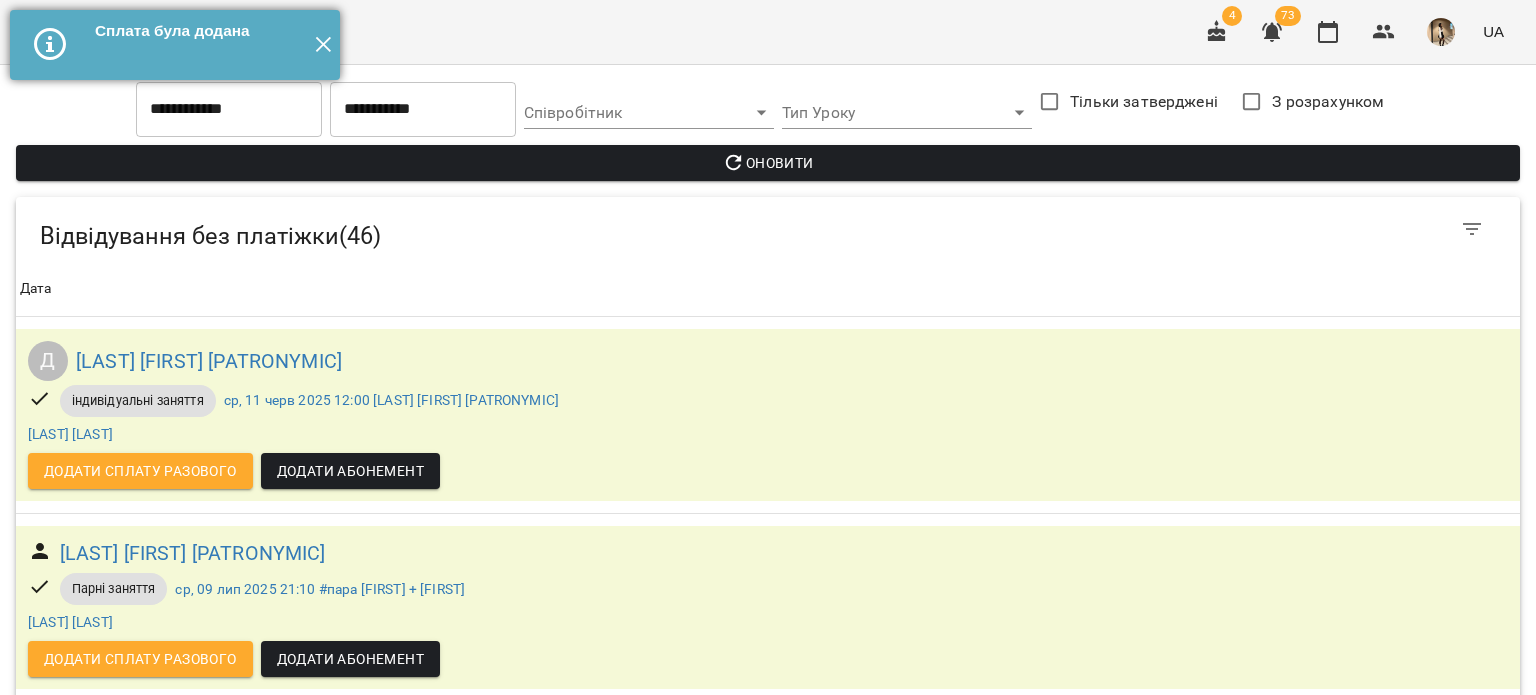 click on "✕" at bounding box center (323, 45) 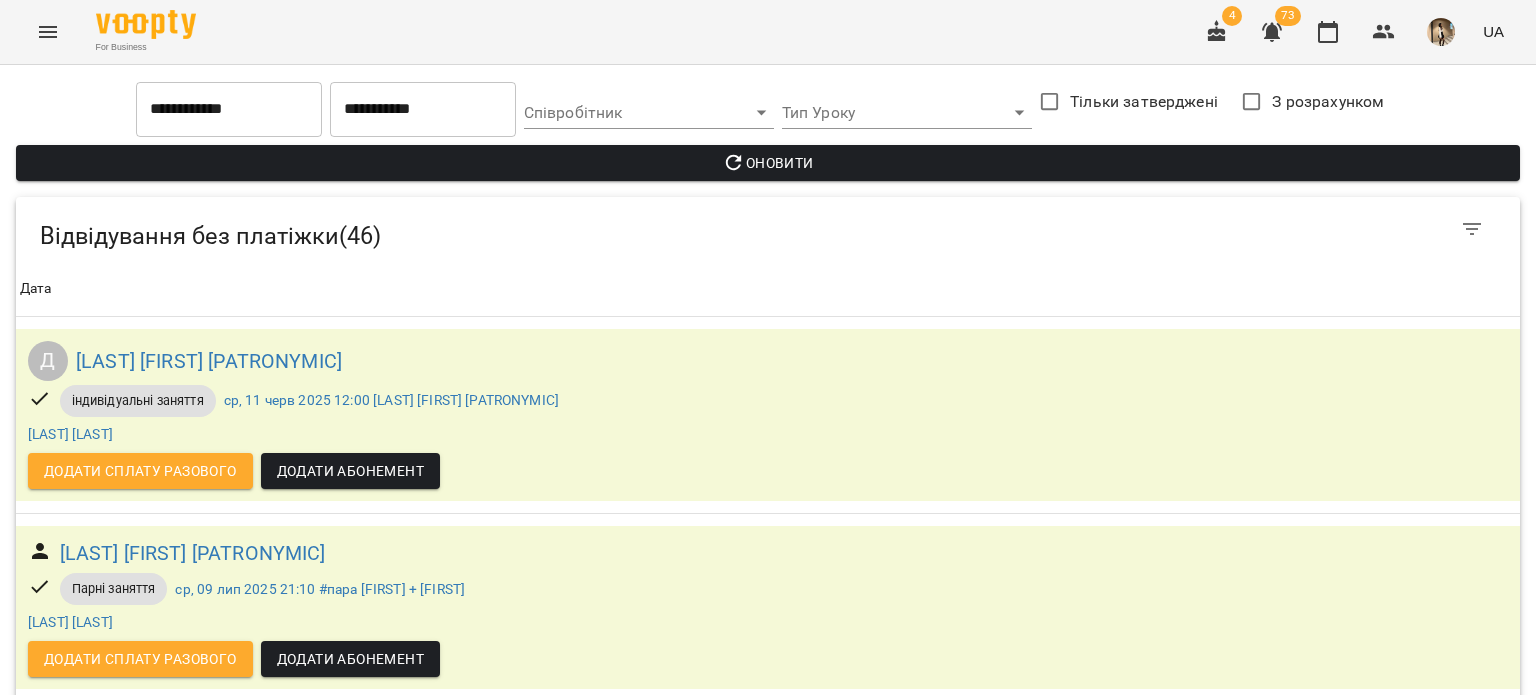 click on "For Business" at bounding box center (146, 47) 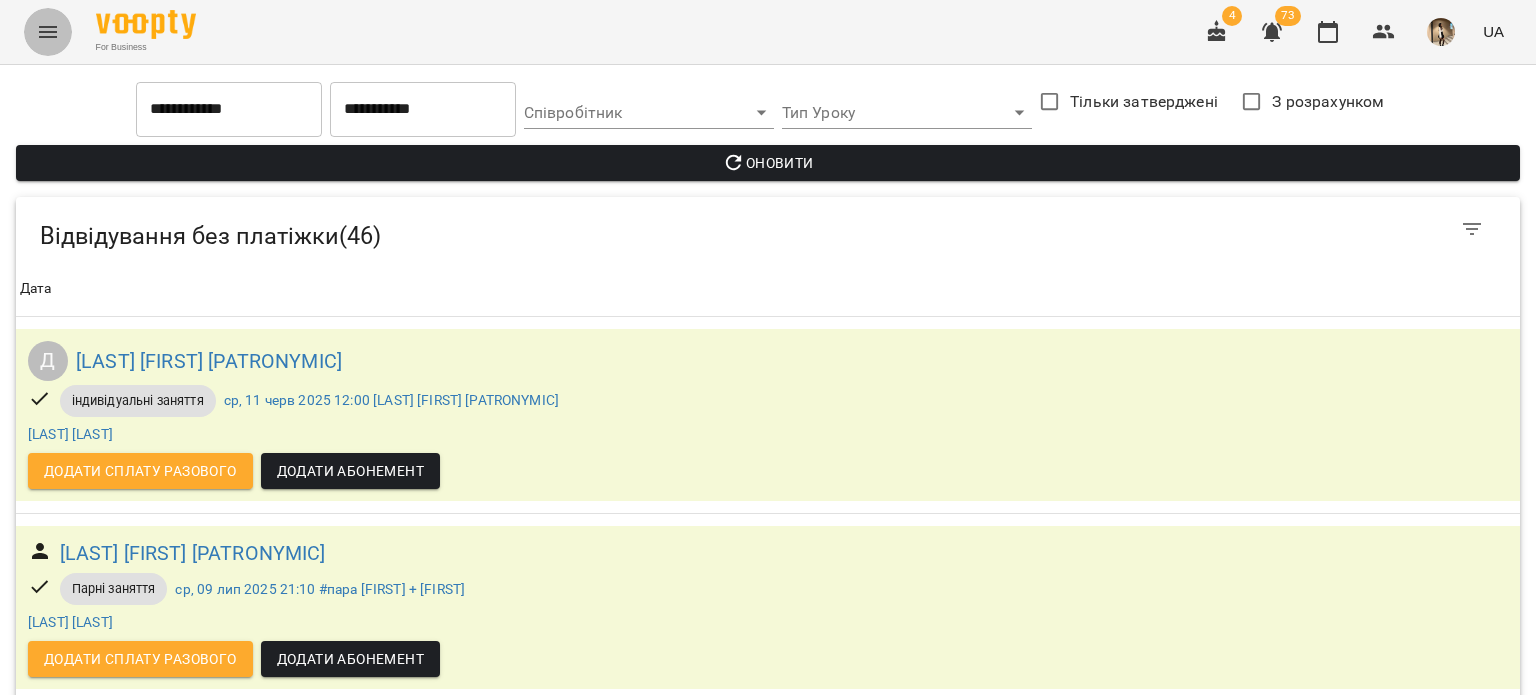 click at bounding box center (48, 32) 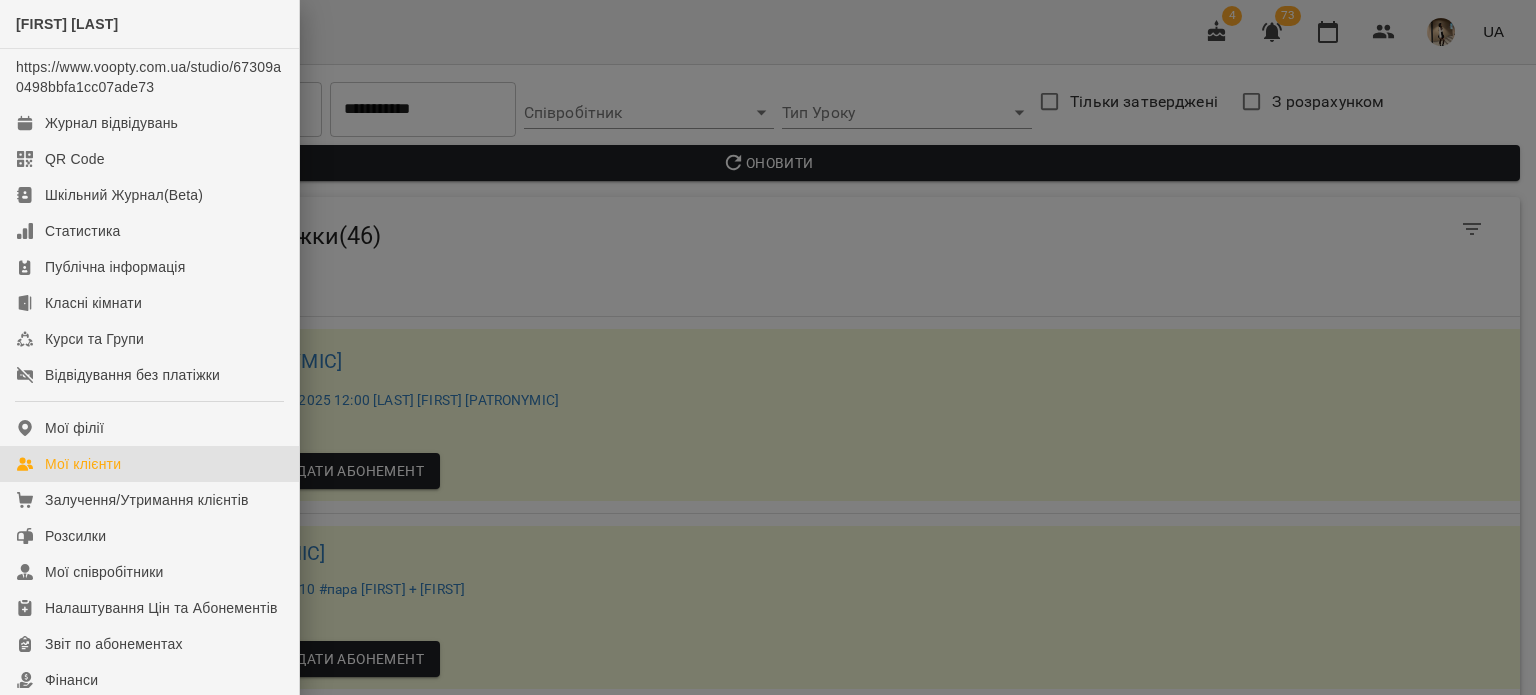click on "Мої клієнти" at bounding box center [149, 464] 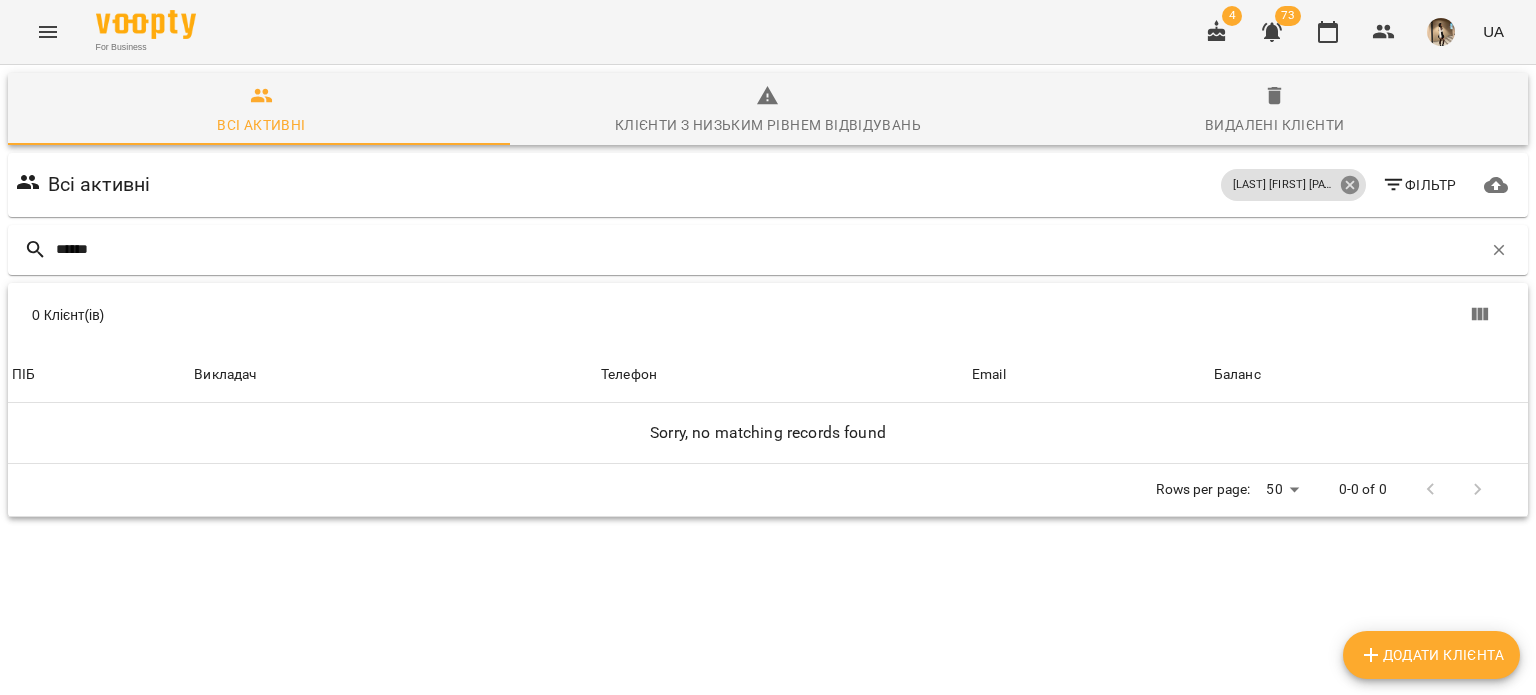 type on "******" 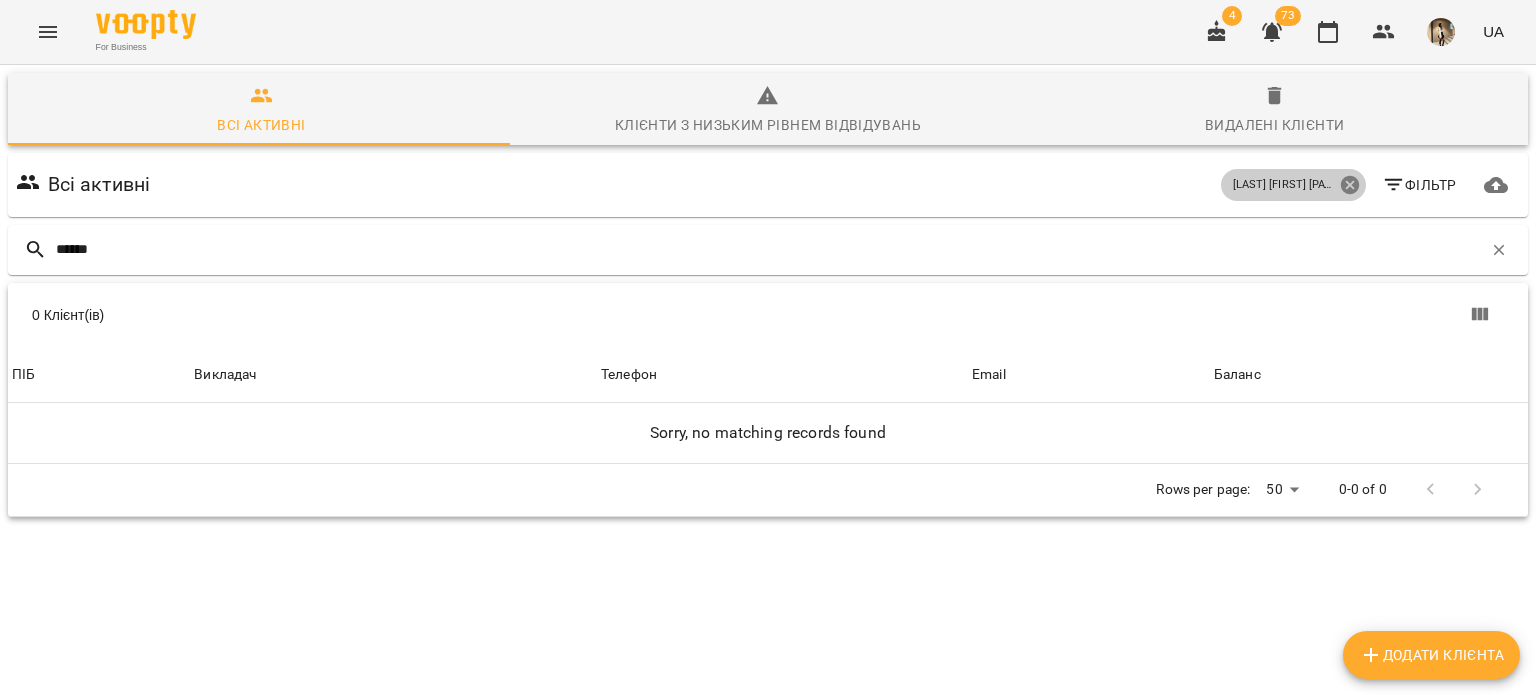click 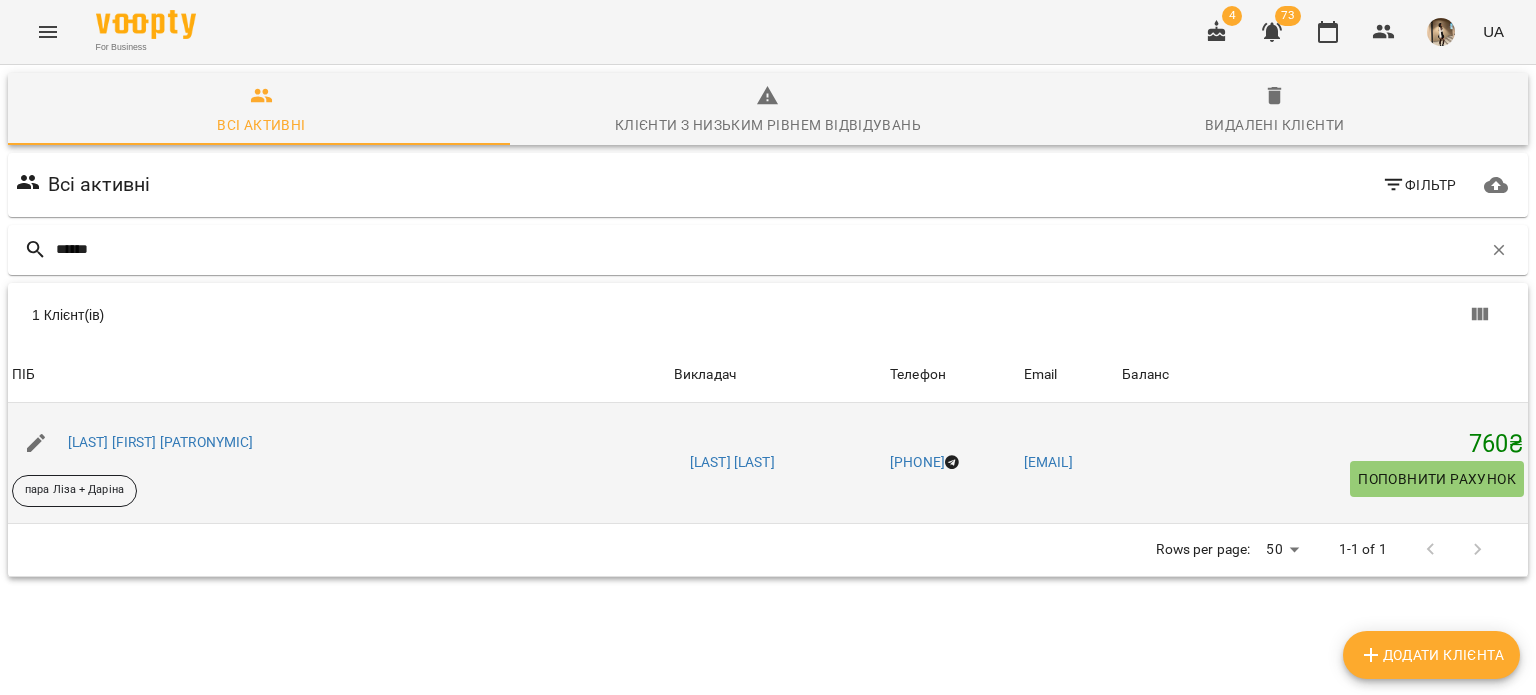 click on "[LAST] [FIRST] [PATRONYMIC]" at bounding box center (339, 443) 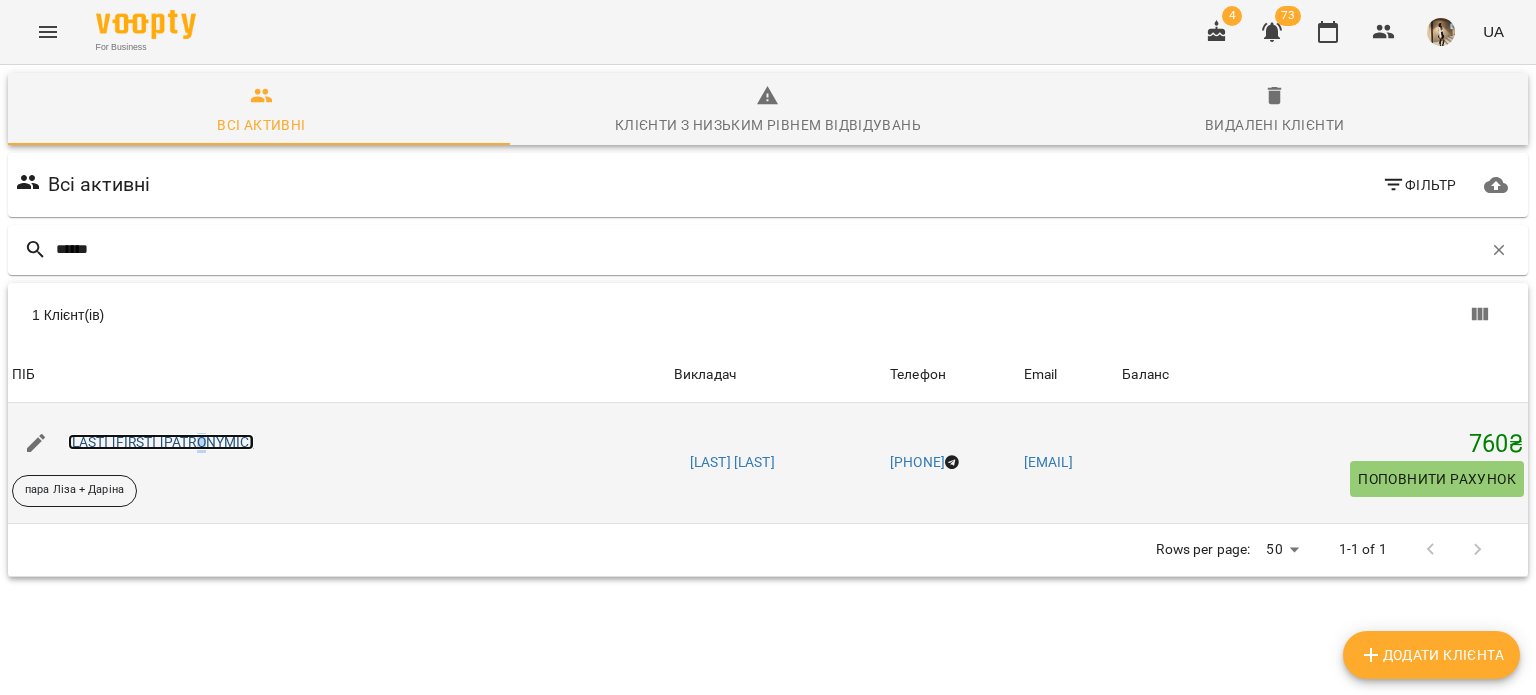 click on "[LAST] [FIRST] [PATRONYMIC]" at bounding box center [161, 442] 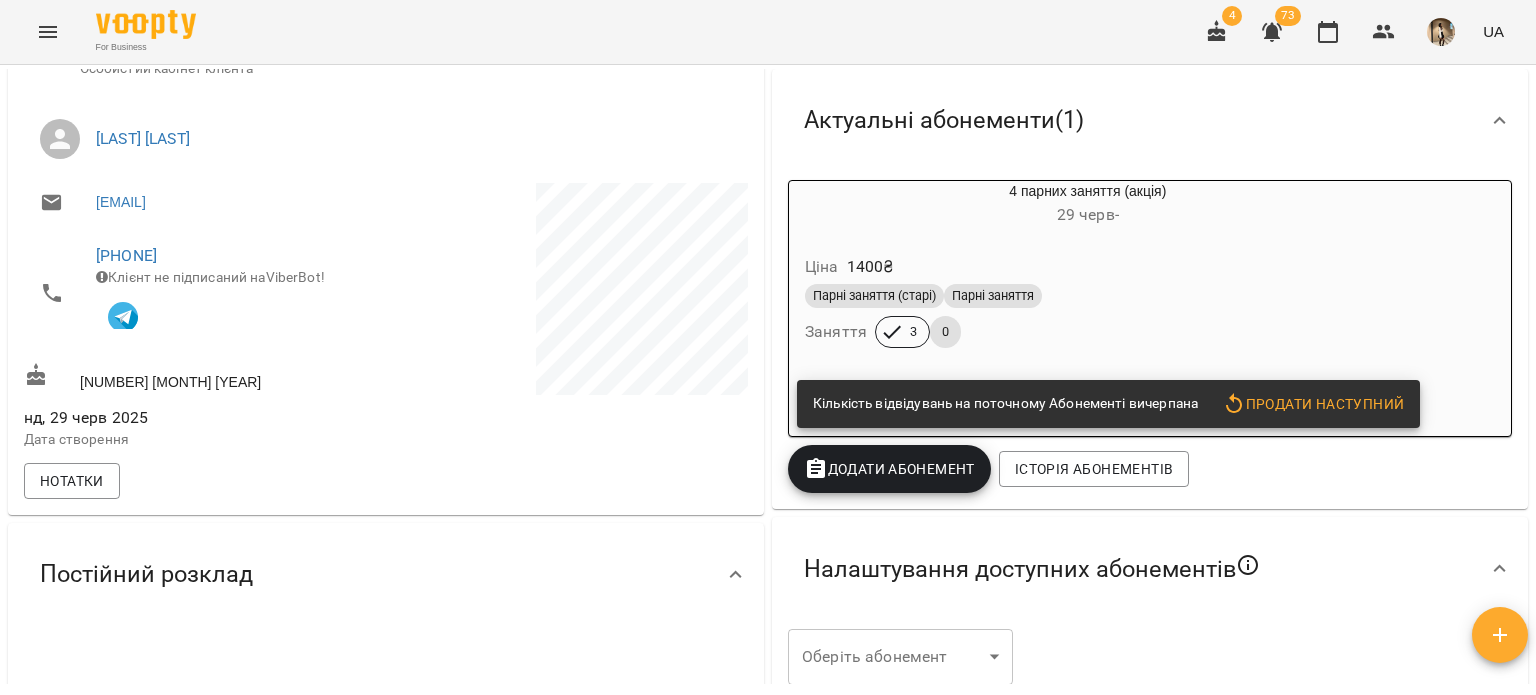 scroll, scrollTop: 0, scrollLeft: 0, axis: both 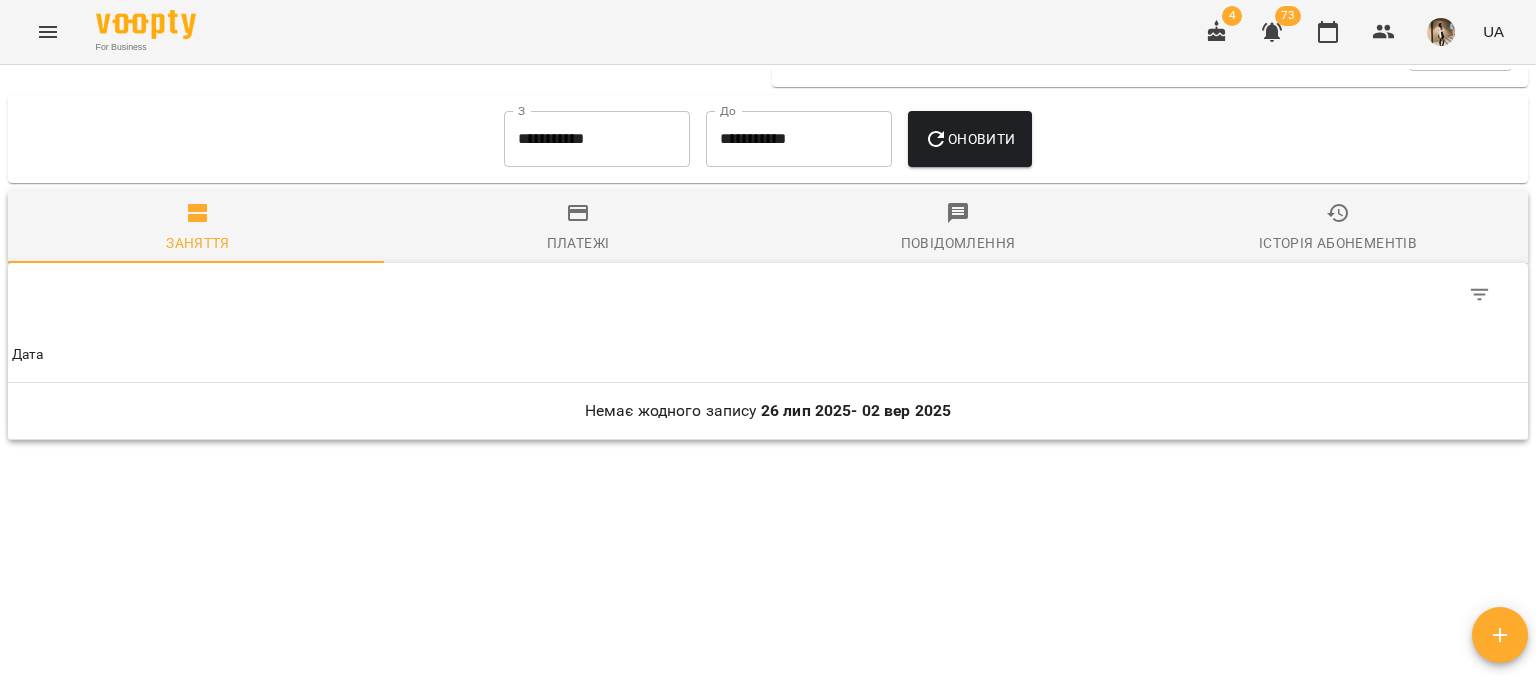 click on "Платежі" at bounding box center (578, 243) 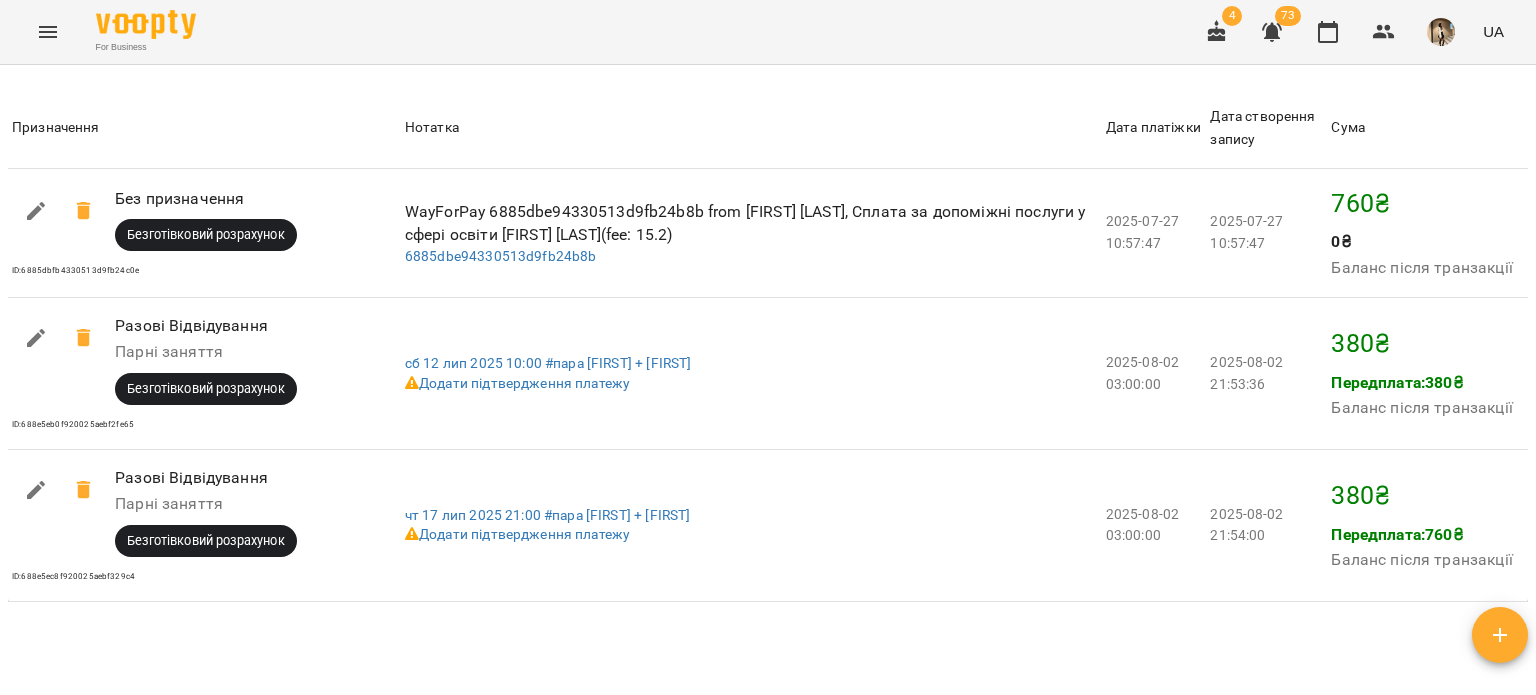 scroll, scrollTop: 1491, scrollLeft: 0, axis: vertical 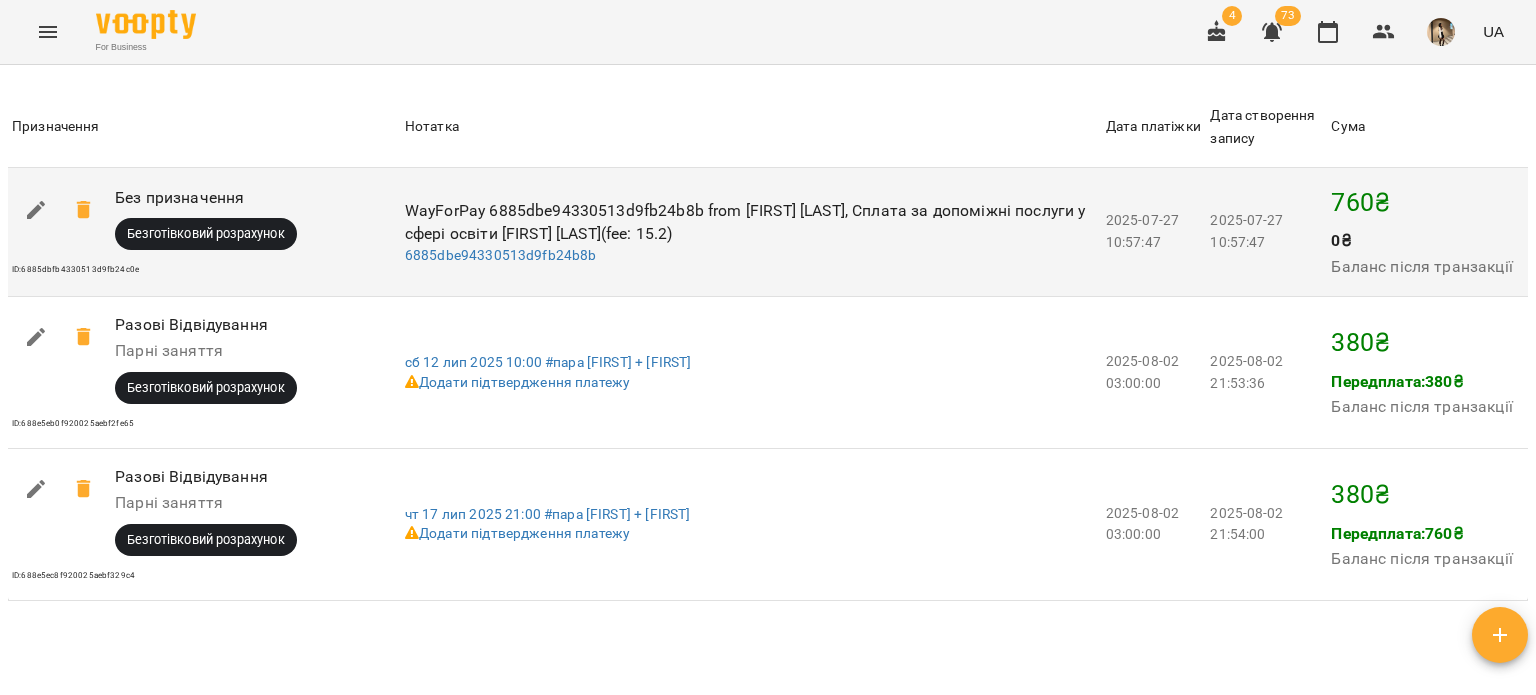 click 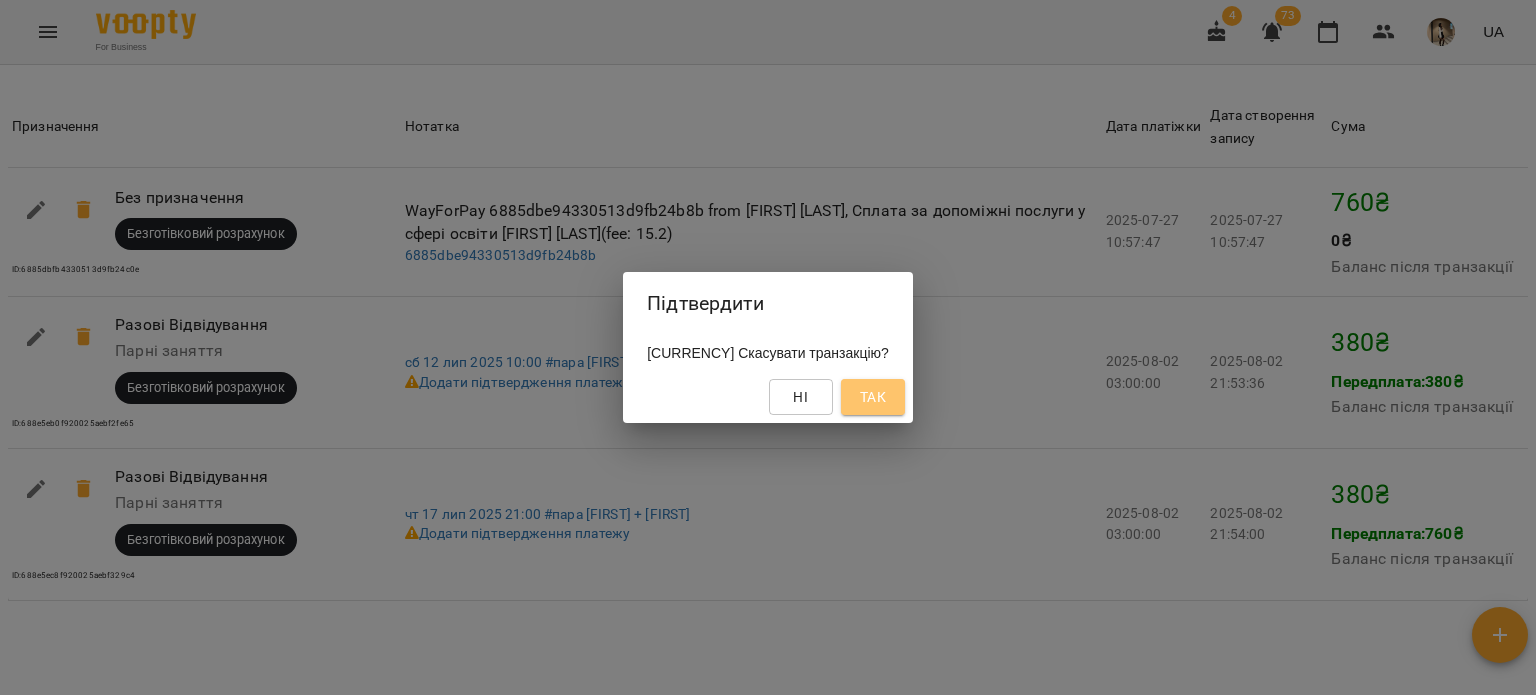 click on "Так" at bounding box center (873, 397) 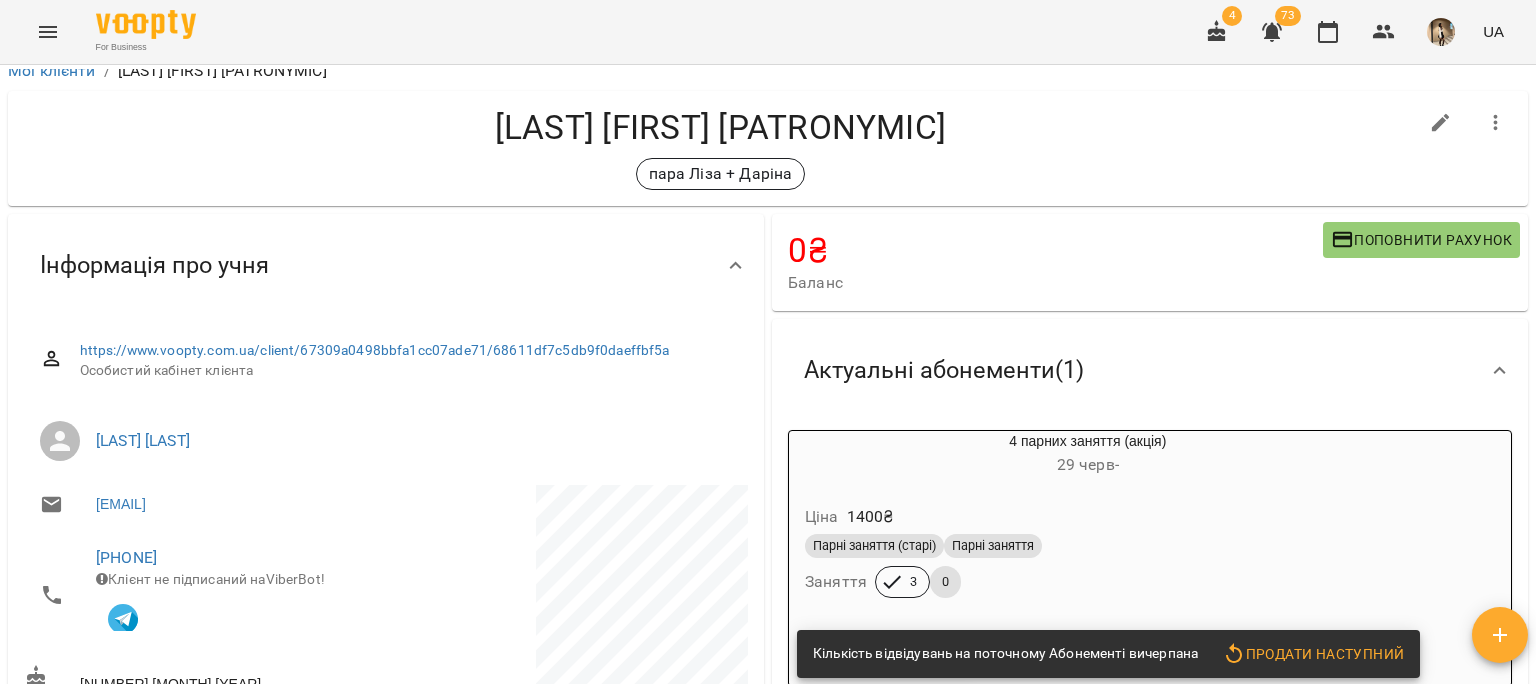 scroll, scrollTop: 0, scrollLeft: 0, axis: both 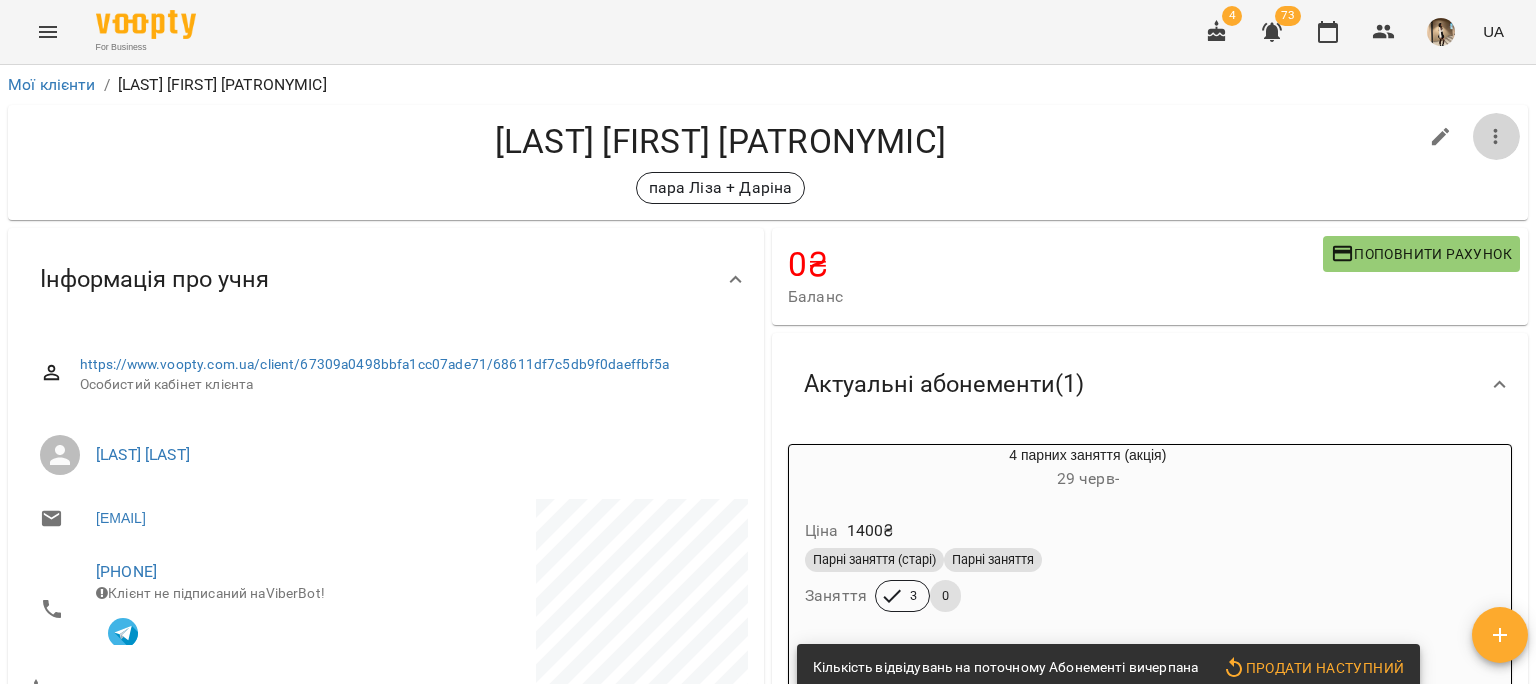 click 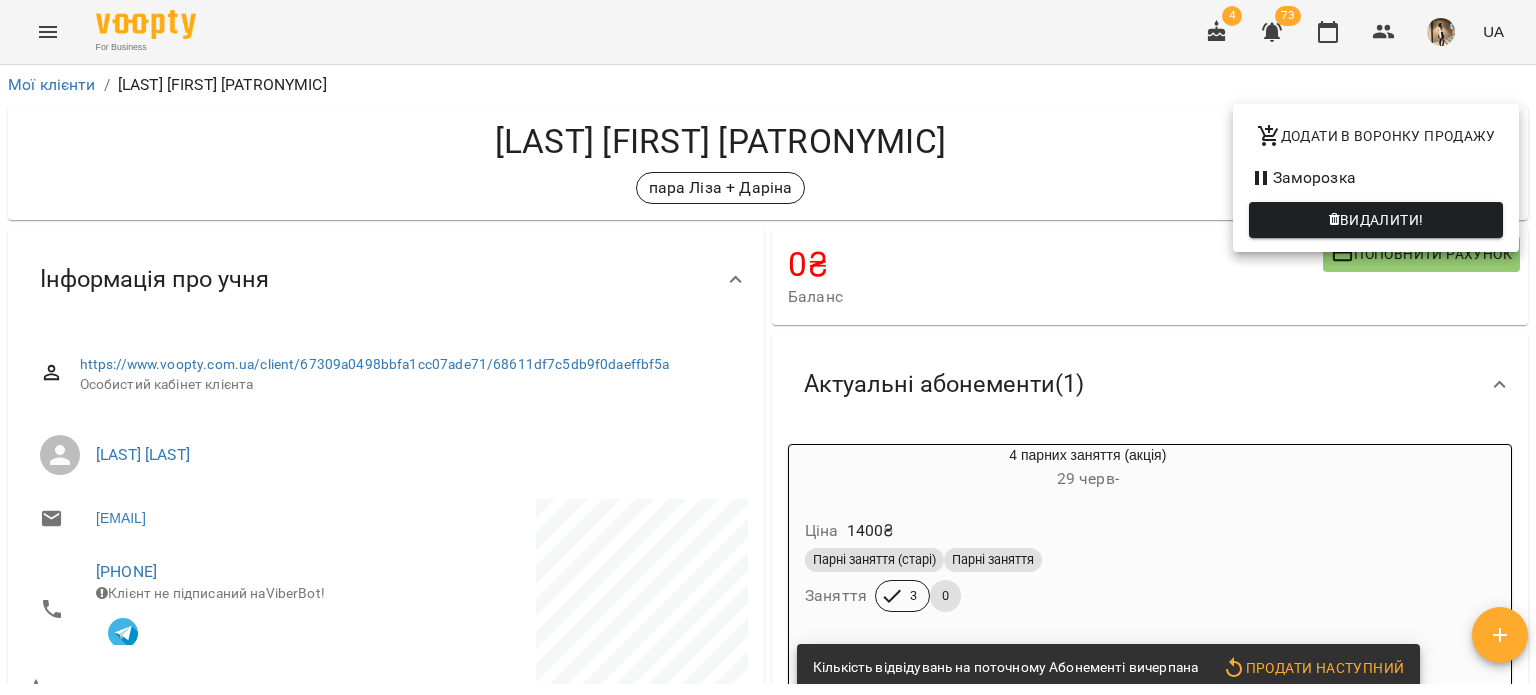 click on "Заморозка" at bounding box center (1376, 178) 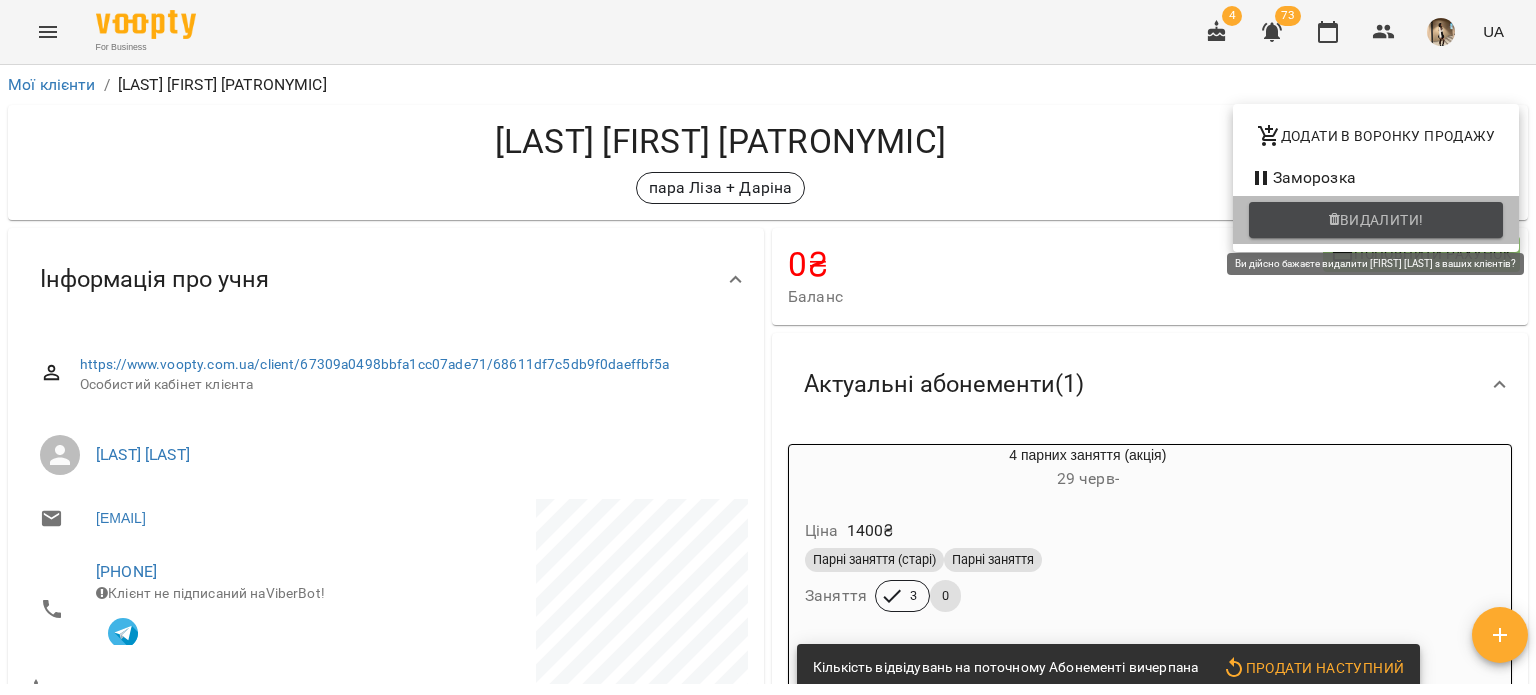 click on "Видалити!" at bounding box center [1376, 220] 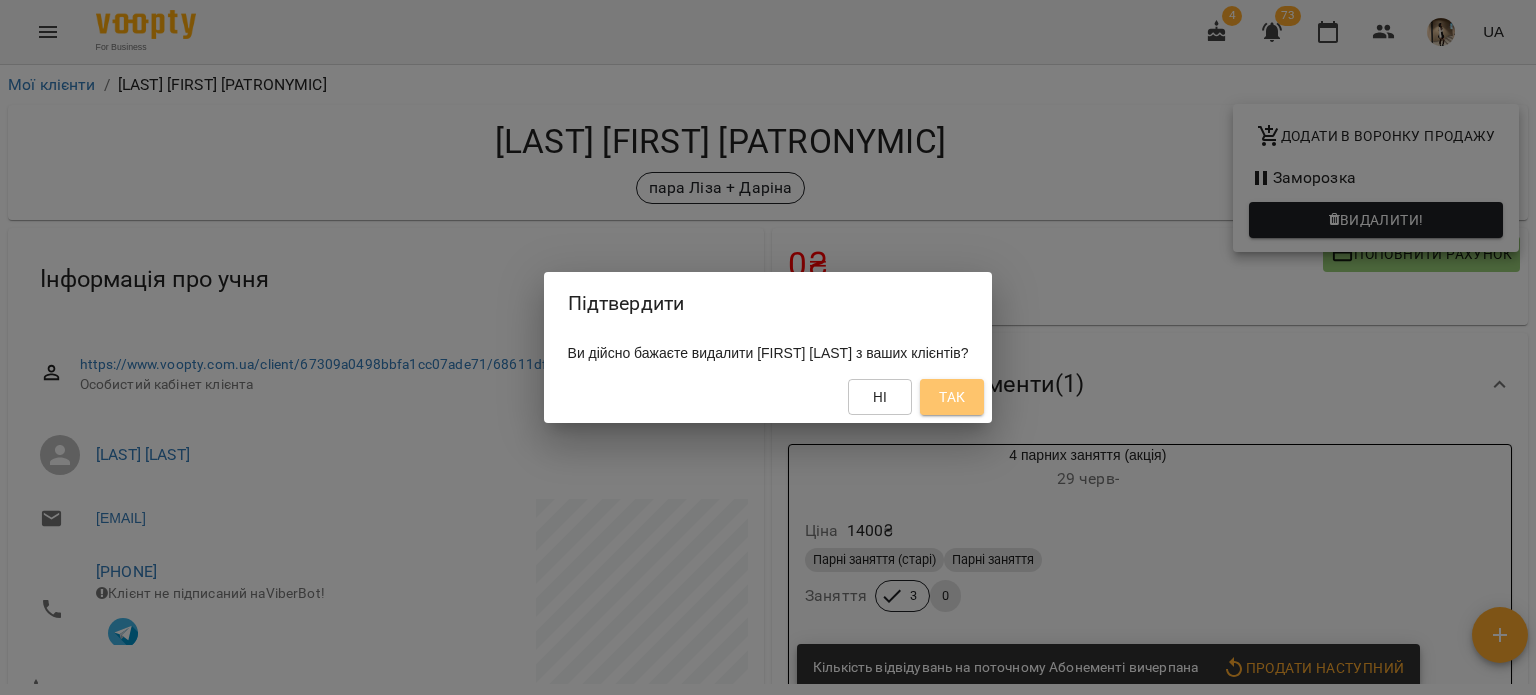 click on "Так" at bounding box center (952, 397) 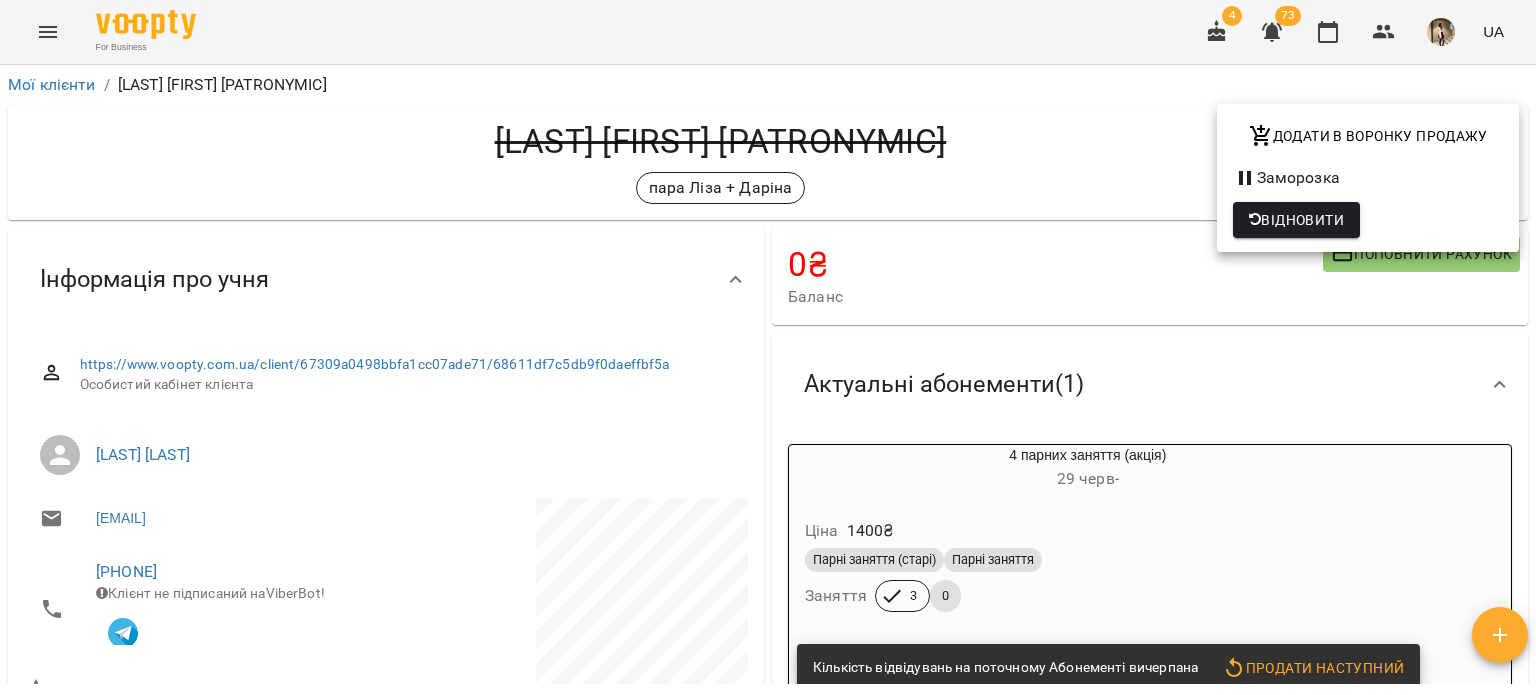 click at bounding box center (768, 347) 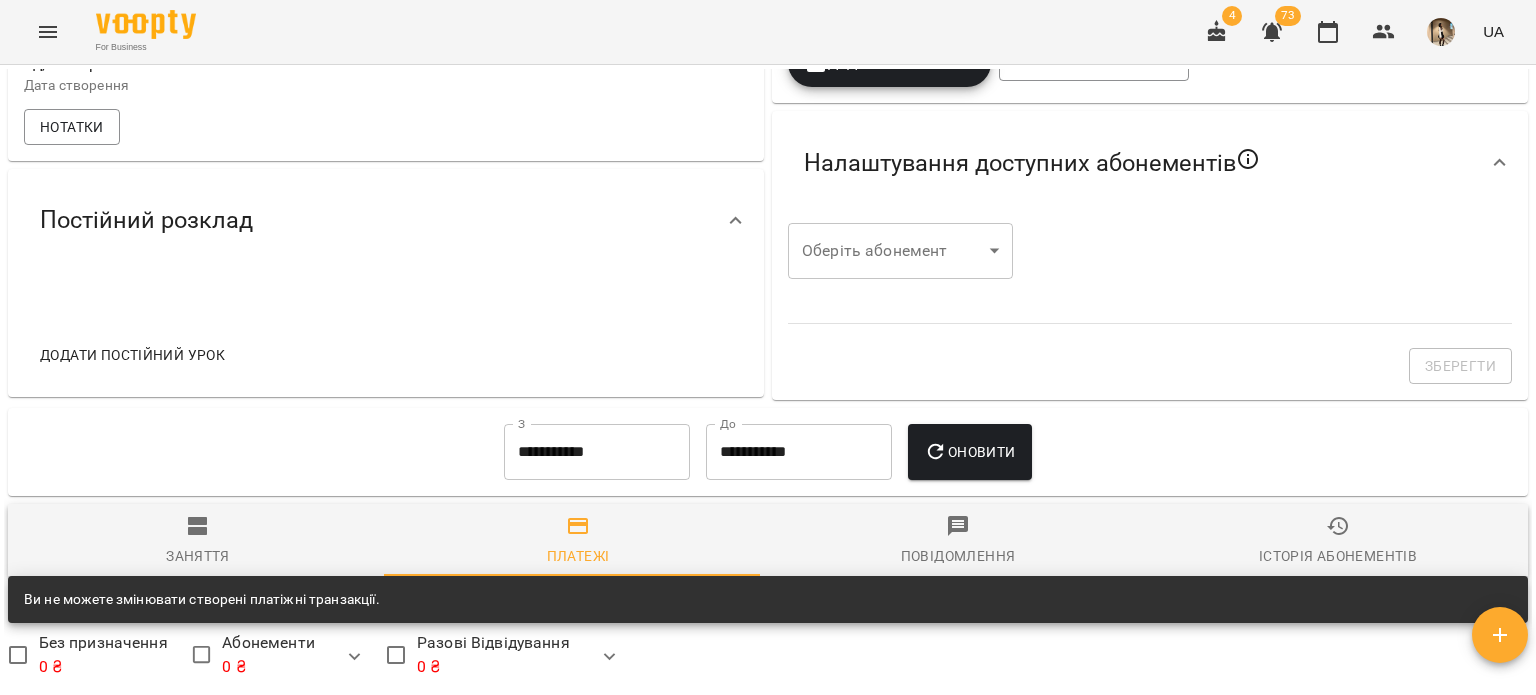 scroll, scrollTop: 0, scrollLeft: 0, axis: both 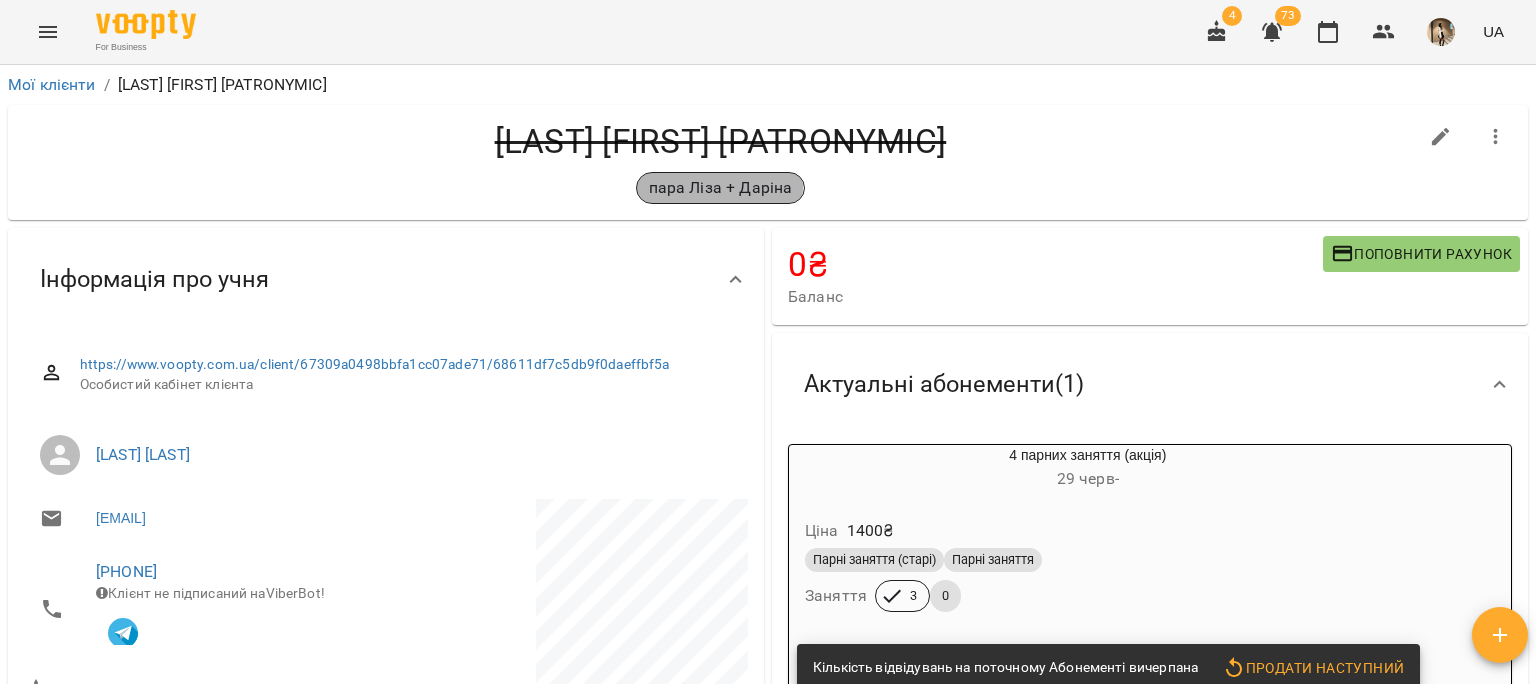 click on "пара Ліза + Даріна" at bounding box center (721, 188) 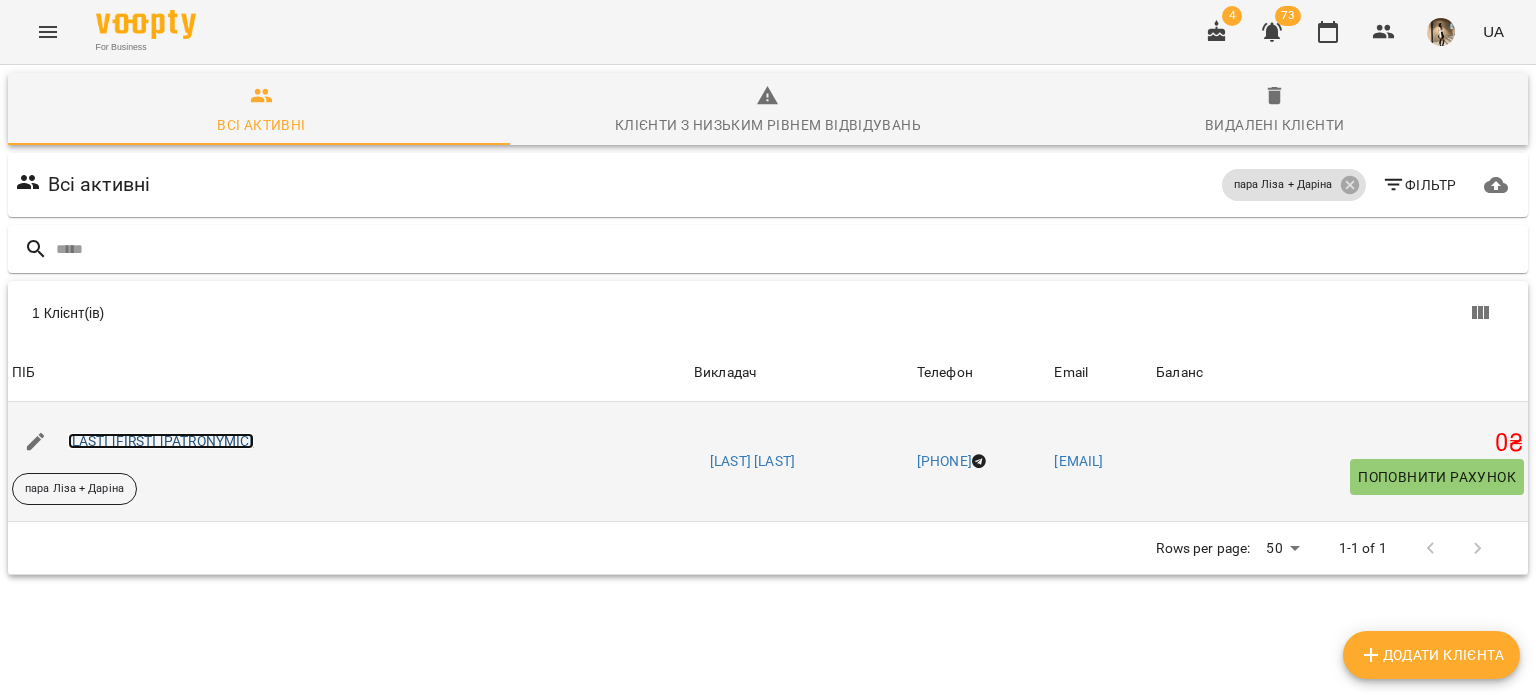 click on "[LAST] [FIRST] [PATRONYMIC]" at bounding box center (161, 441) 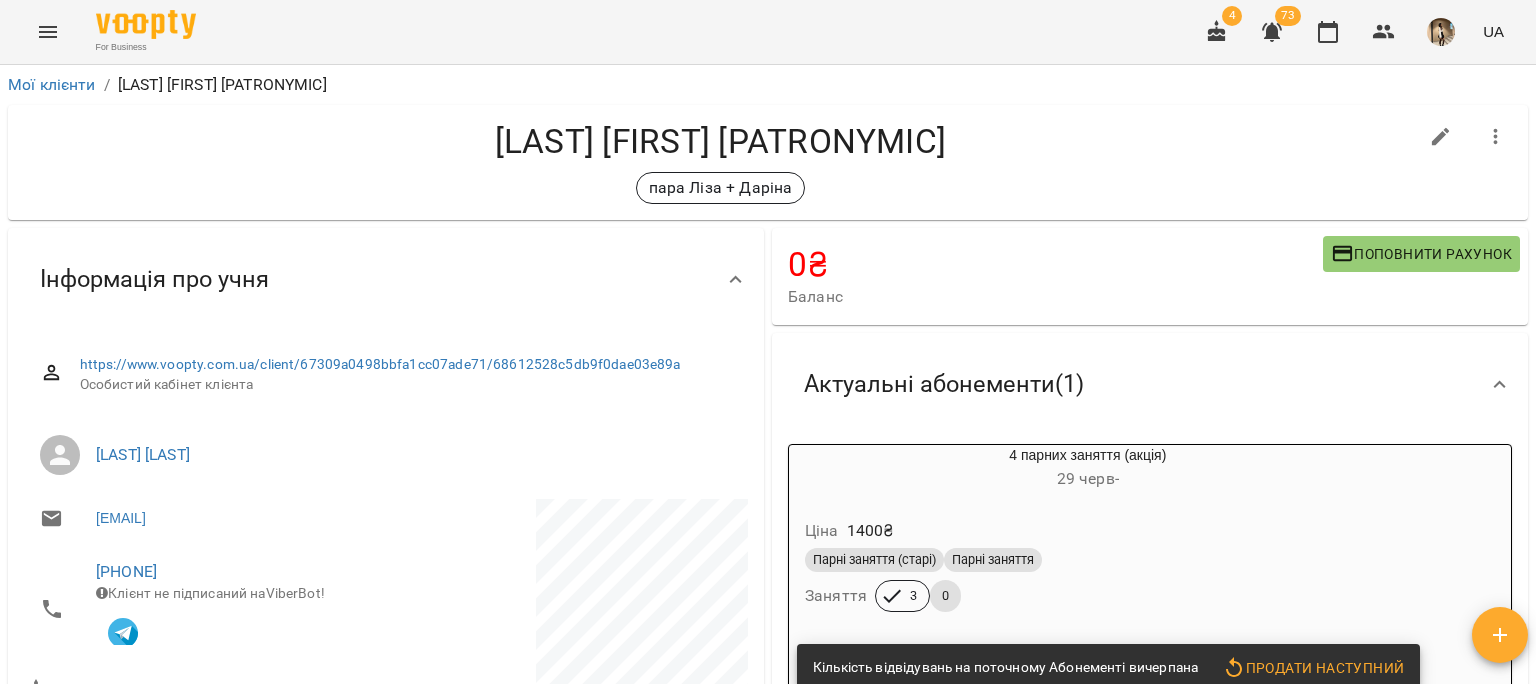 click at bounding box center (1496, 137) 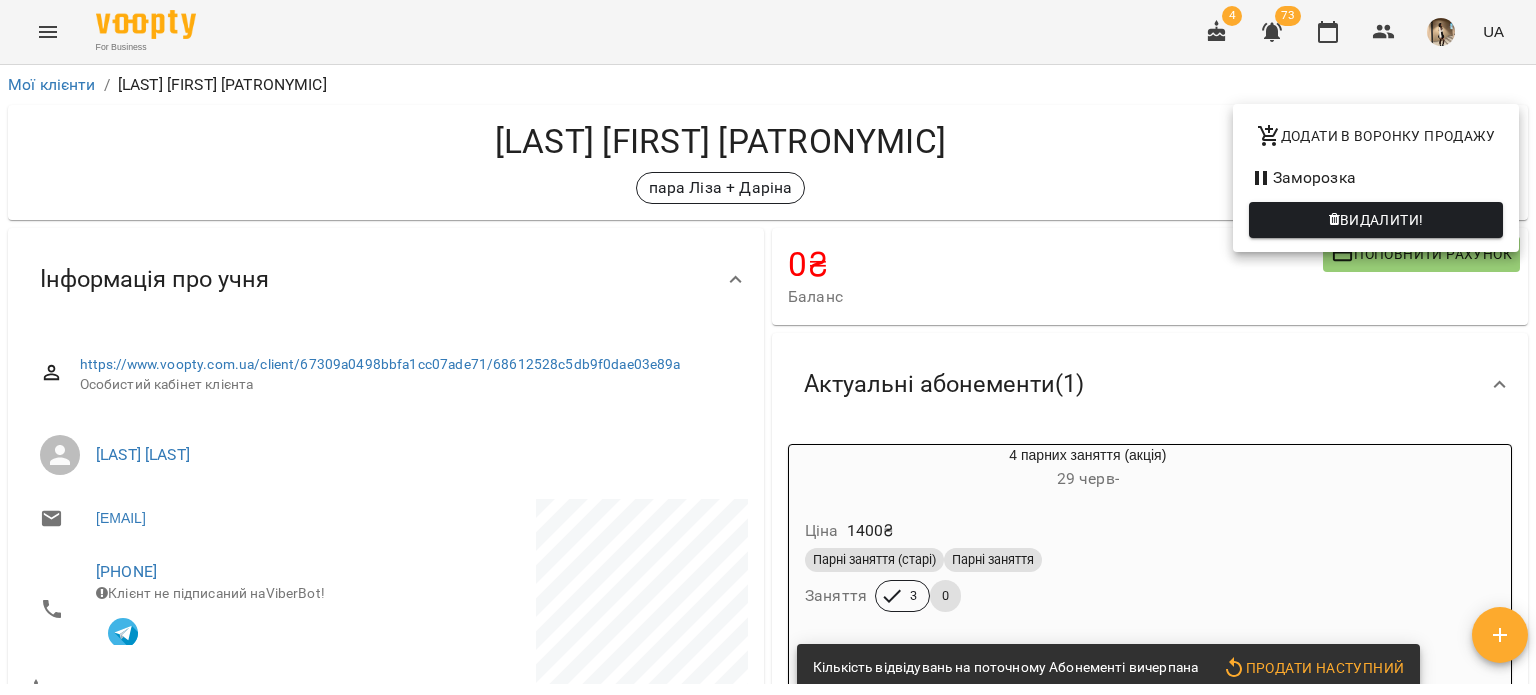 click on "Заморозка" at bounding box center [1376, 178] 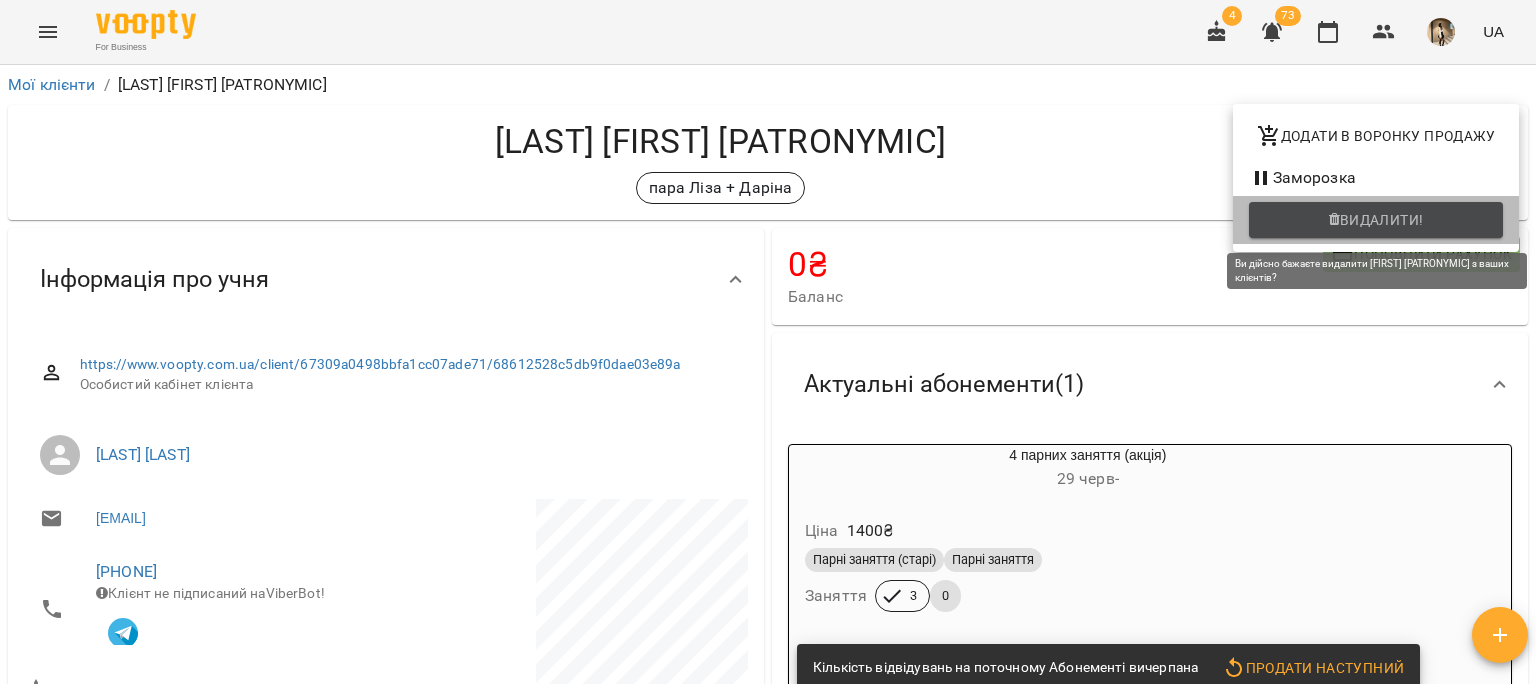 click on "Видалити!" at bounding box center (1382, 220) 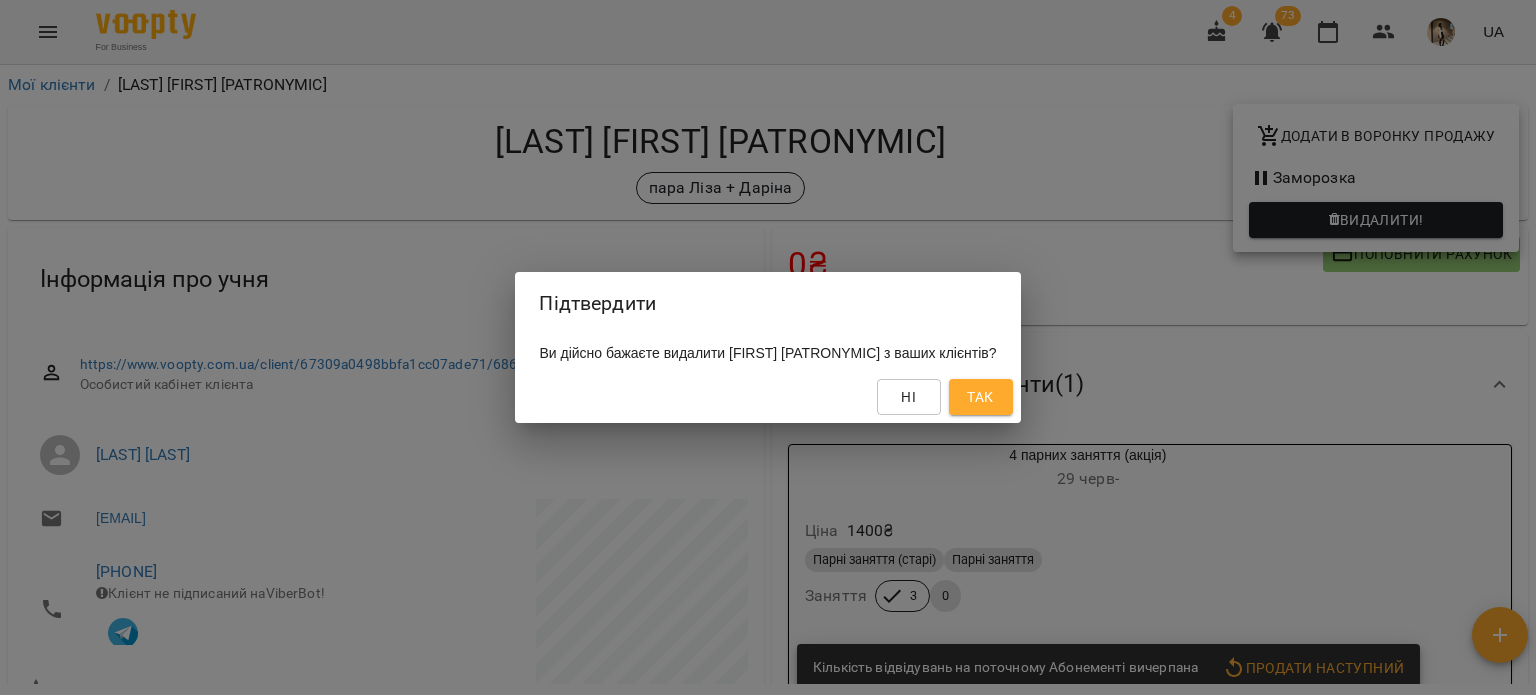 click on "Так" at bounding box center [981, 397] 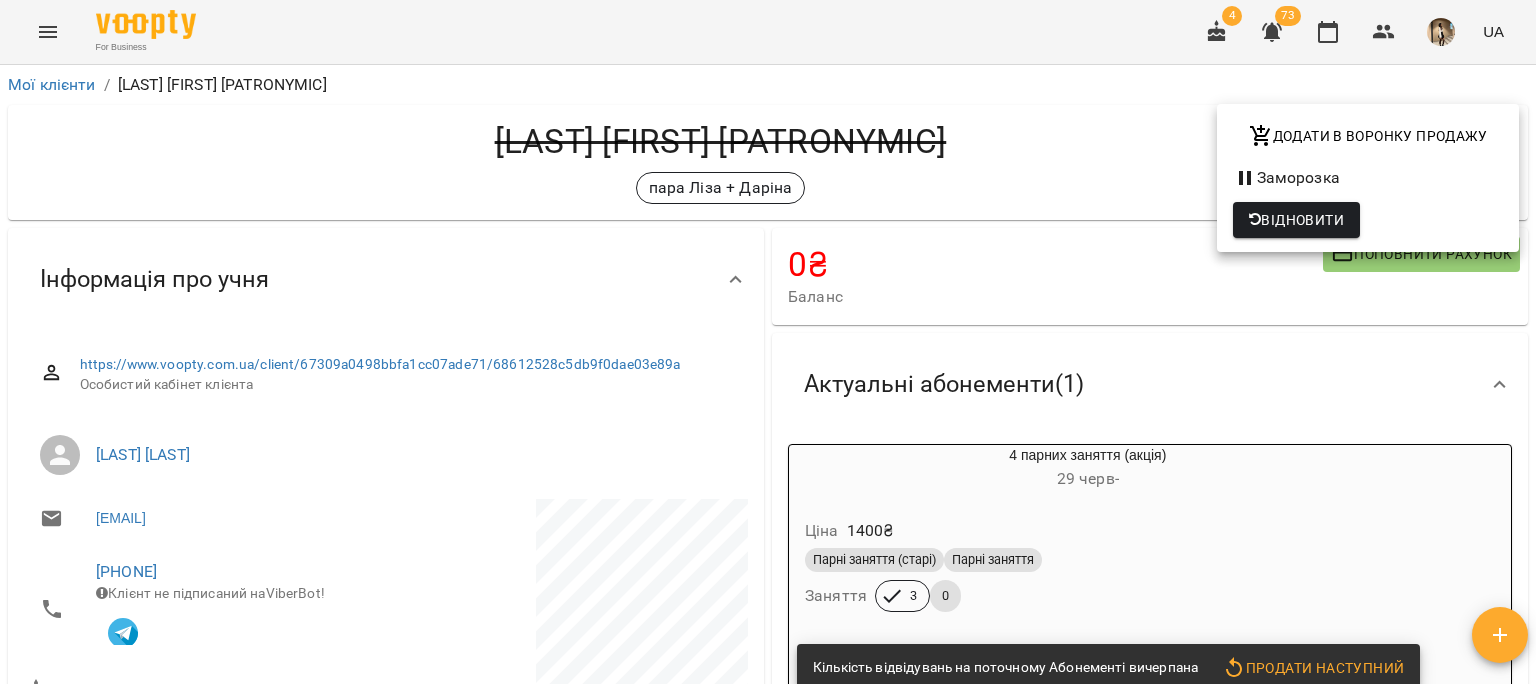 click at bounding box center (768, 347) 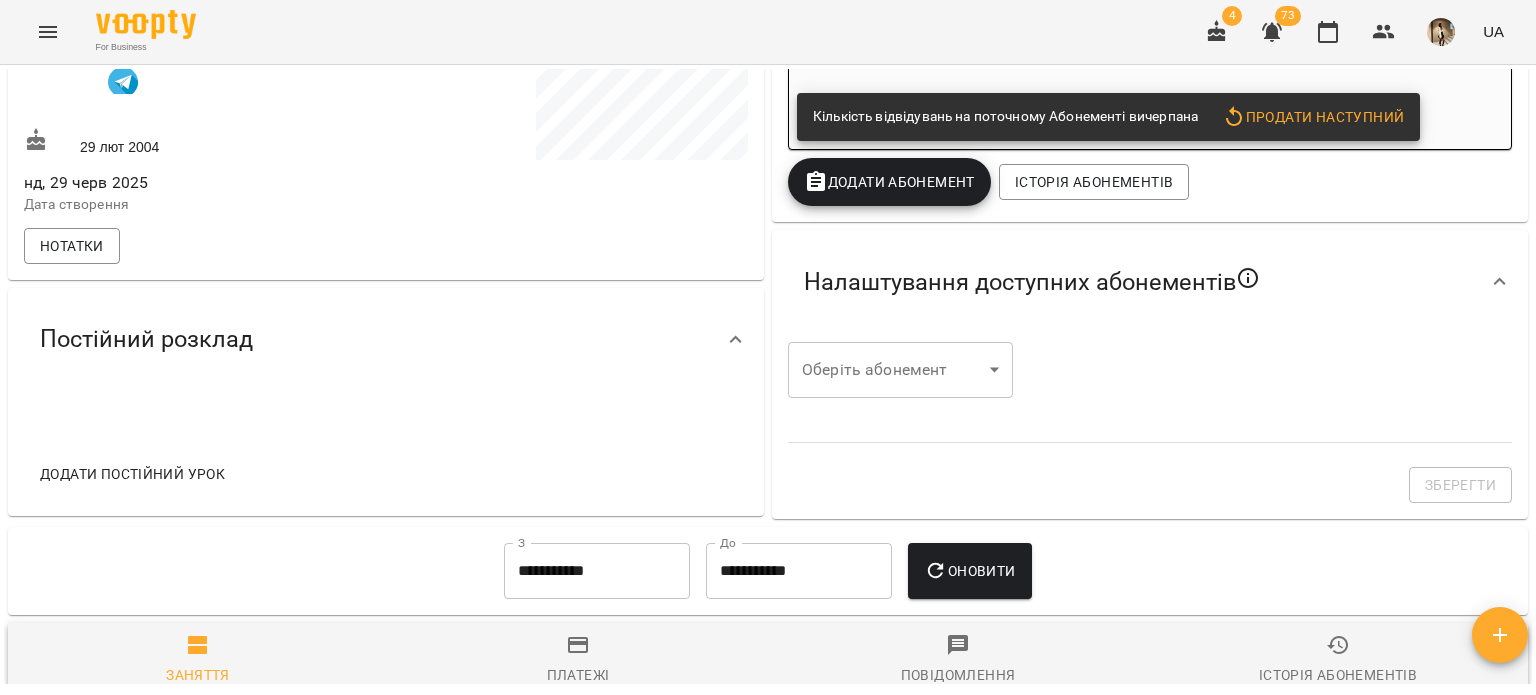 scroll, scrollTop: 0, scrollLeft: 0, axis: both 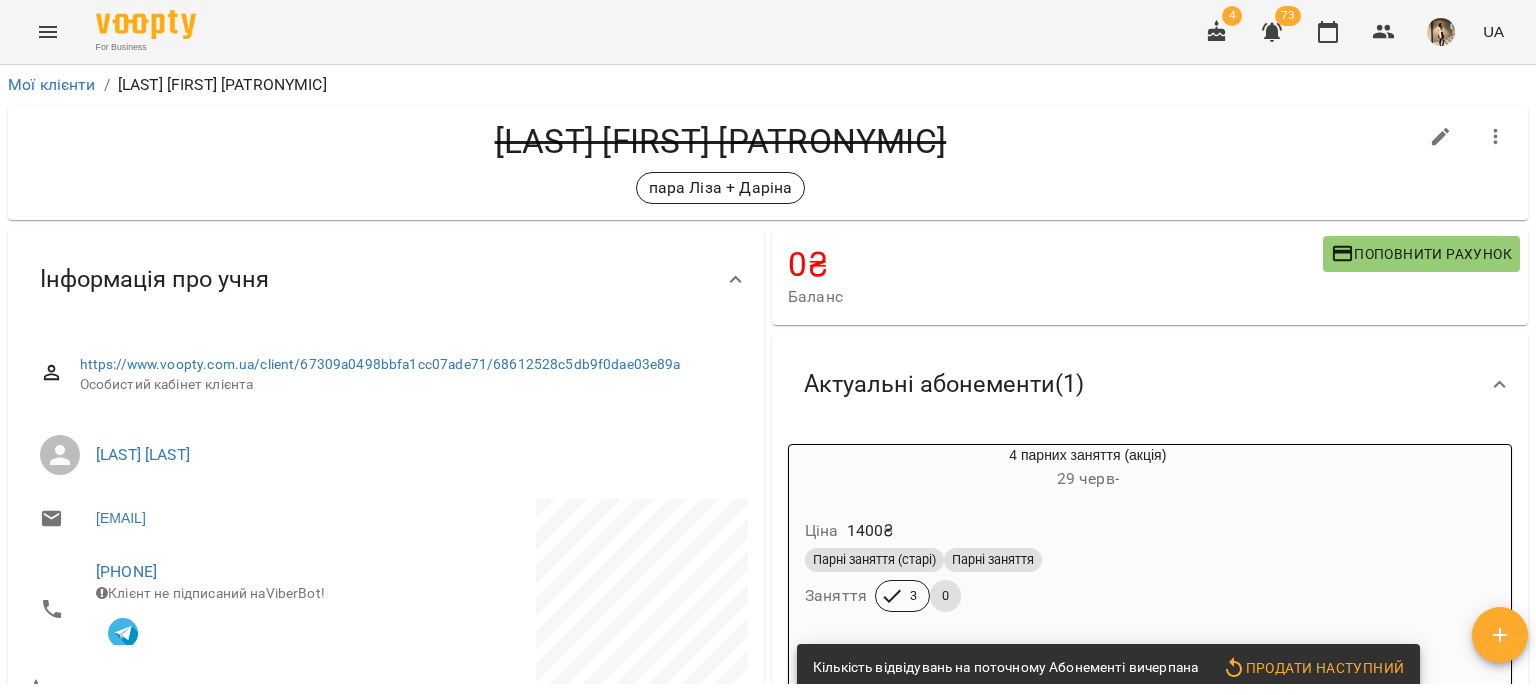 click 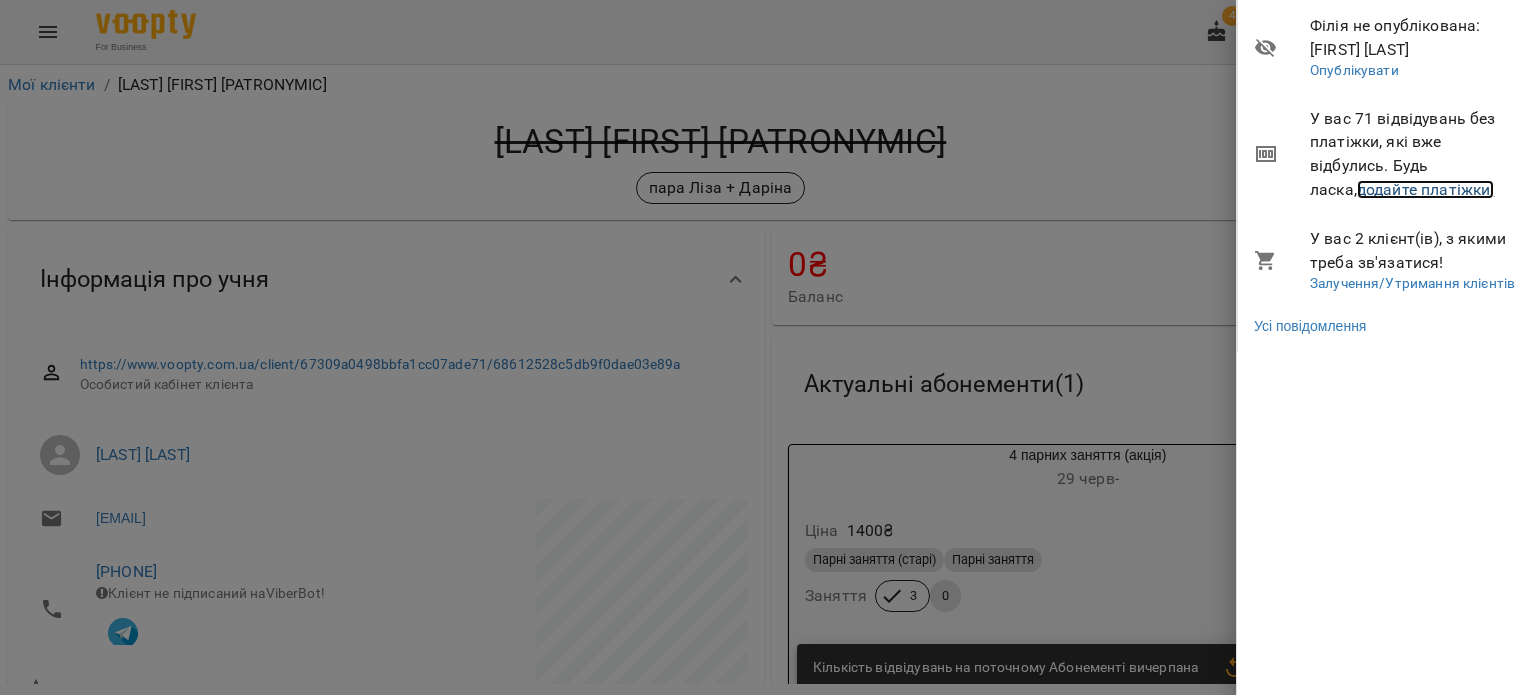 click on "додайте платіжки!" at bounding box center [1426, 189] 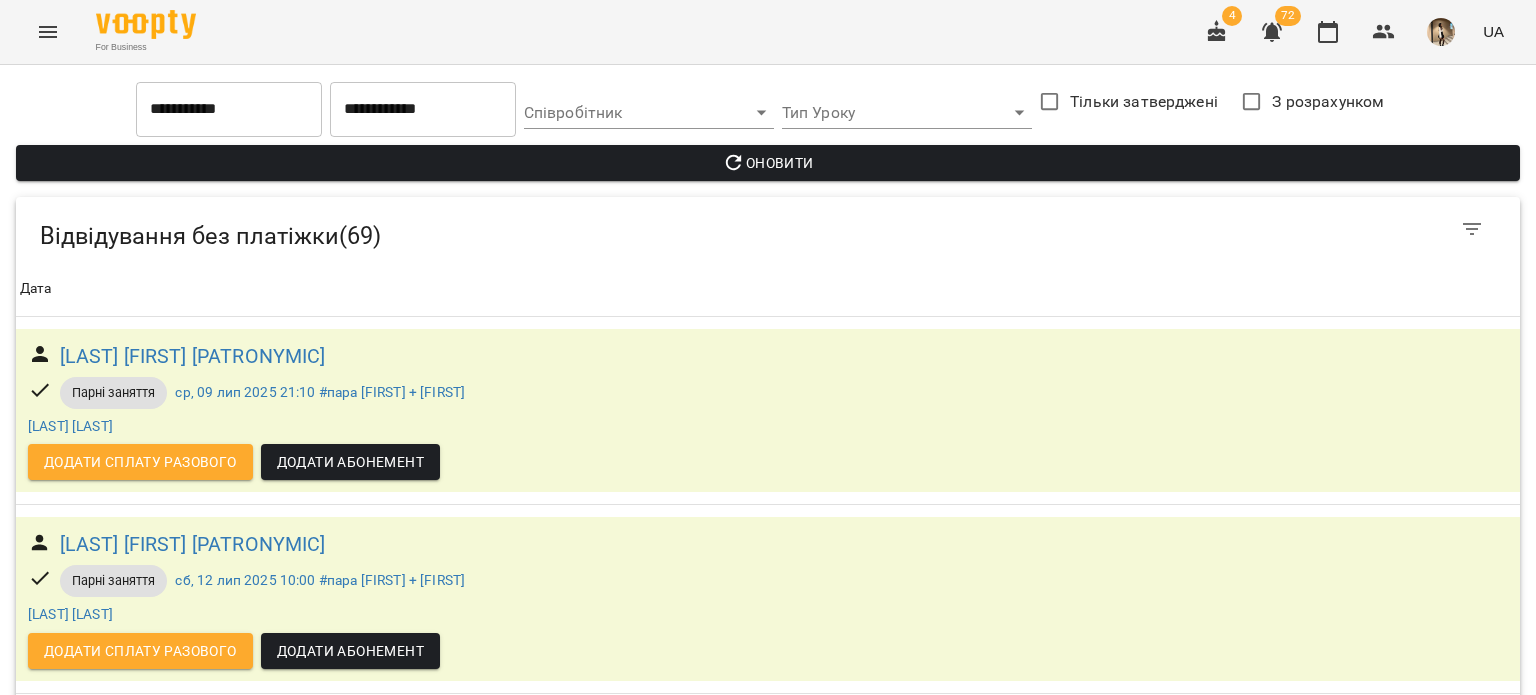 click at bounding box center [1205, 229] 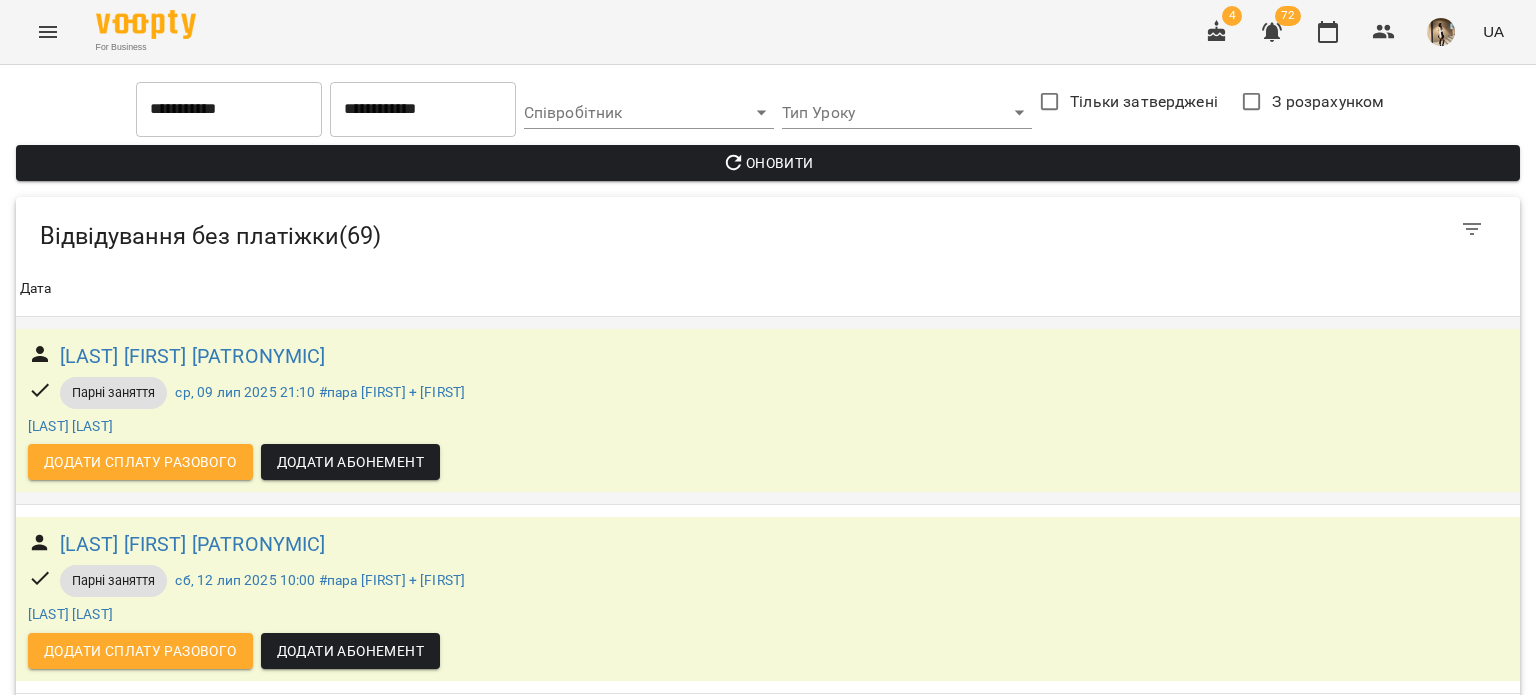 scroll, scrollTop: 756, scrollLeft: 0, axis: vertical 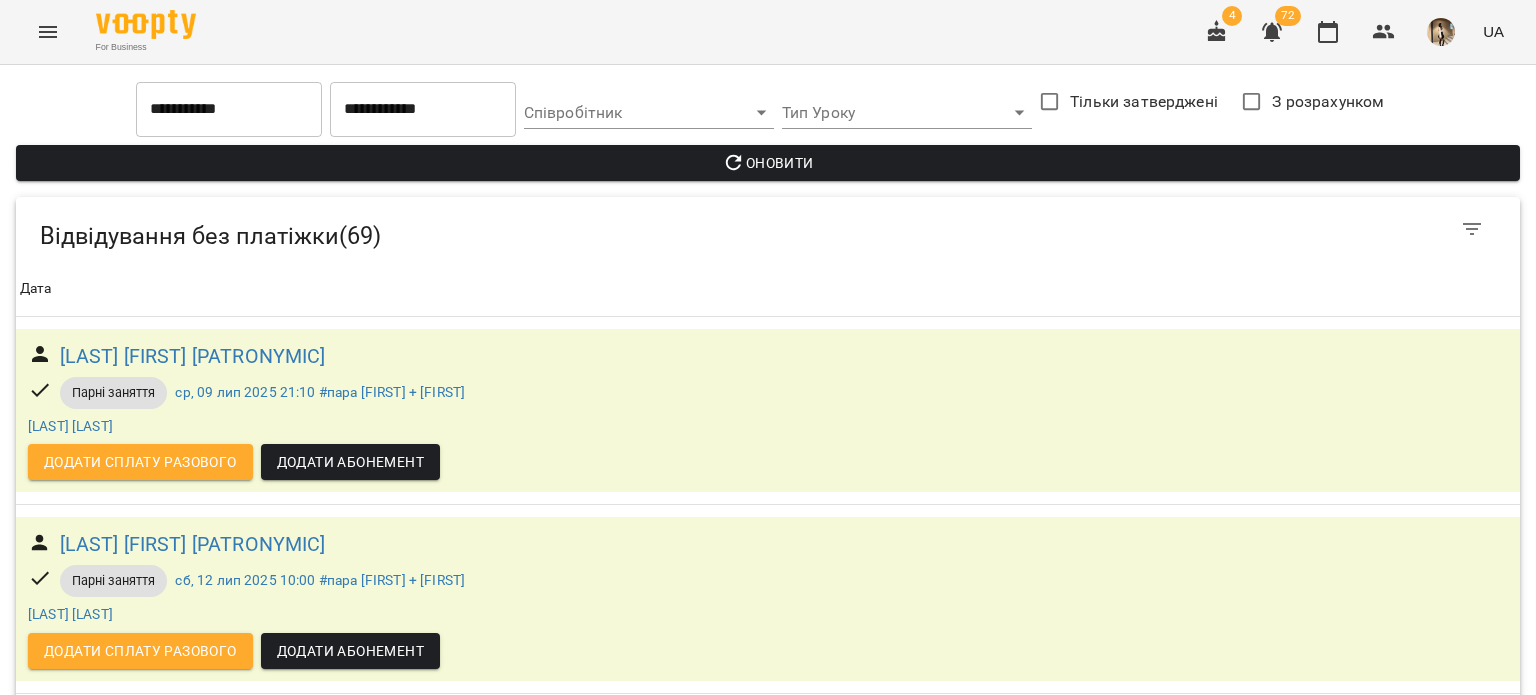 click on "Додати Абонемент" at bounding box center [350, 1027] 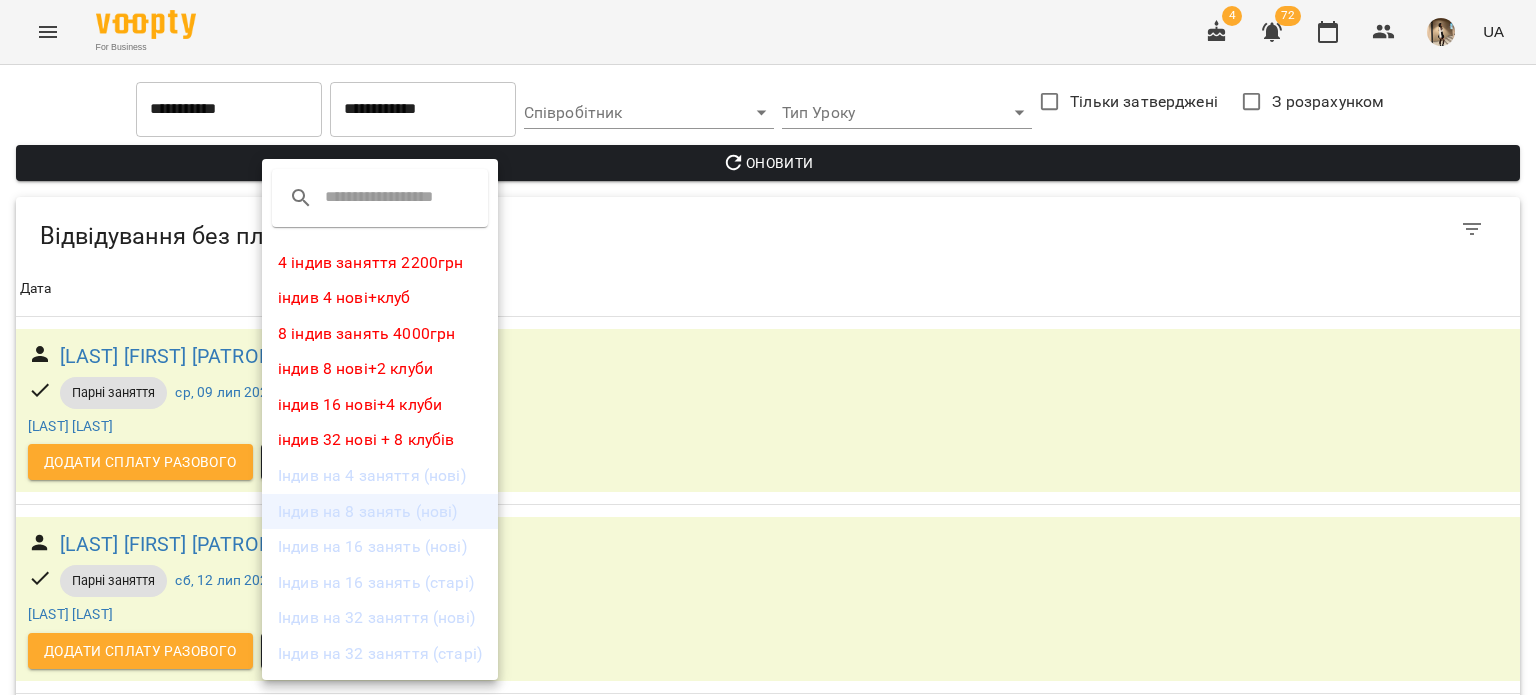 click on "Індив на 8 занять (нові)" at bounding box center (380, 512) 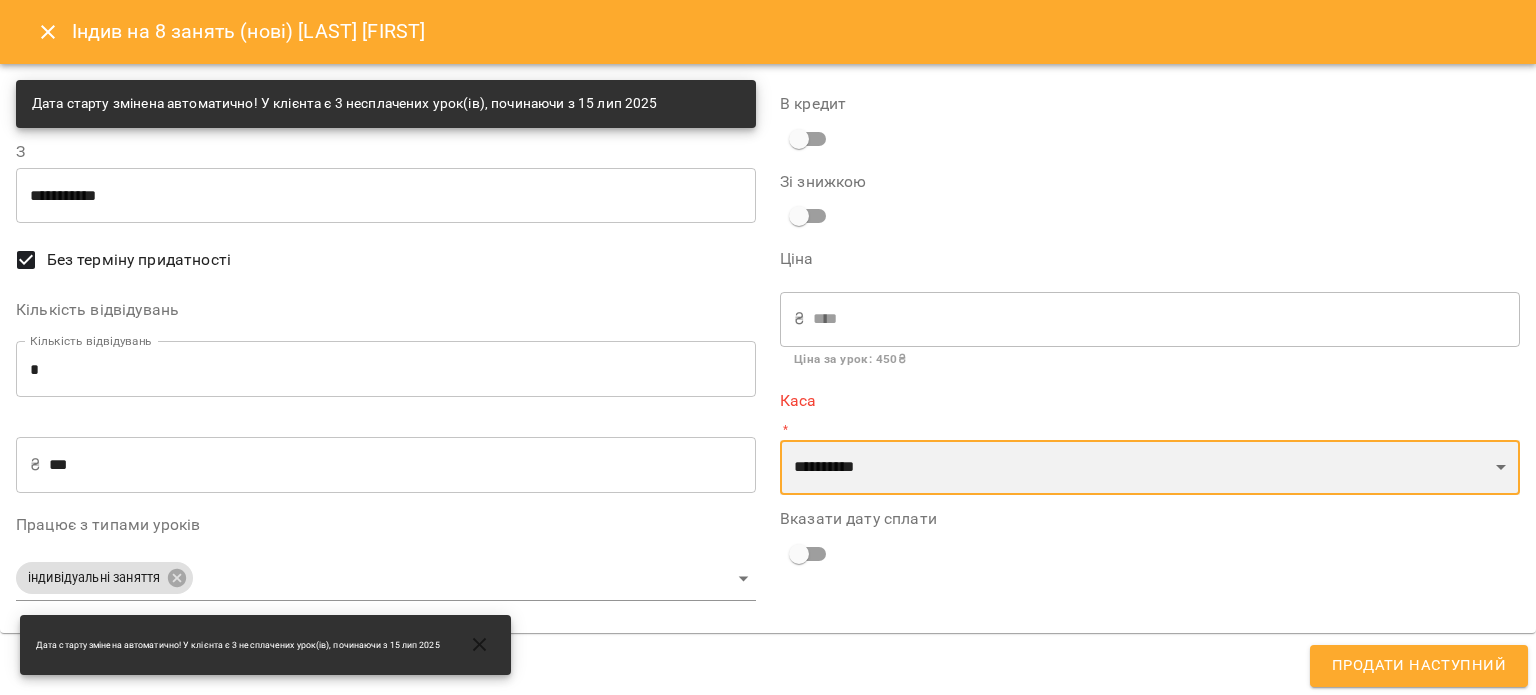 click on "**********" at bounding box center (1150, 468) 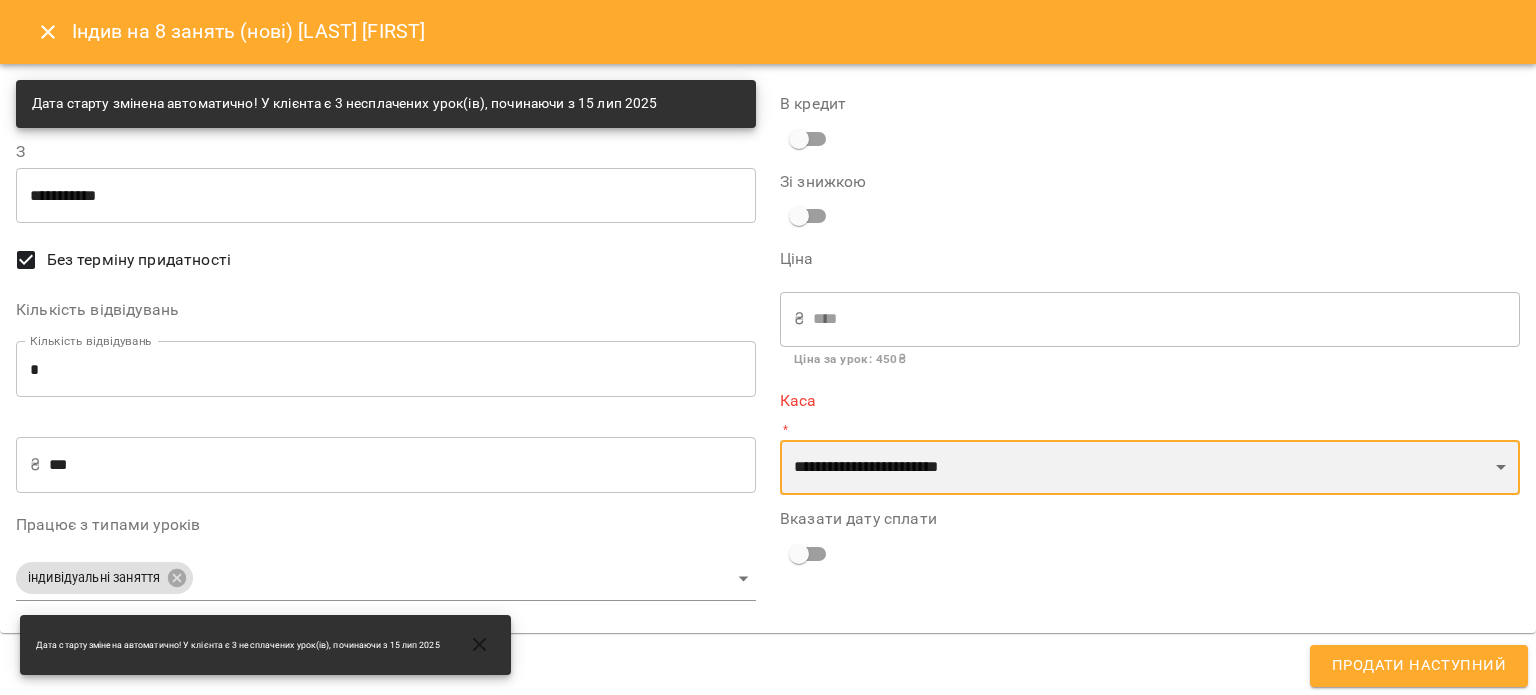 click on "**********" at bounding box center [1150, 468] 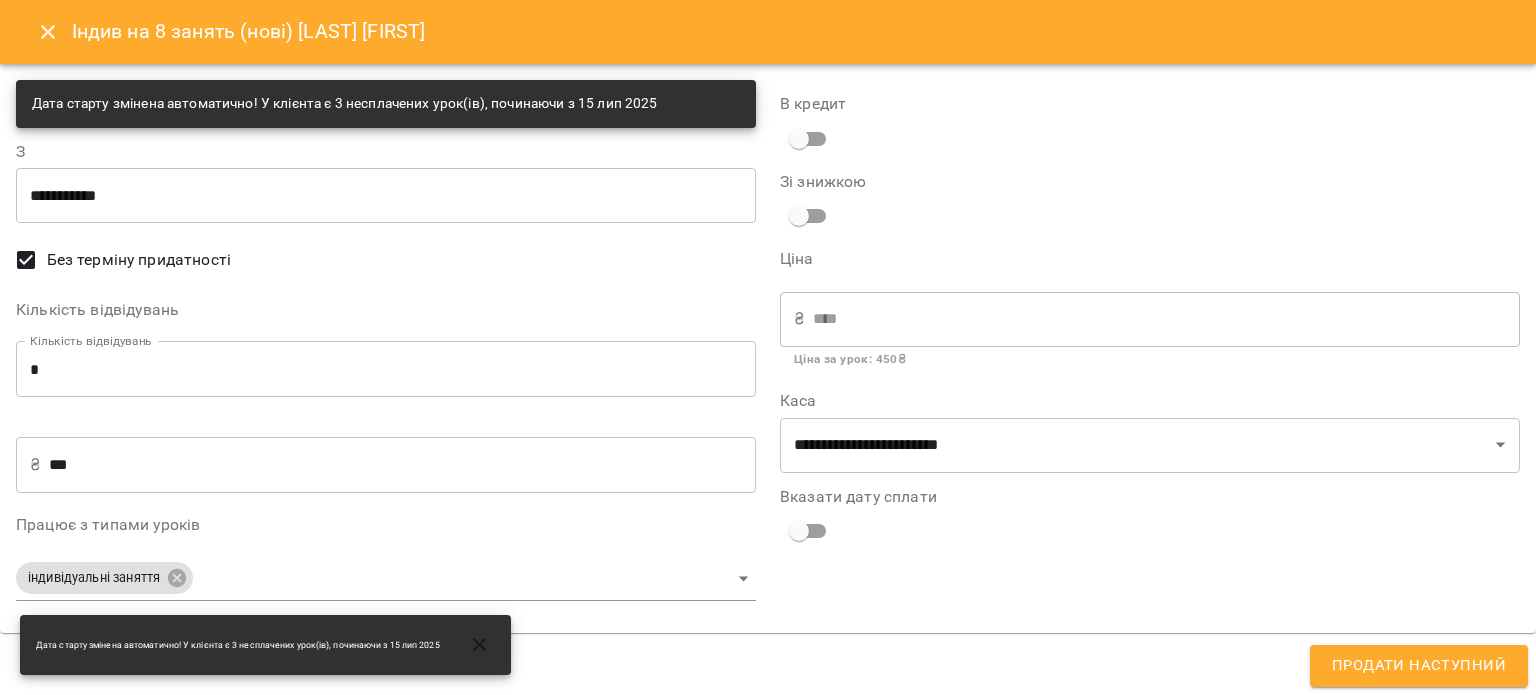 drag, startPoint x: 1289, startPoint y: 594, endPoint x: 1334, endPoint y: 626, distance: 55.21775 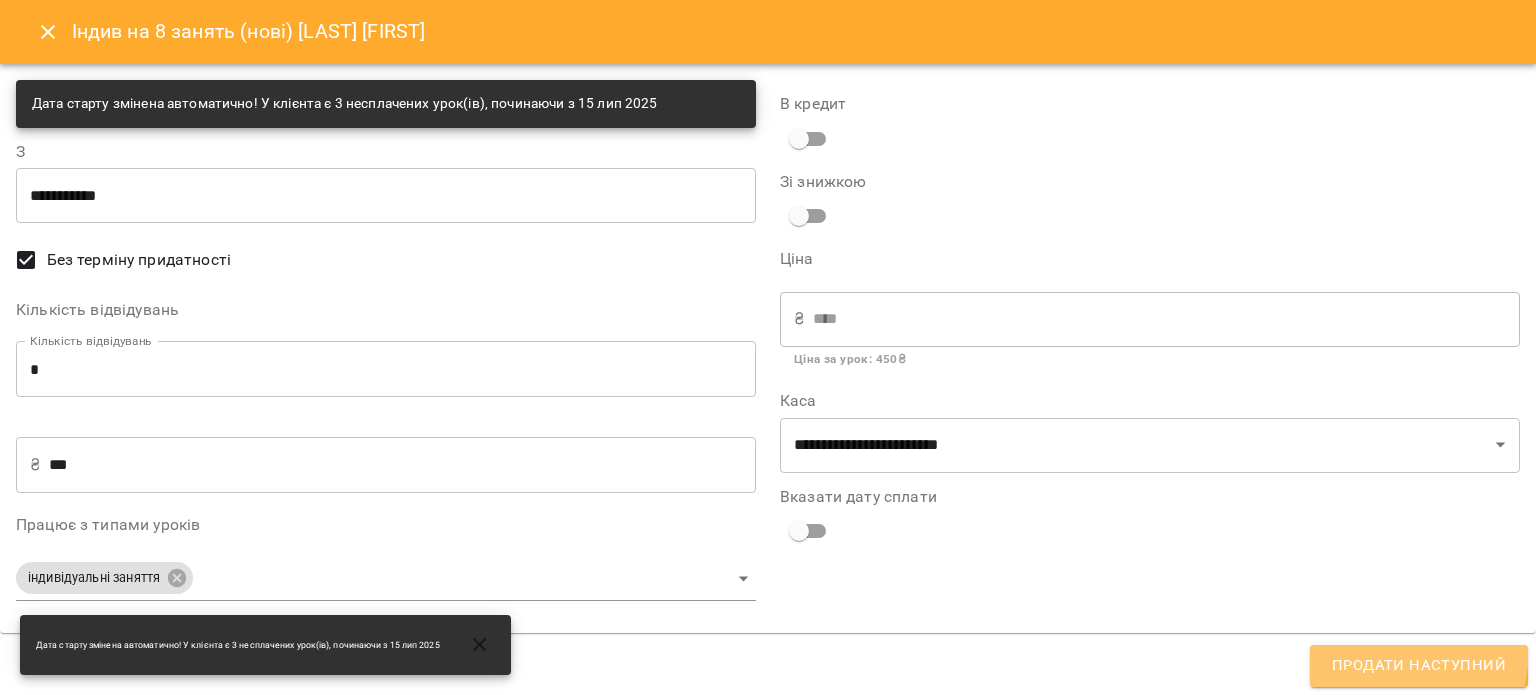 click on "Продати наступний" at bounding box center [1419, 666] 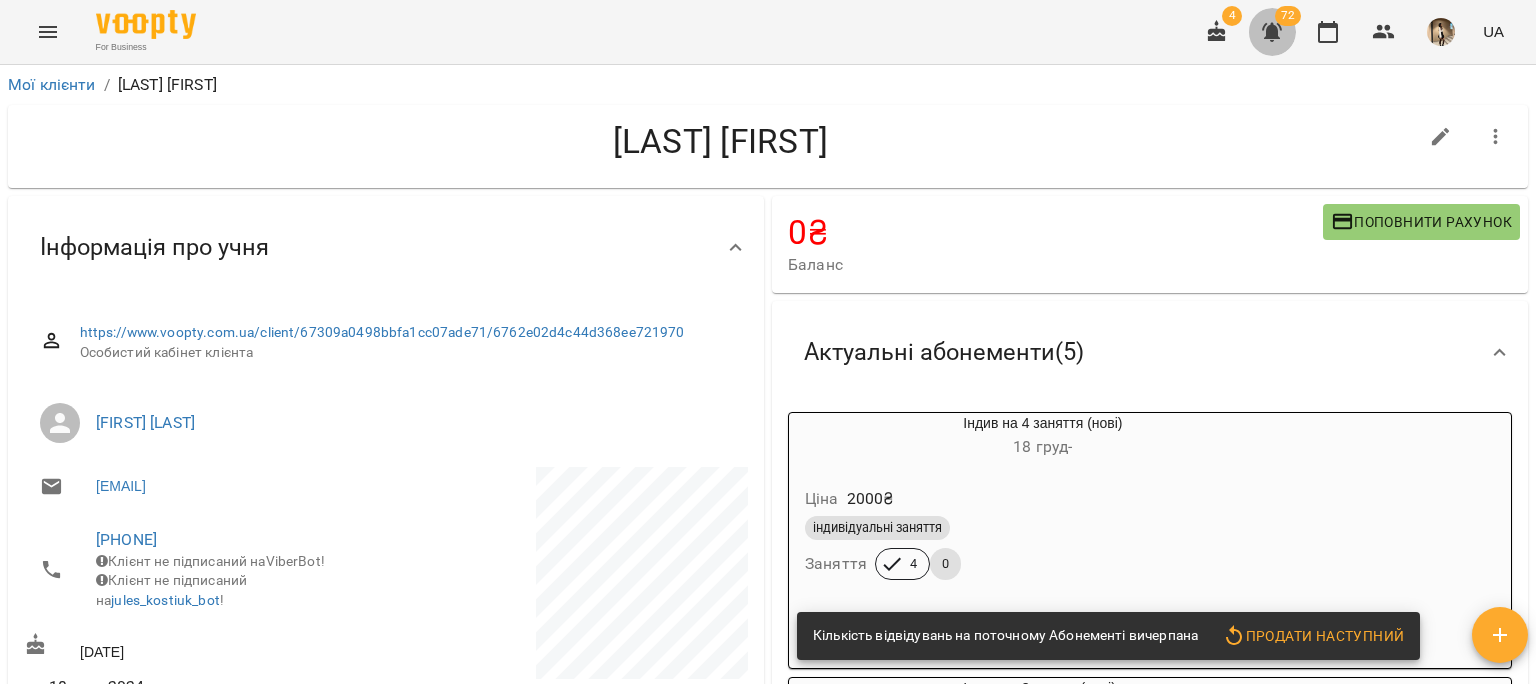 click 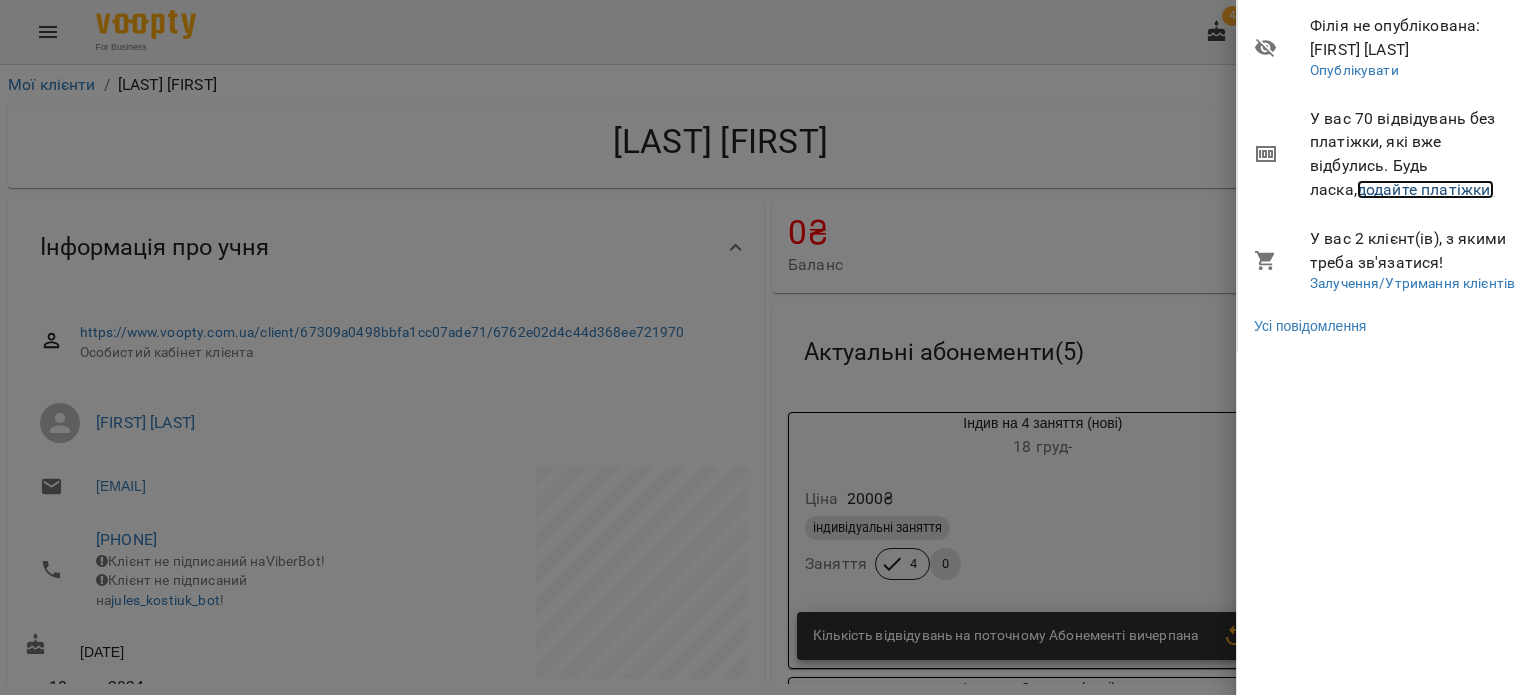 click on "додайте платіжки!" at bounding box center [1426, 189] 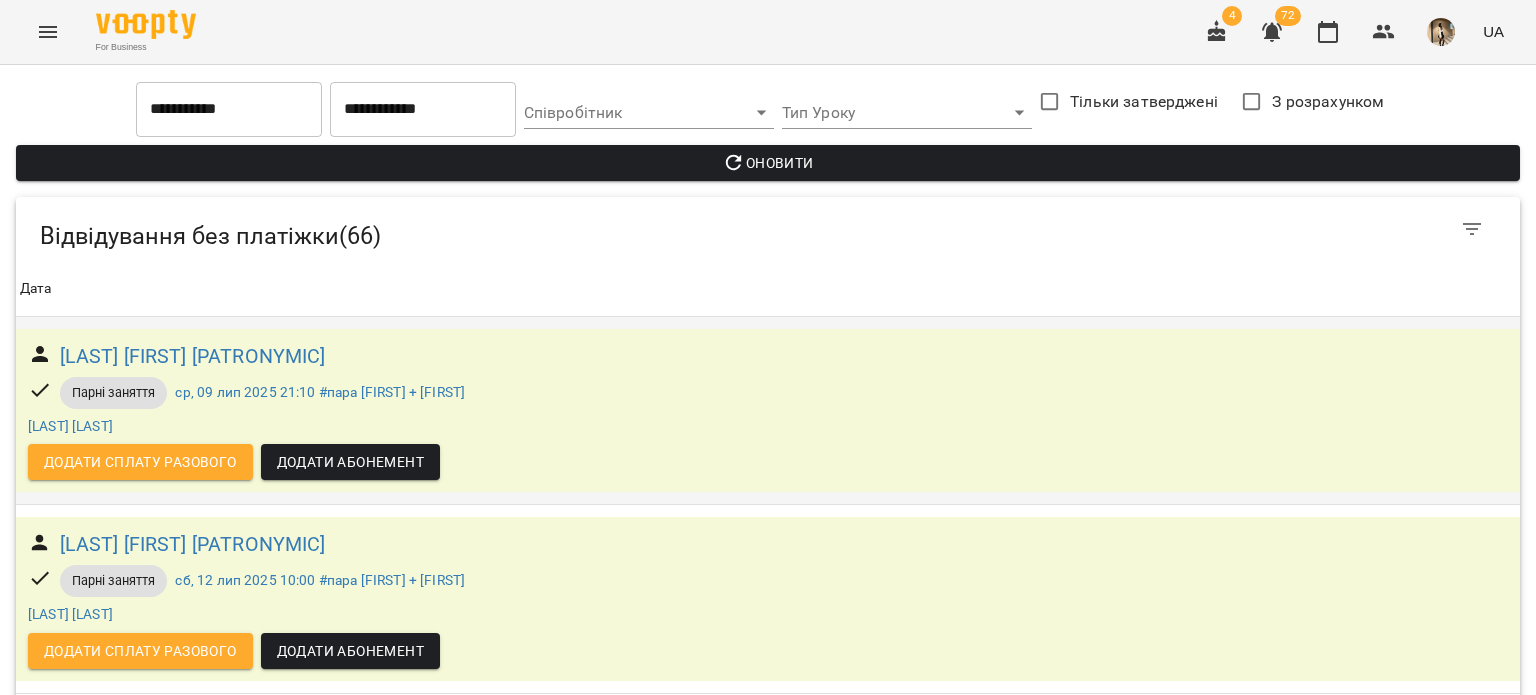 scroll, scrollTop: 730, scrollLeft: 0, axis: vertical 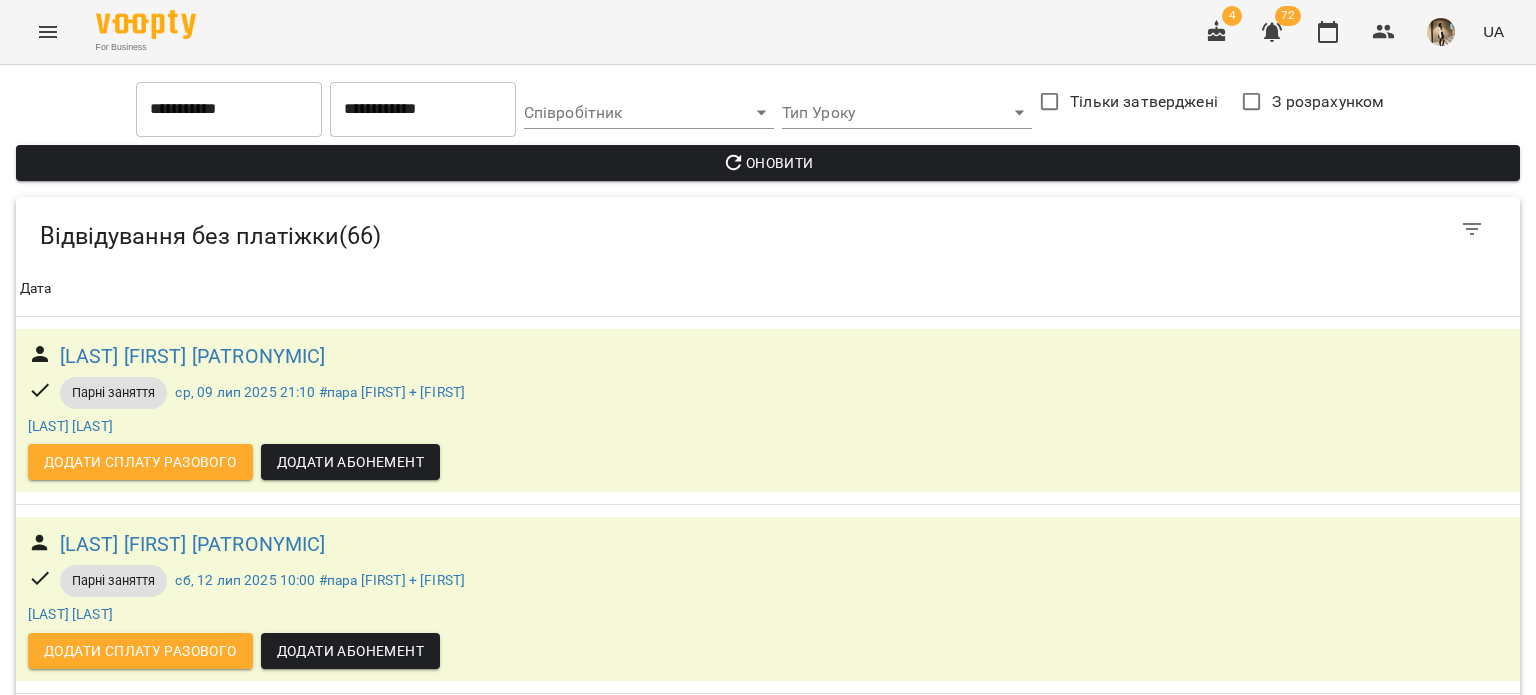 click on "[FIRST] [LAST]" at bounding box center (123, 921) 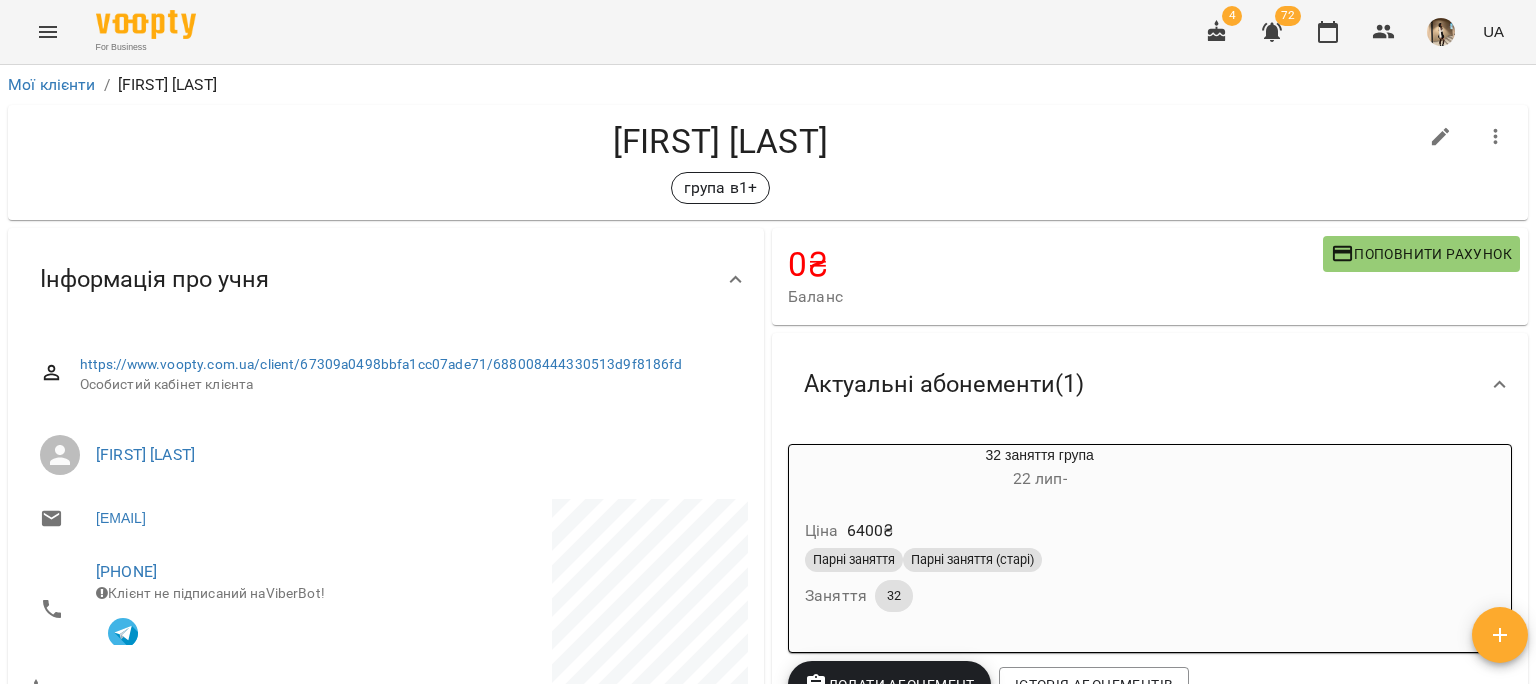 click on "4 72 UA" at bounding box center (1352, 32) 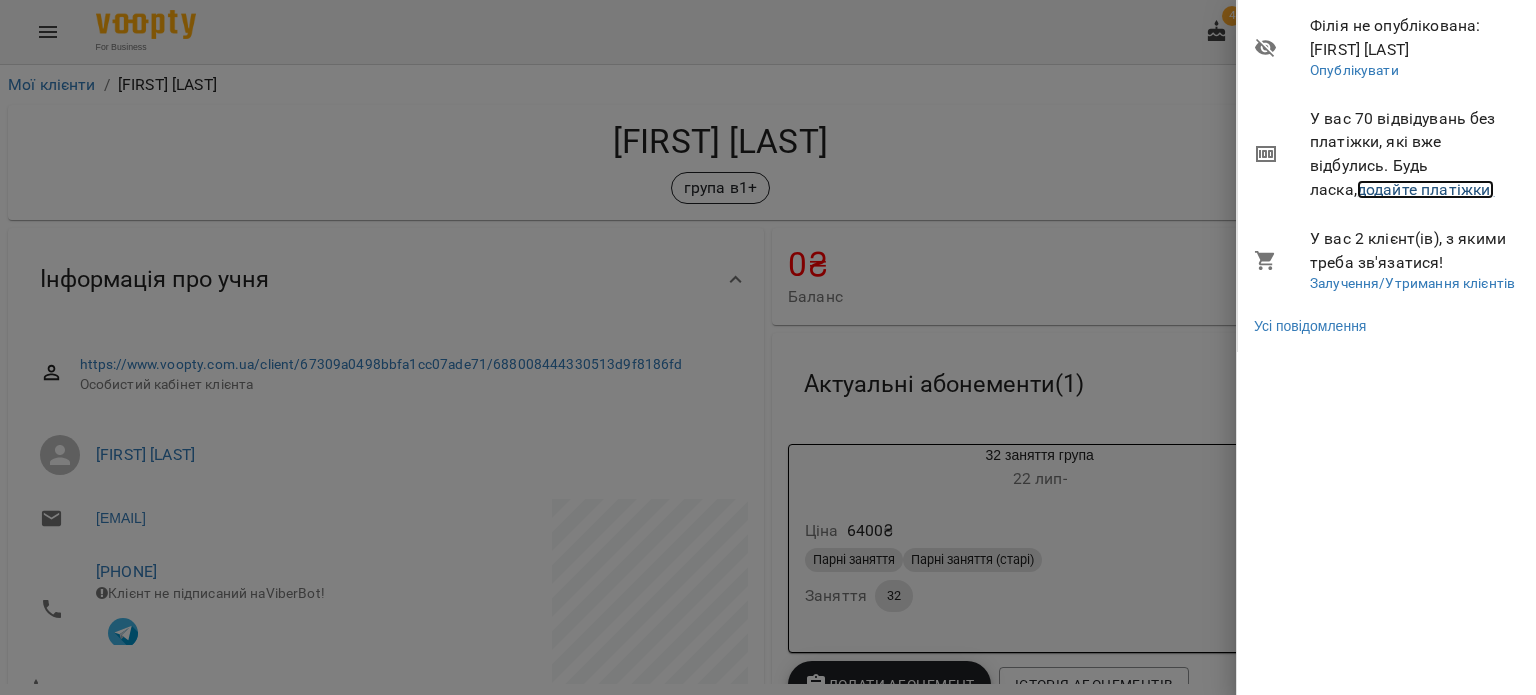 click on "додайте платіжки!" at bounding box center [1426, 189] 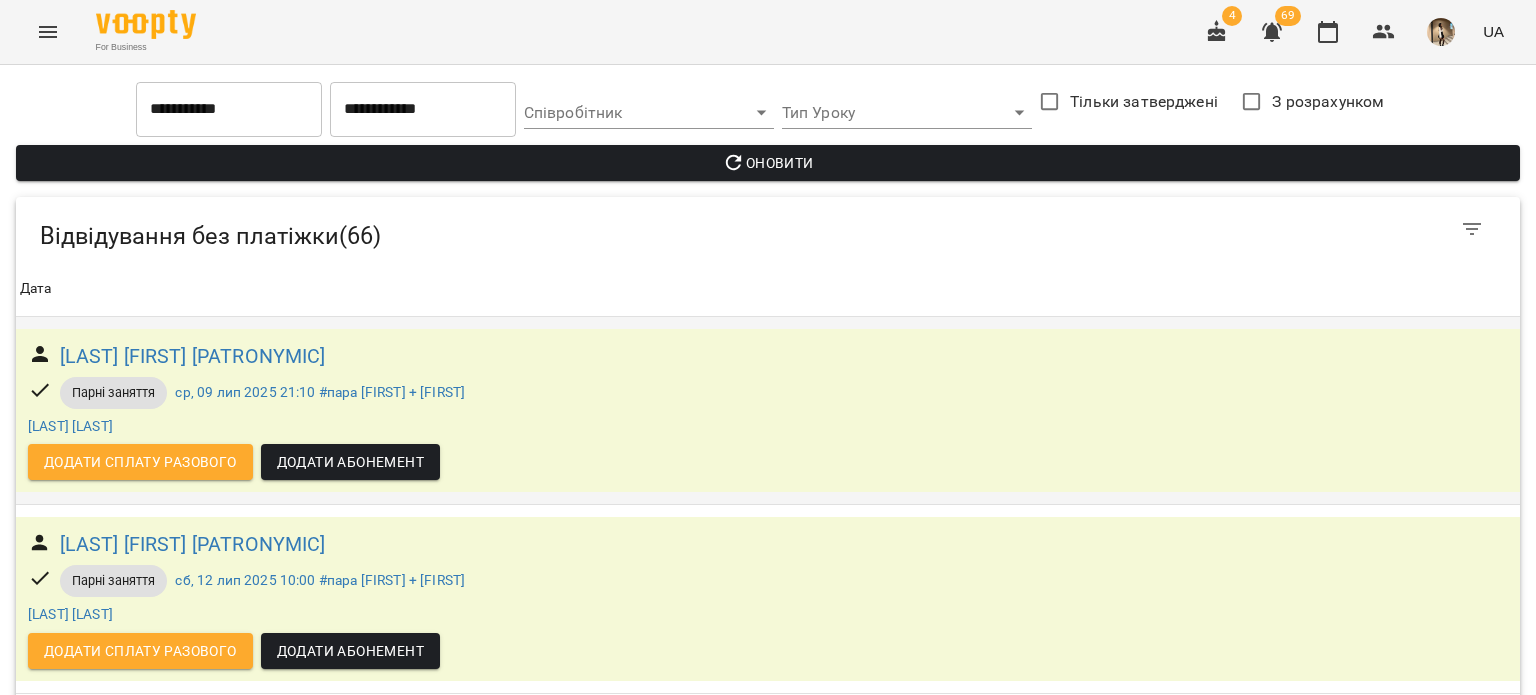 scroll, scrollTop: 1139, scrollLeft: 0, axis: vertical 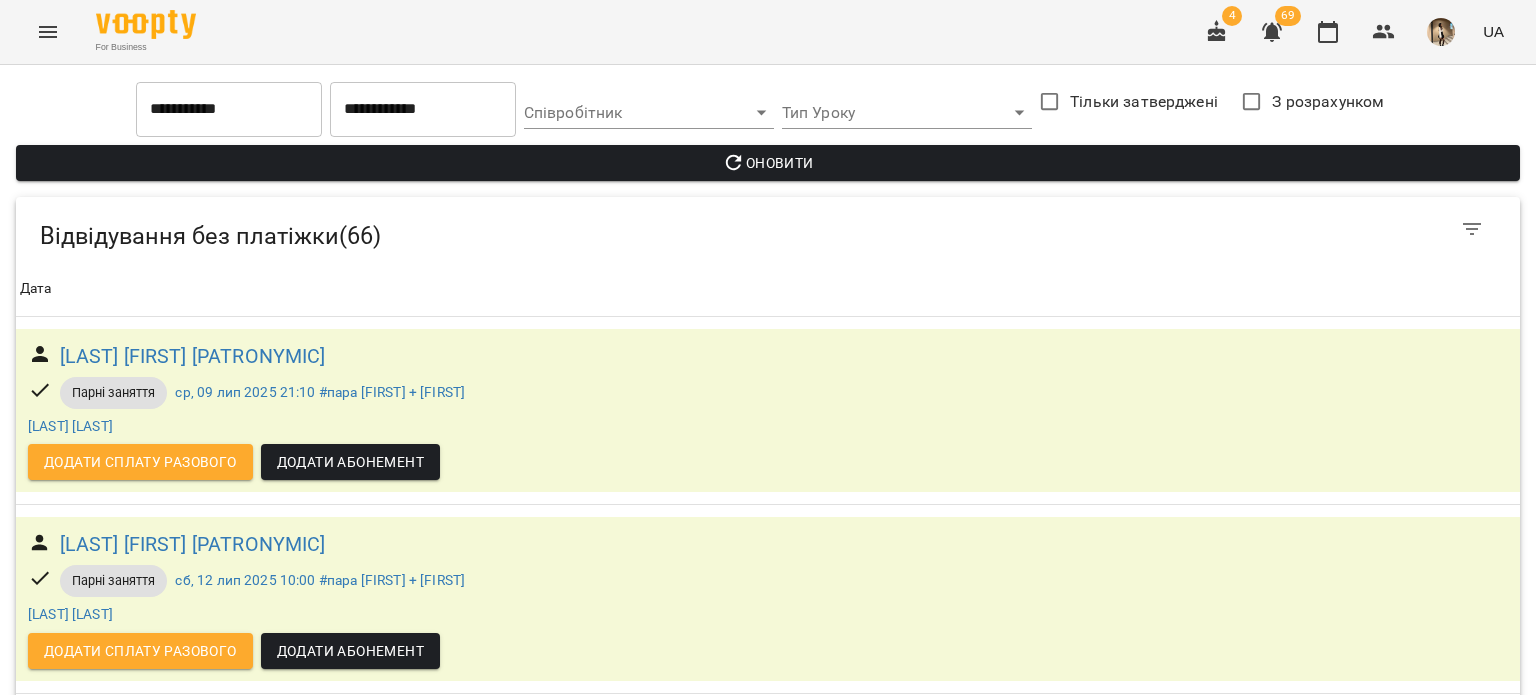 click on "[LAST] [FIRST] [PATRONYMIC]" at bounding box center [193, 1297] 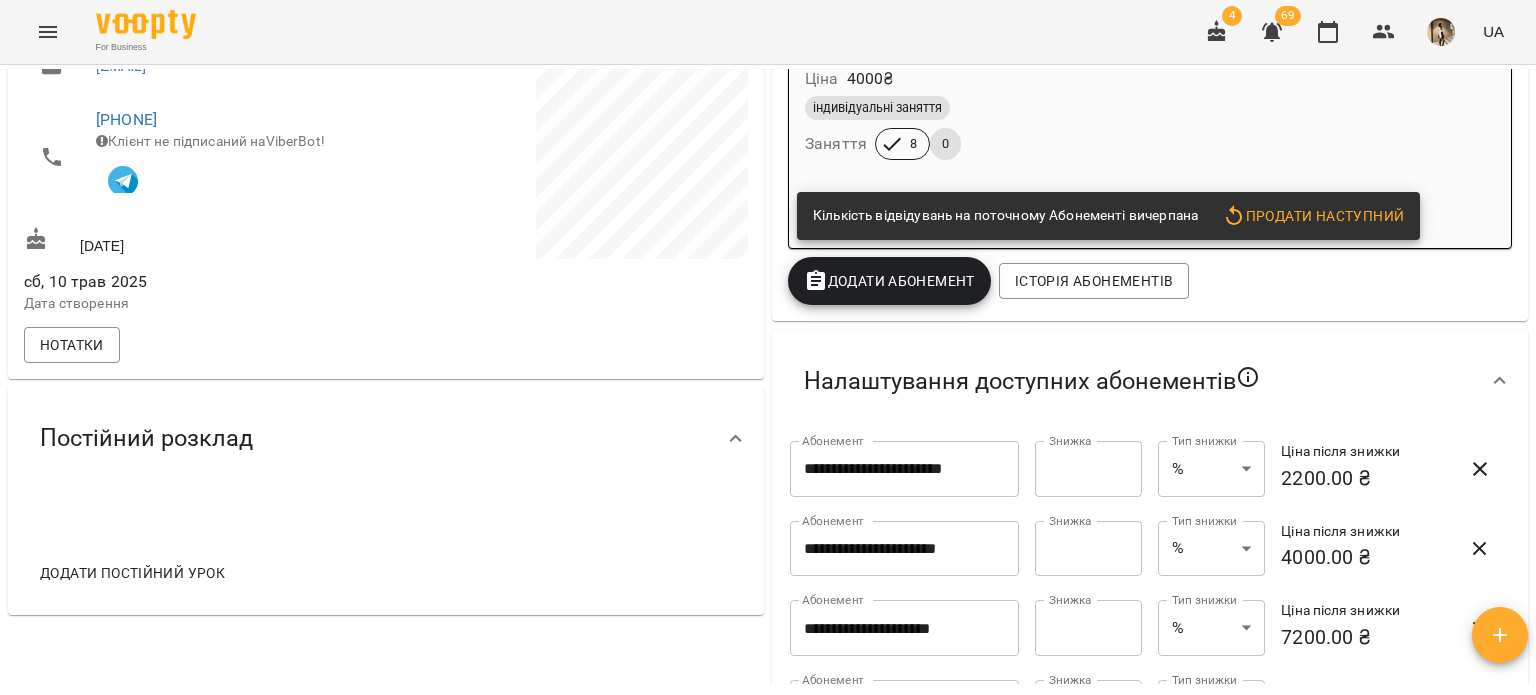 scroll, scrollTop: 0, scrollLeft: 0, axis: both 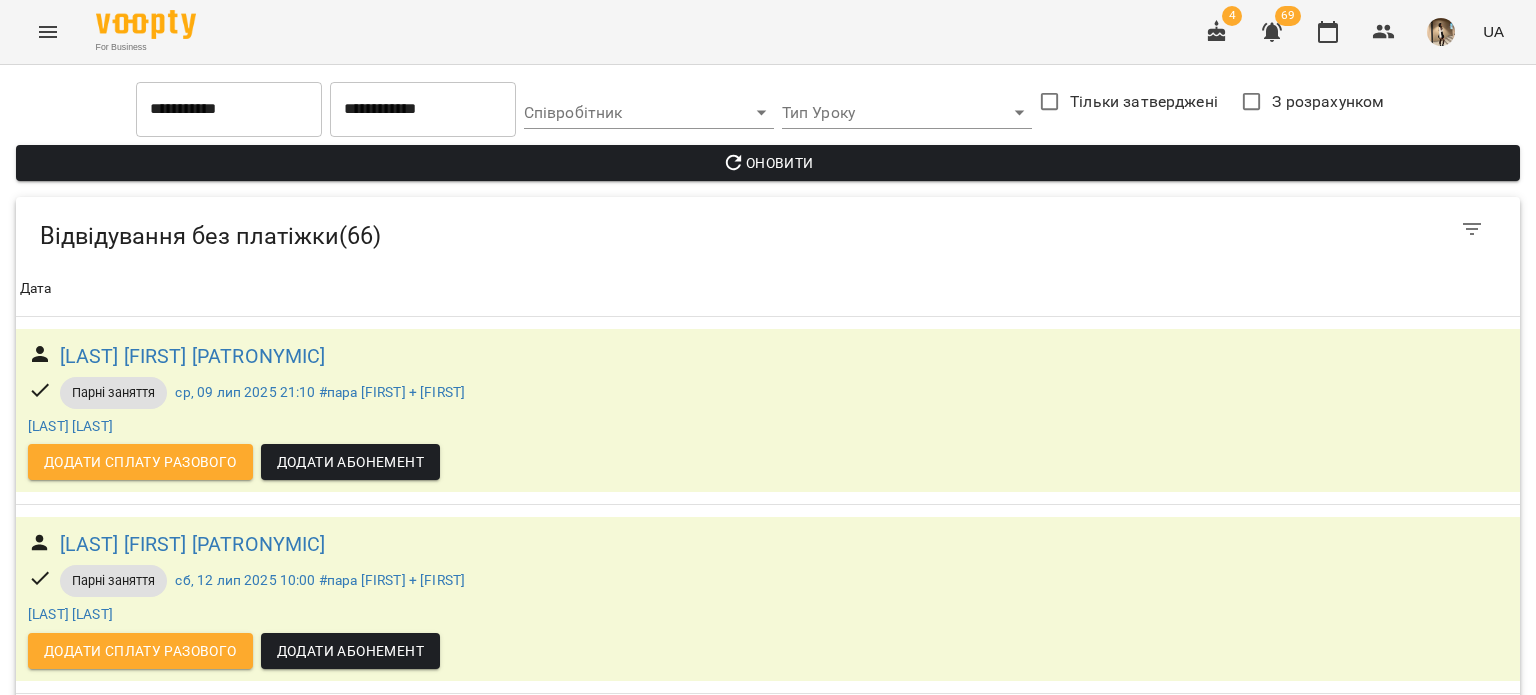 click on "Додати Абонемент" at bounding box center (350, 1632) 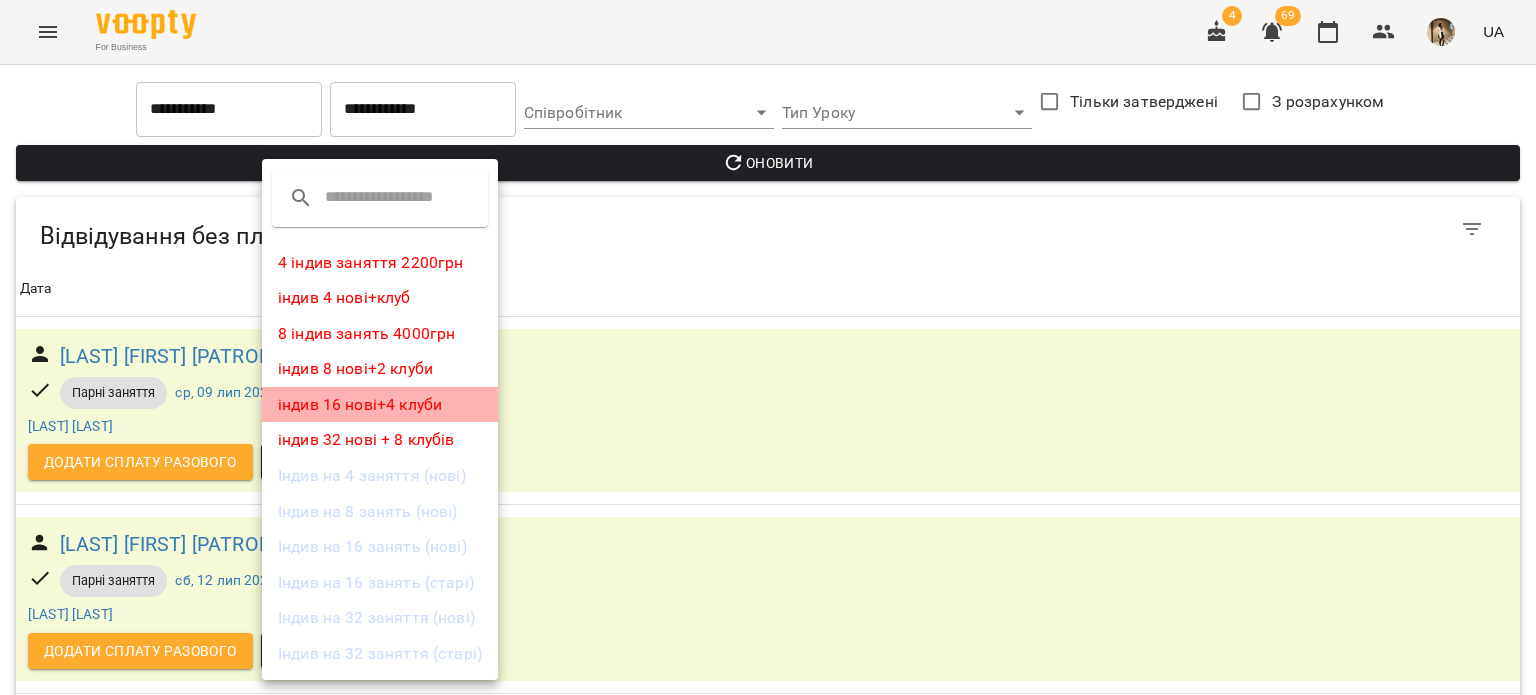 click on "індив 16 нові+4 клуби" at bounding box center (380, 405) 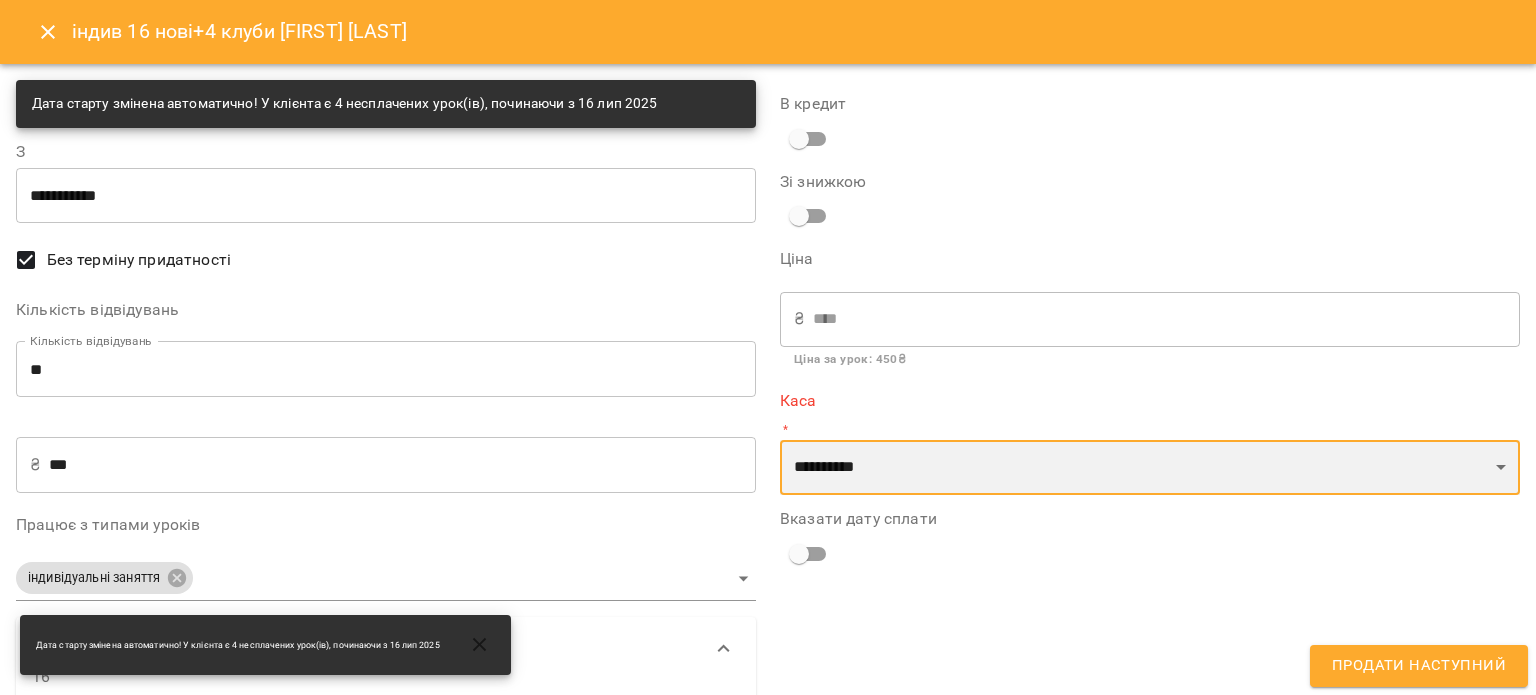 click on "**********" at bounding box center [1150, 468] 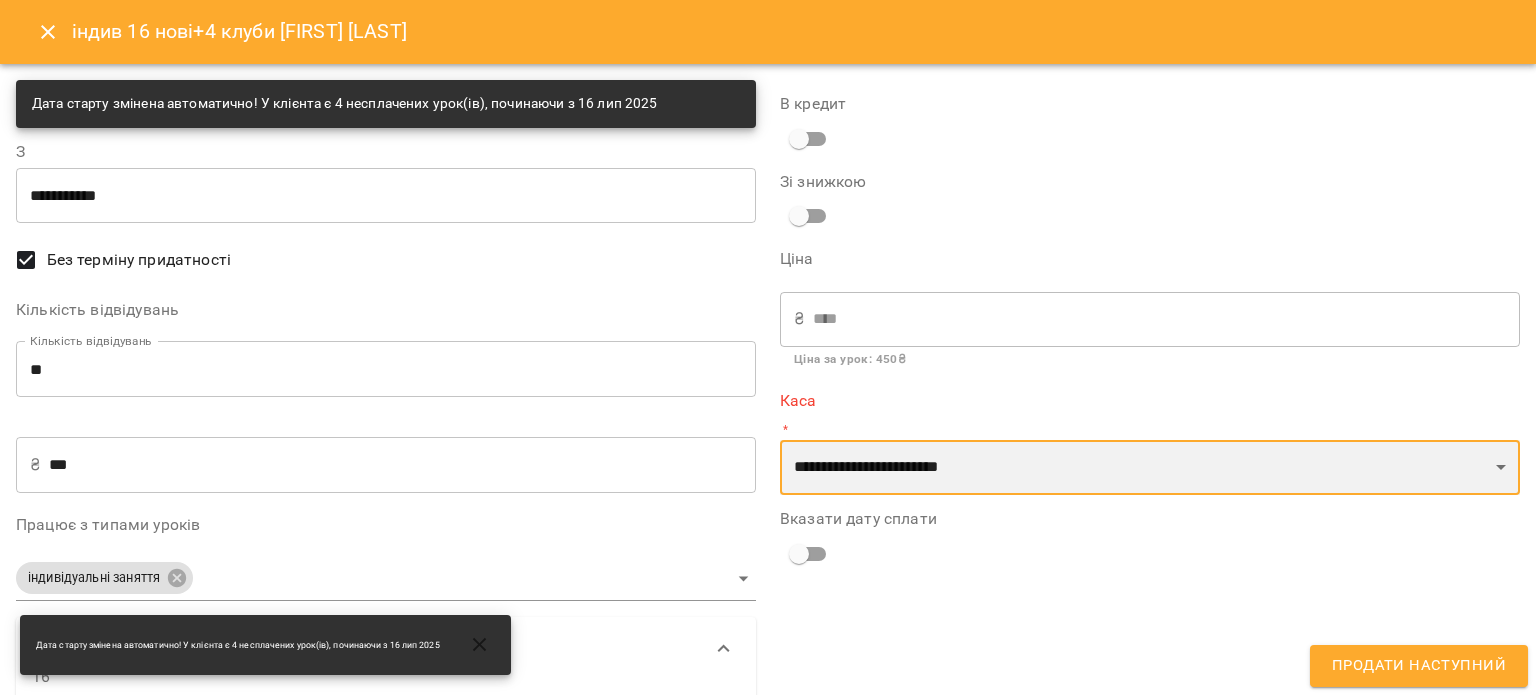 click on "**********" at bounding box center [1150, 468] 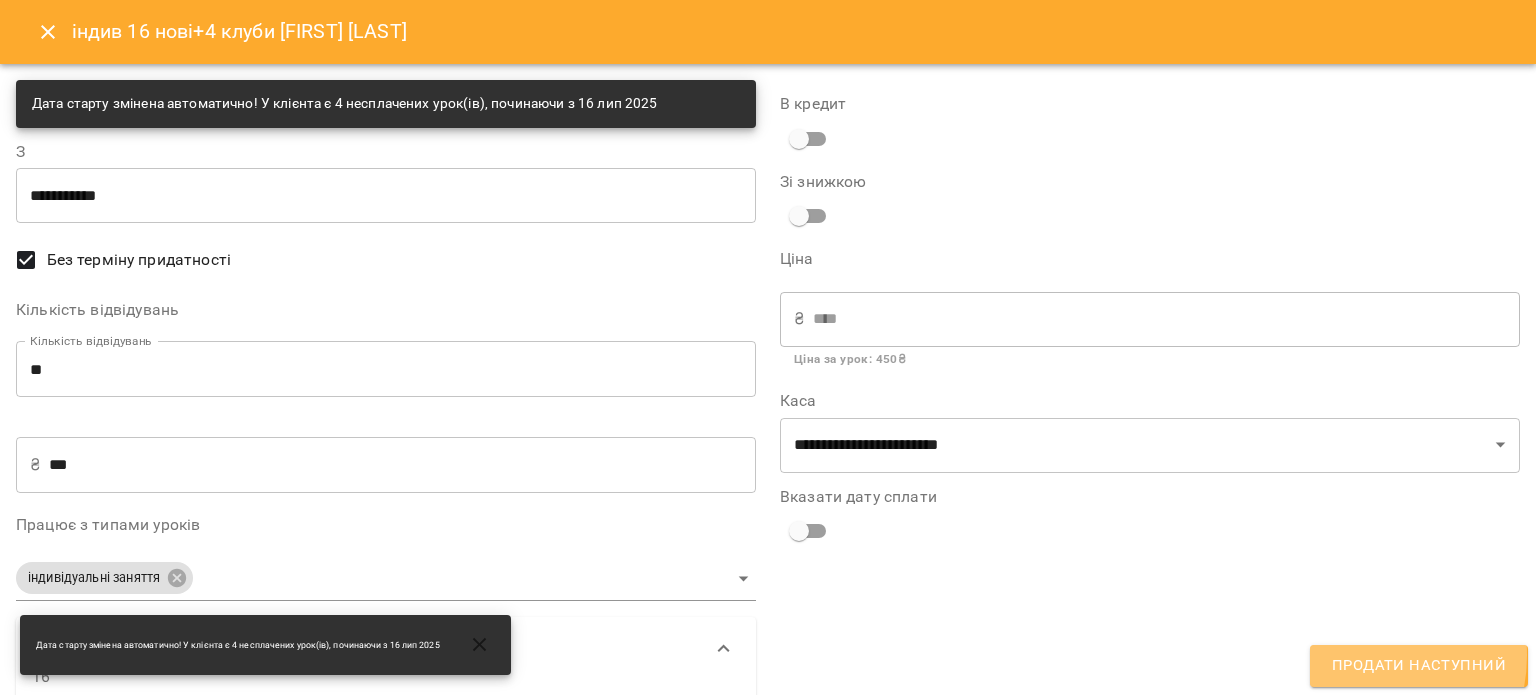 click on "Продати наступний" at bounding box center (1419, 666) 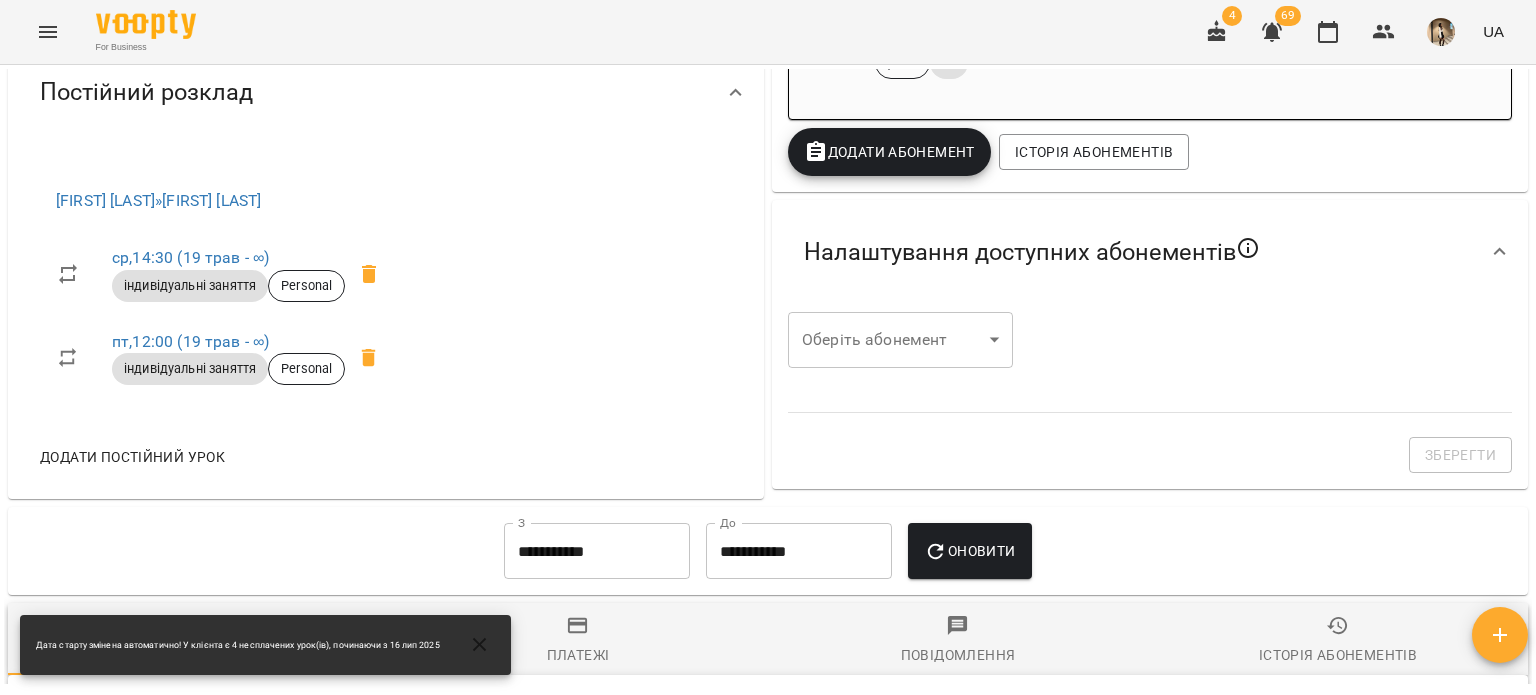 scroll, scrollTop: 767, scrollLeft: 0, axis: vertical 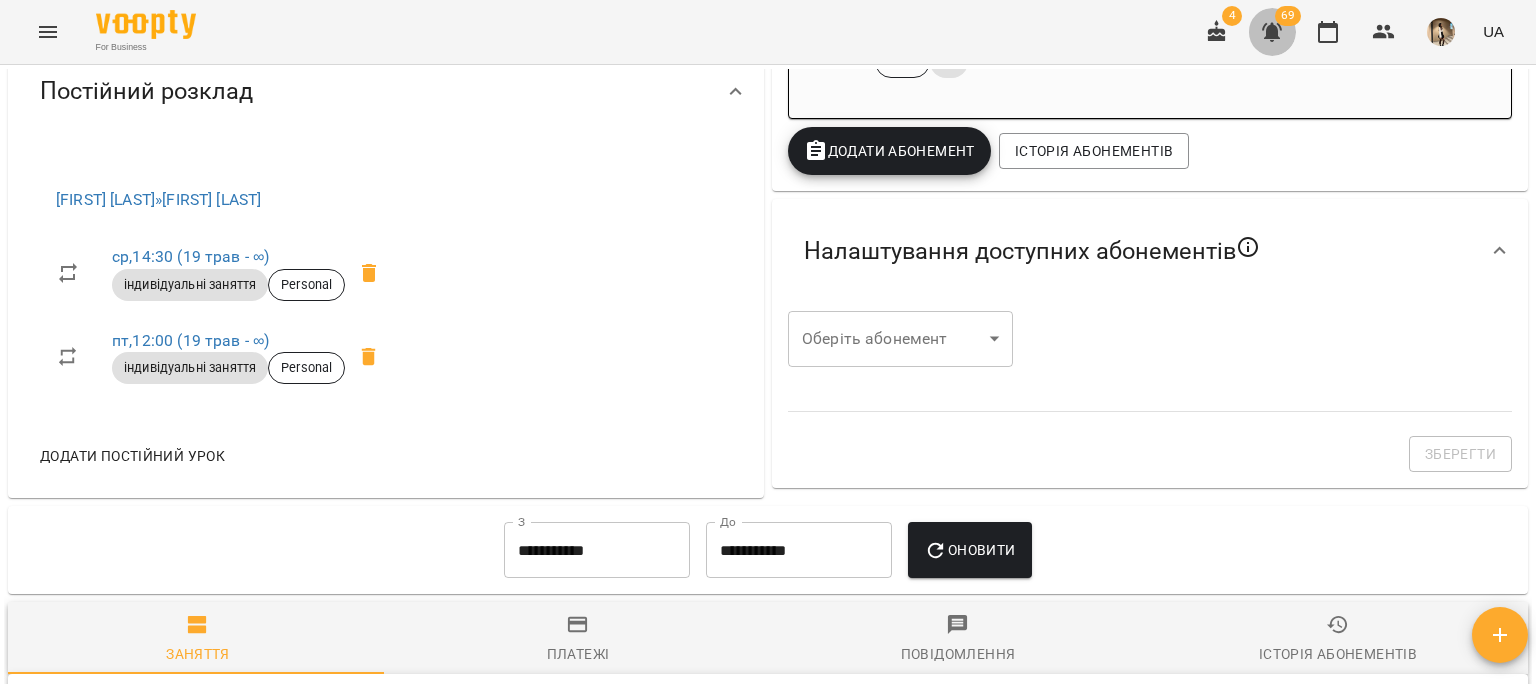 click at bounding box center (1272, 32) 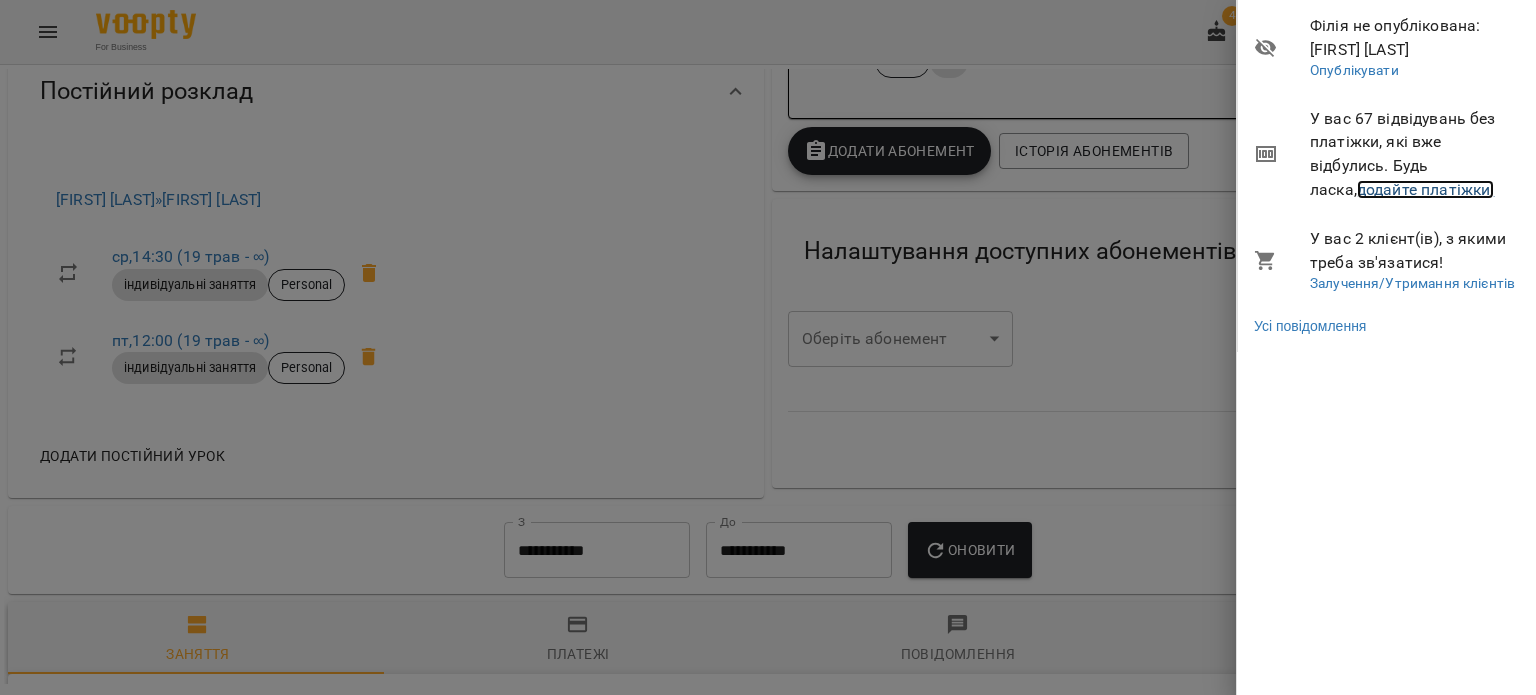 click on "додайте платіжки!" at bounding box center (1426, 189) 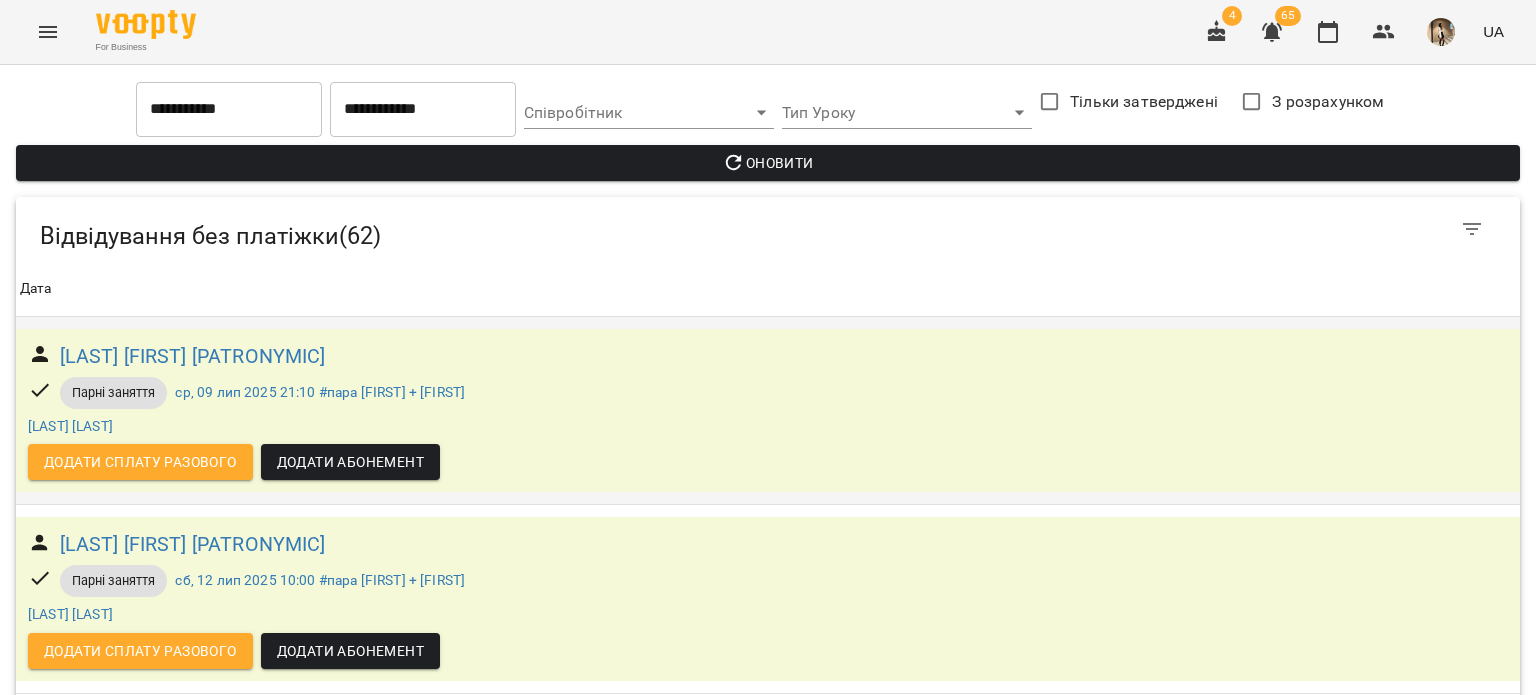 scroll, scrollTop: 1142, scrollLeft: 0, axis: vertical 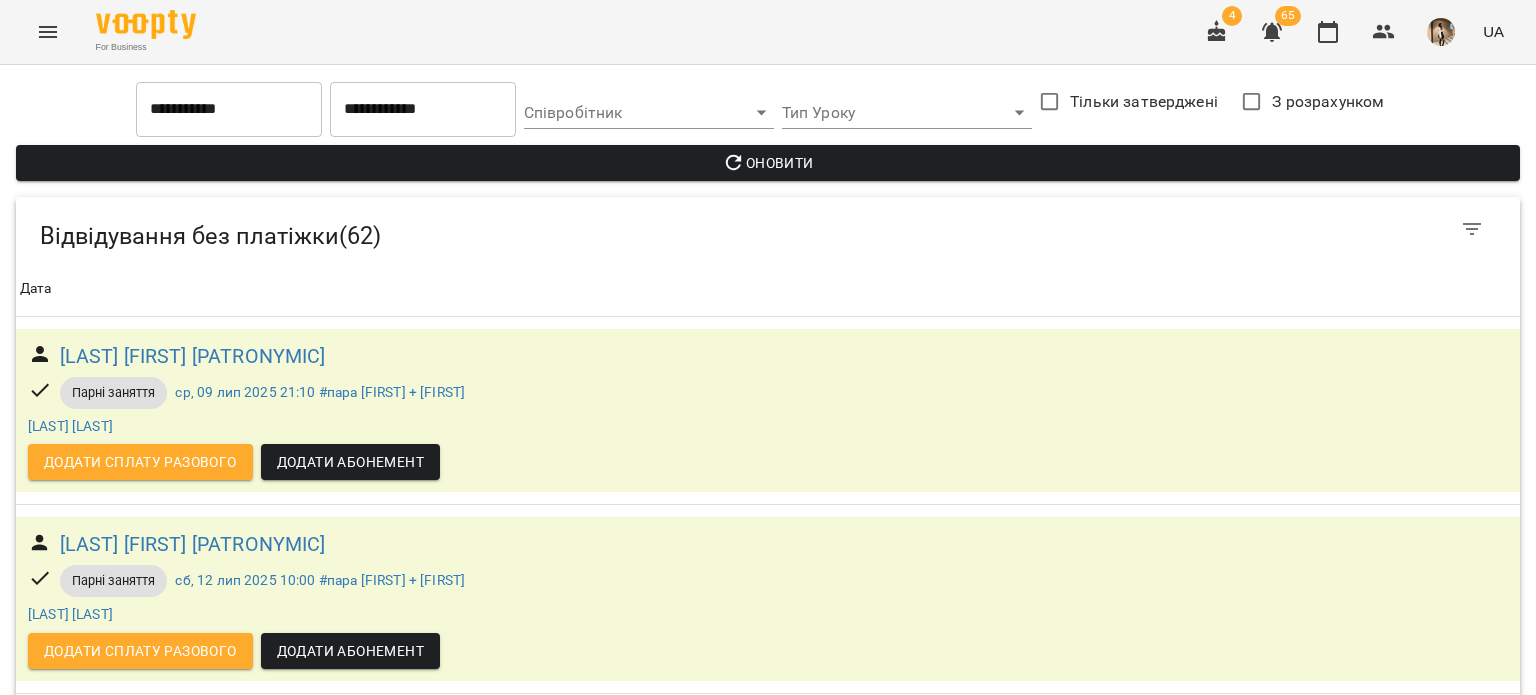 click on "[LAST] [FIRST] [PATRONYMIC]" at bounding box center (193, 1505) 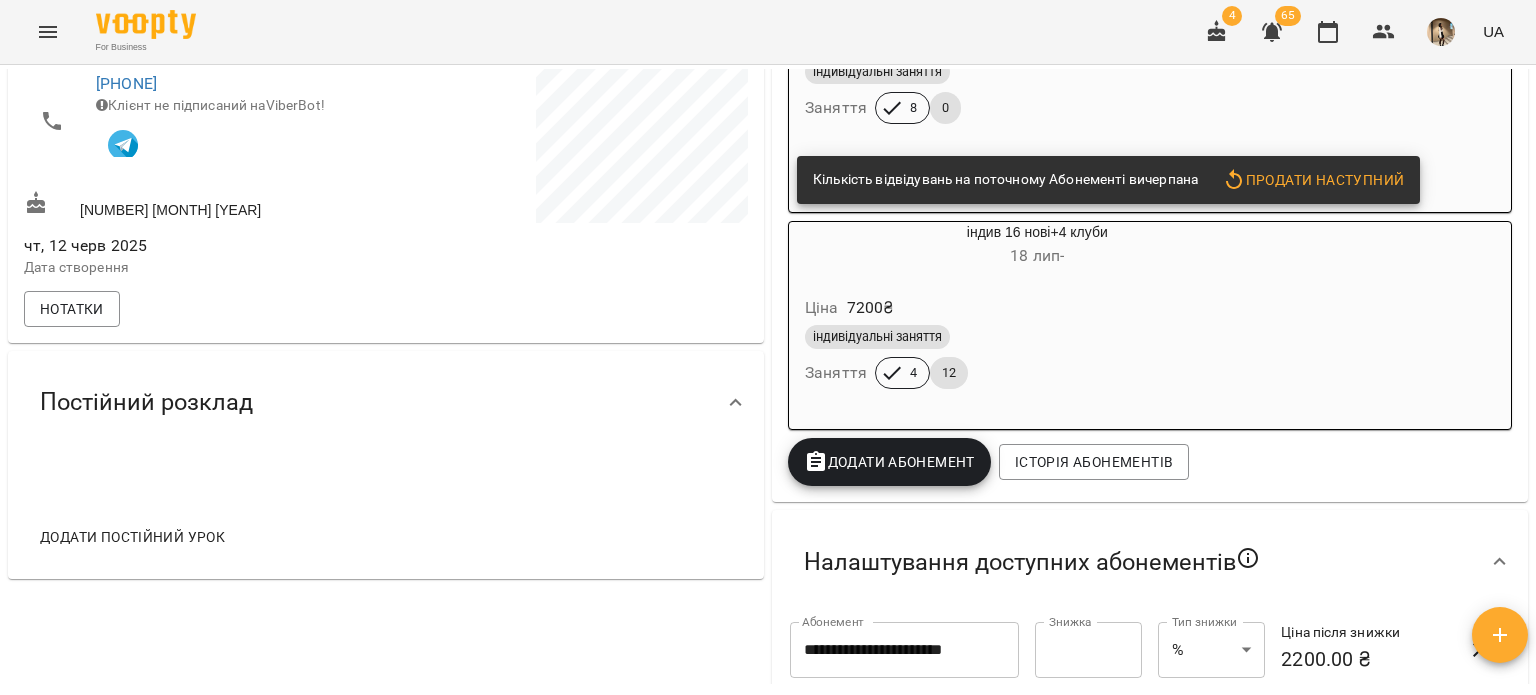 scroll, scrollTop: 468, scrollLeft: 0, axis: vertical 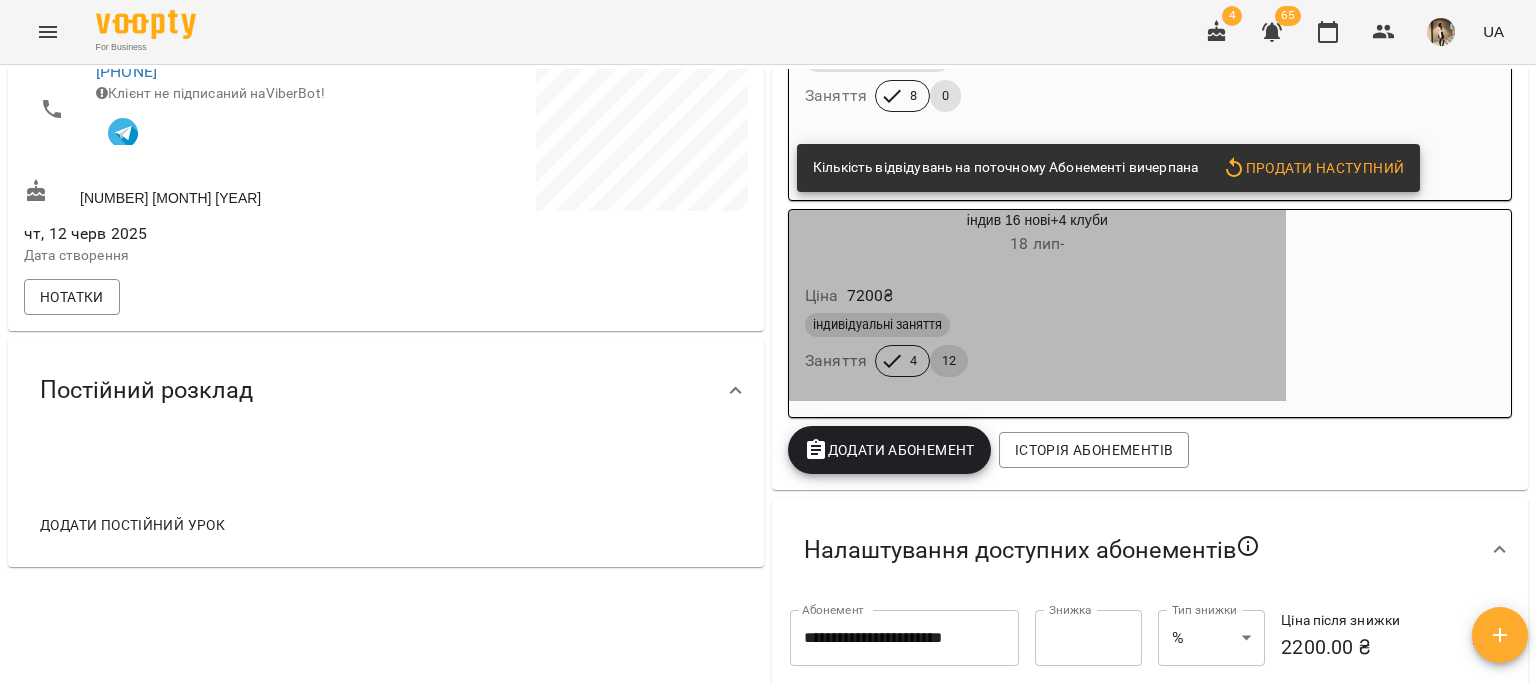 click on "Ціна 7200 ₴ індивідуальні заняття  Заняття 4 12" at bounding box center (1037, 334) 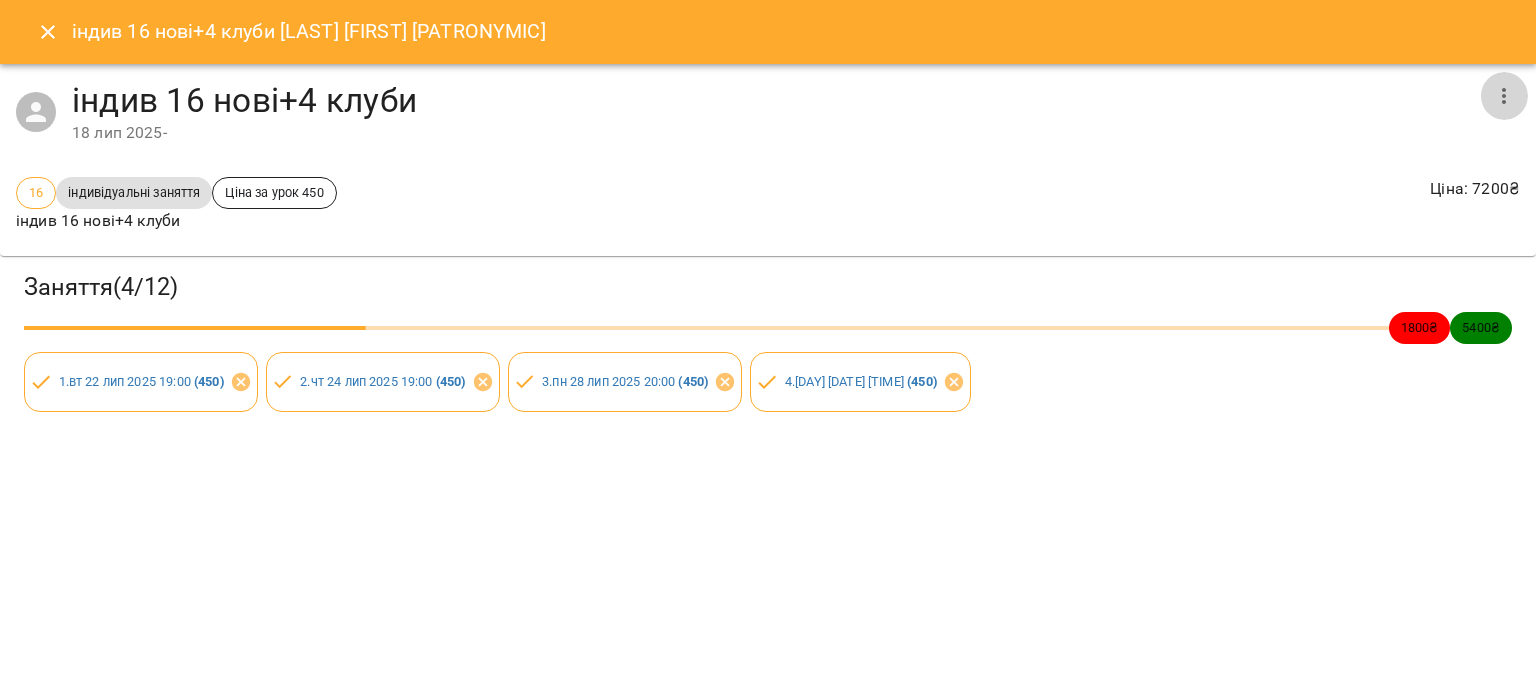 click 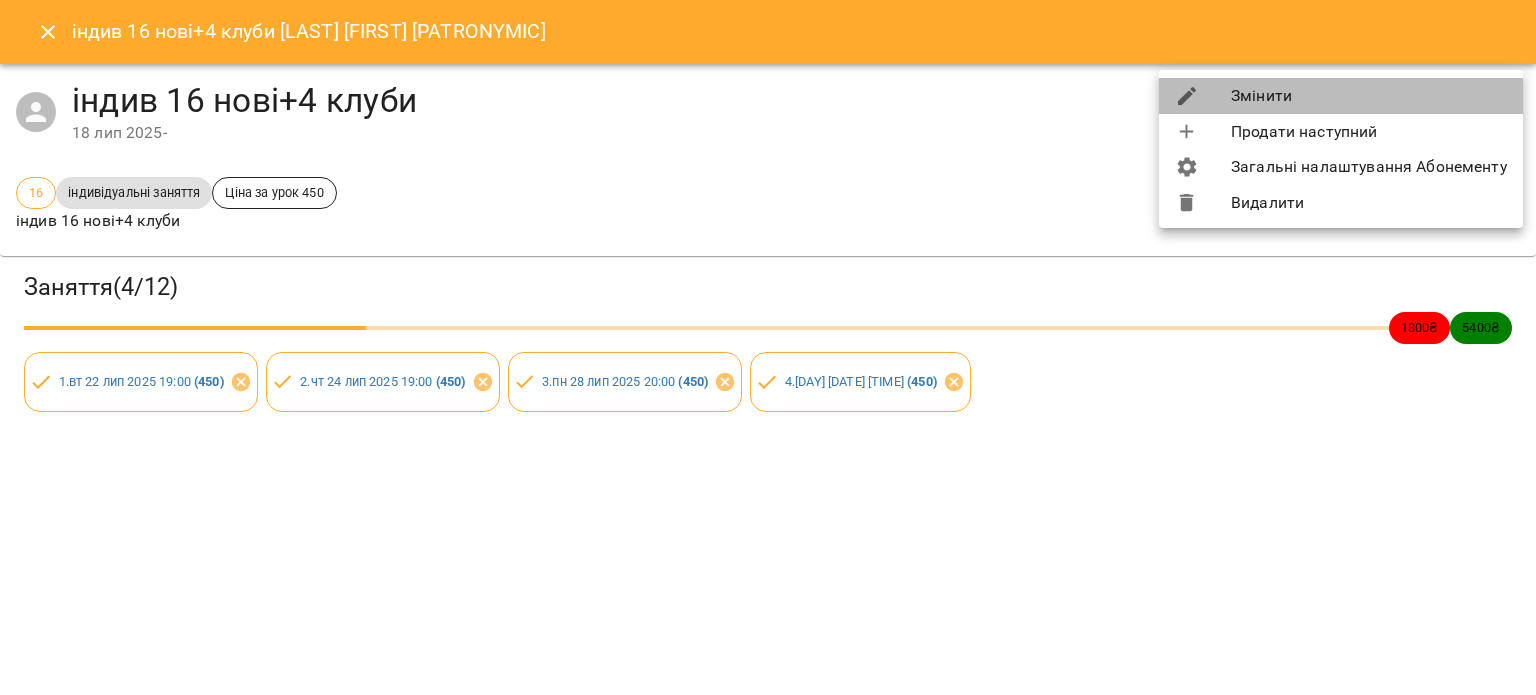click on "Змінити" at bounding box center (1341, 96) 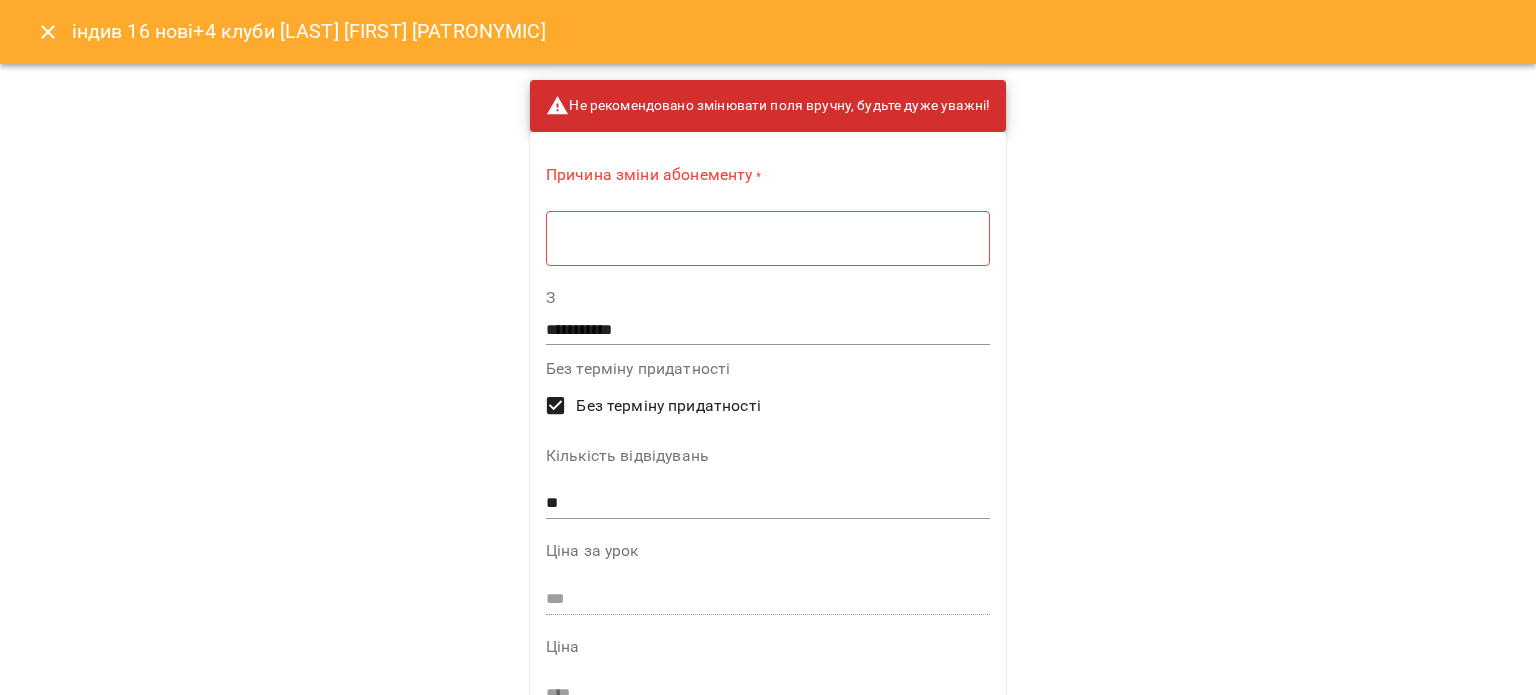 click on "* ​" at bounding box center [768, 238] 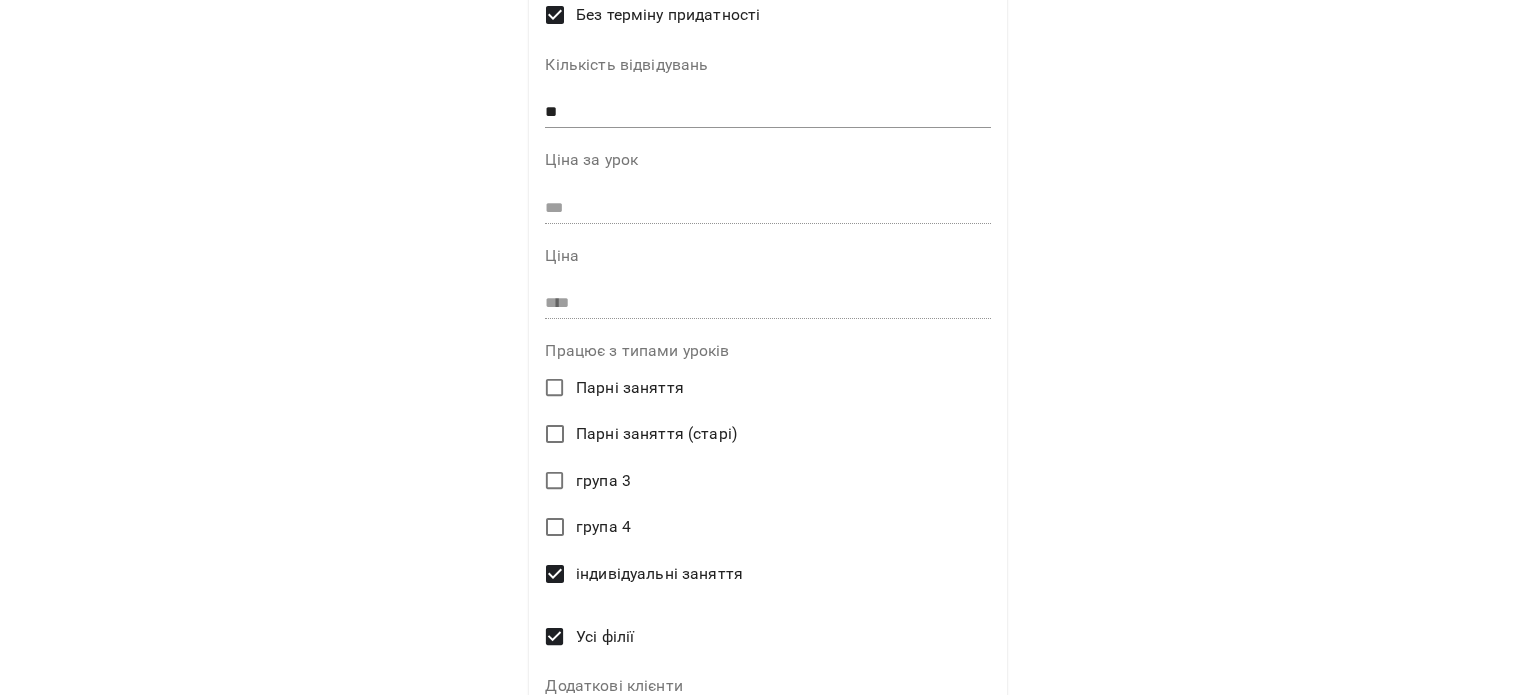 scroll, scrollTop: 215, scrollLeft: 0, axis: vertical 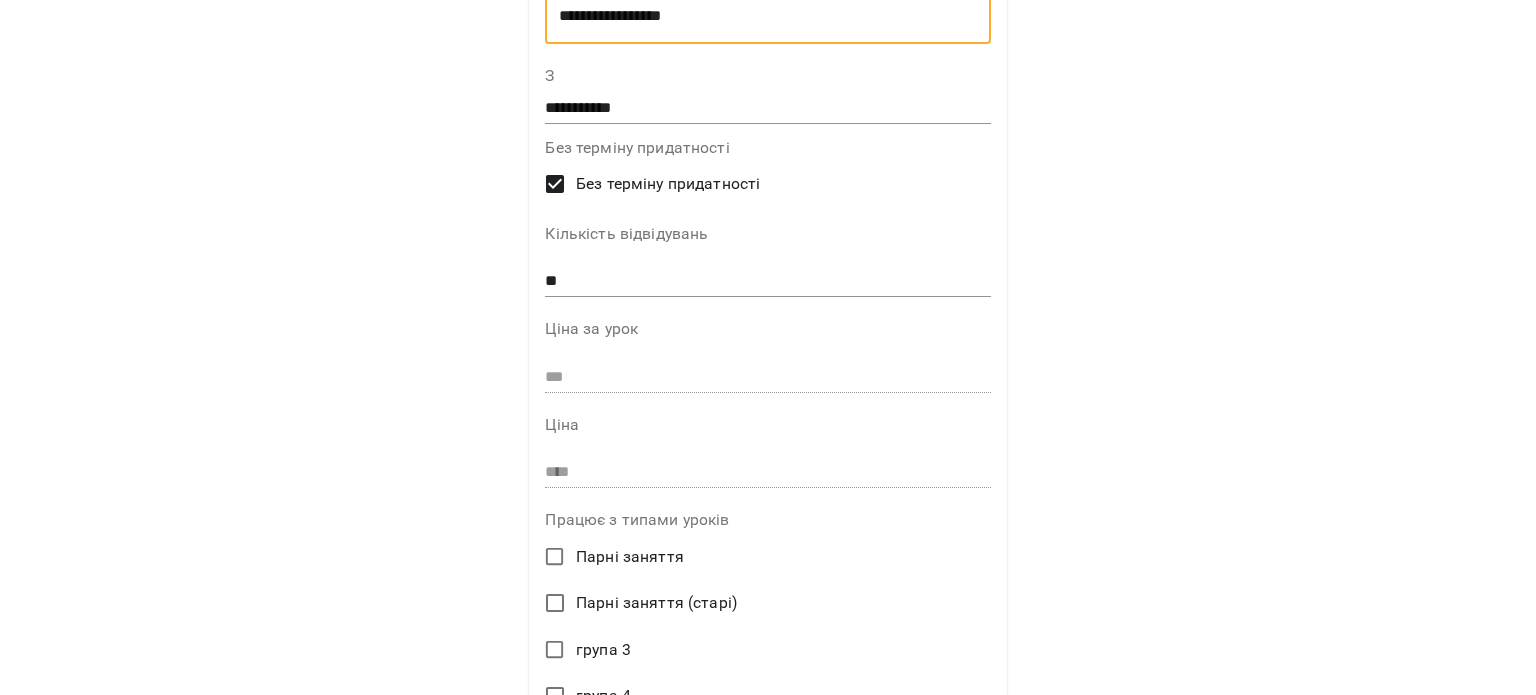 type on "**********" 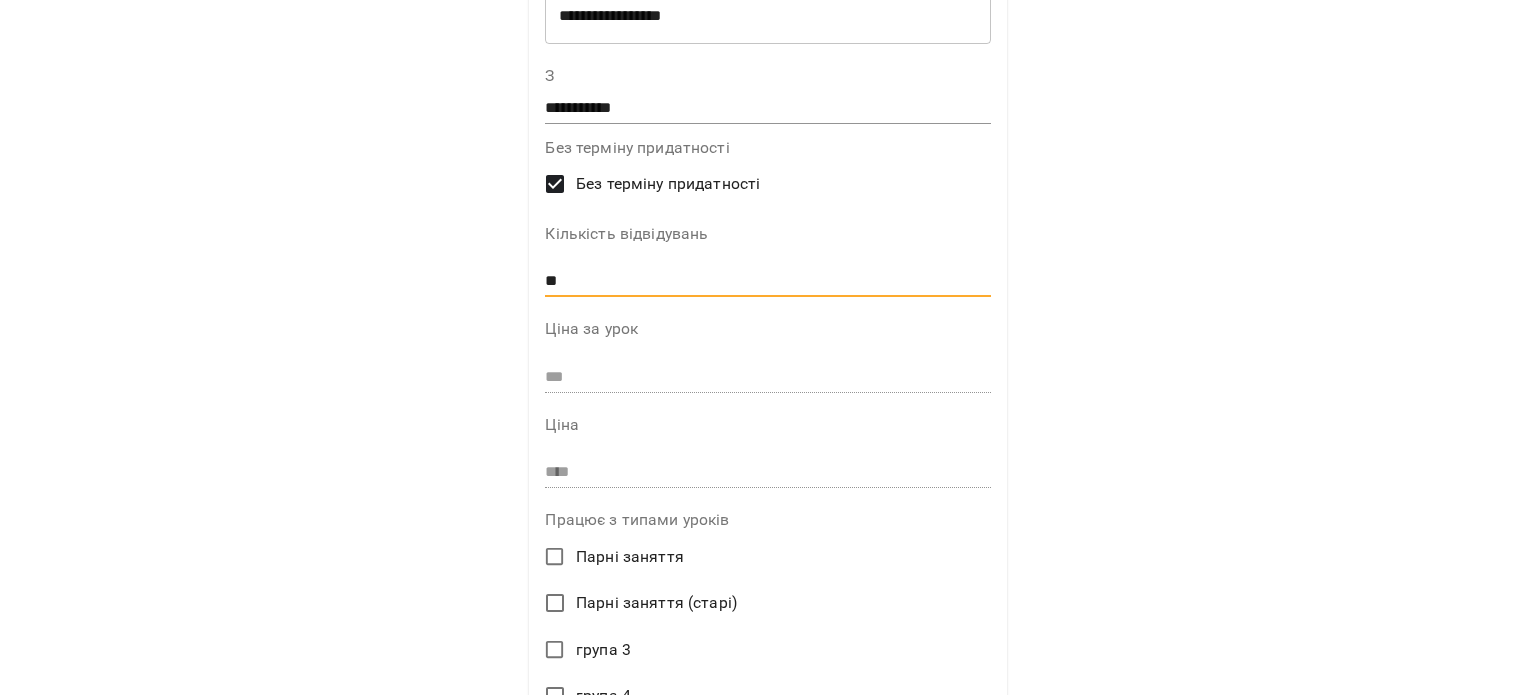 click on "**" at bounding box center (767, 282) 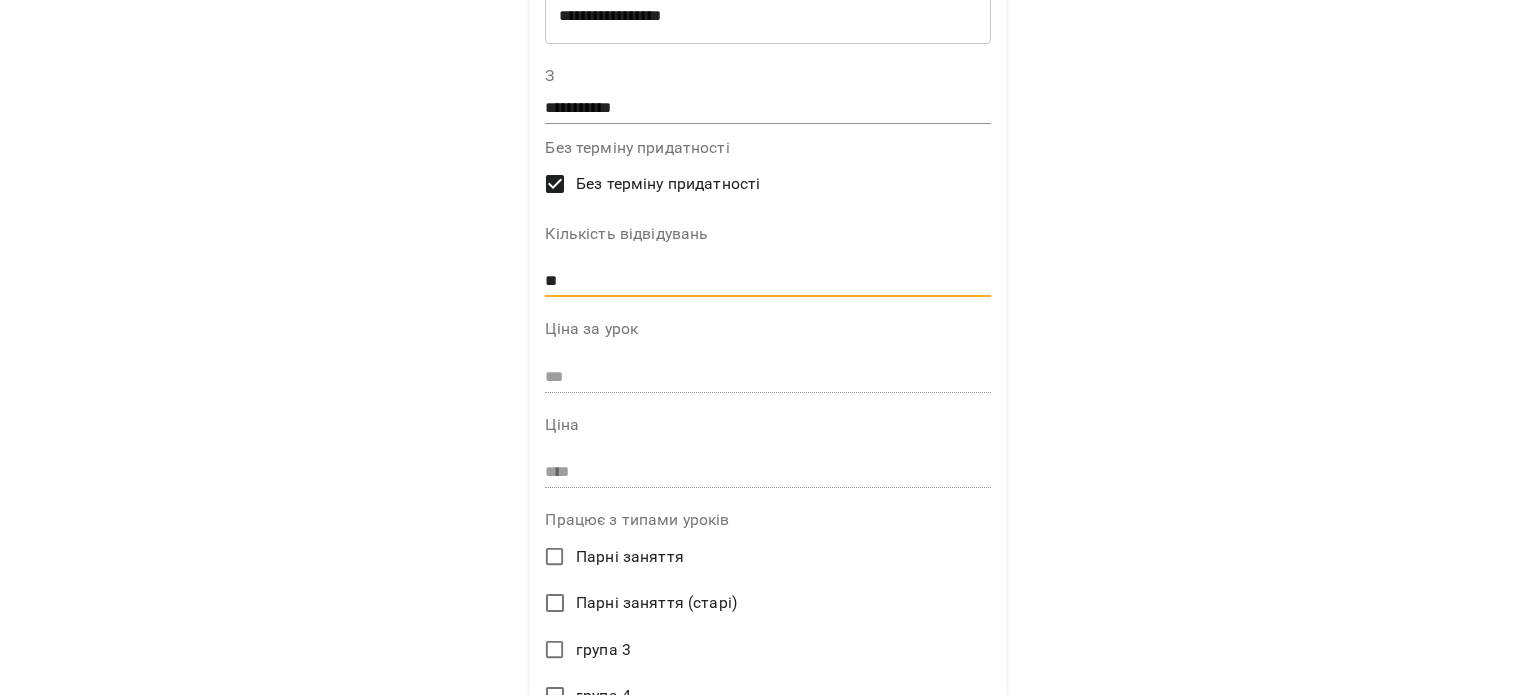 scroll, scrollTop: 520, scrollLeft: 0, axis: vertical 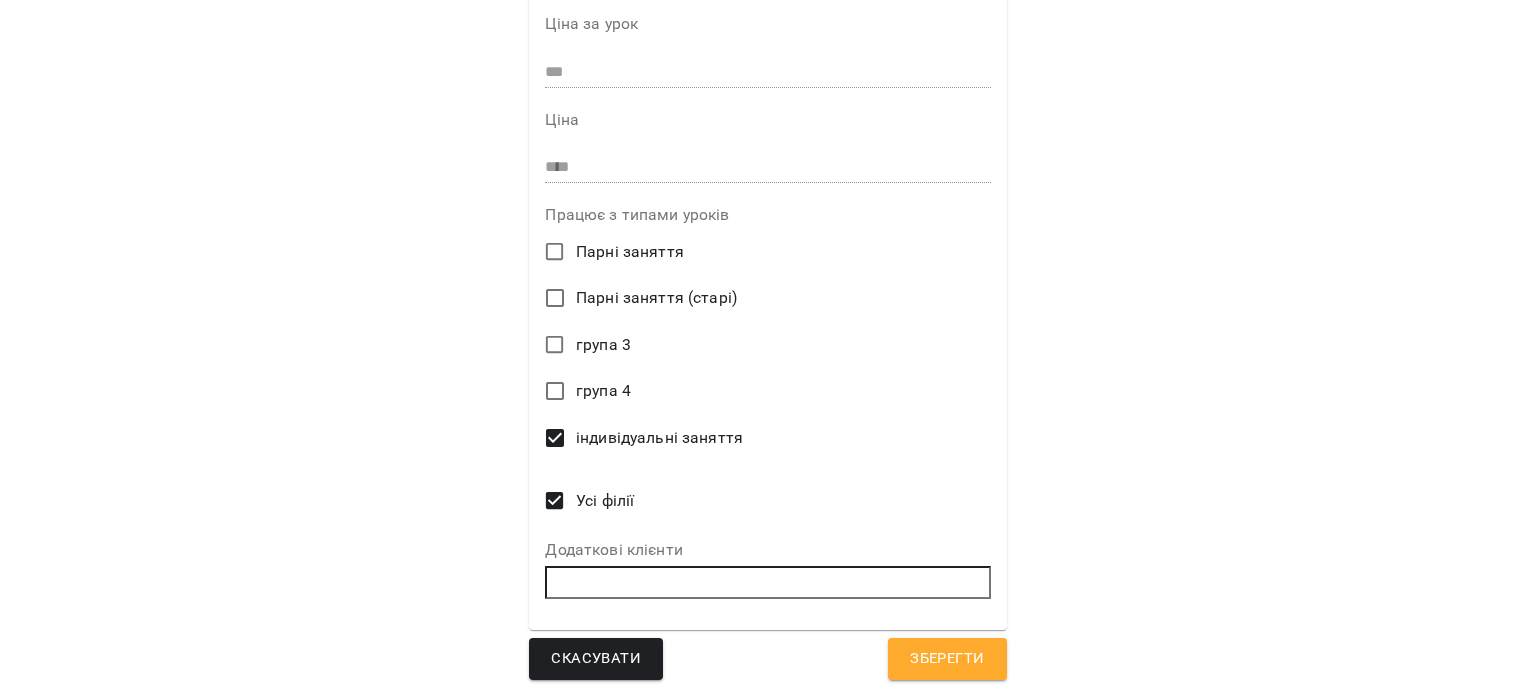 type on "**" 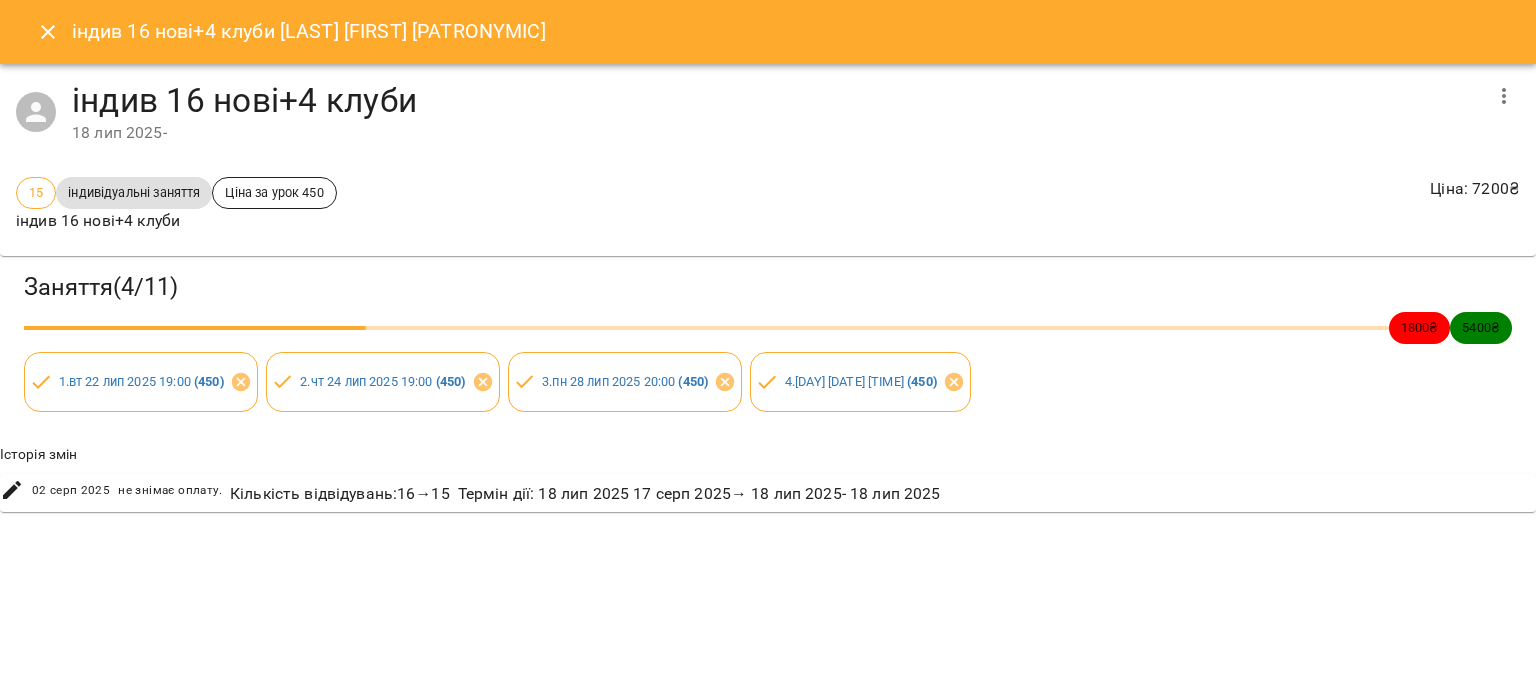 click 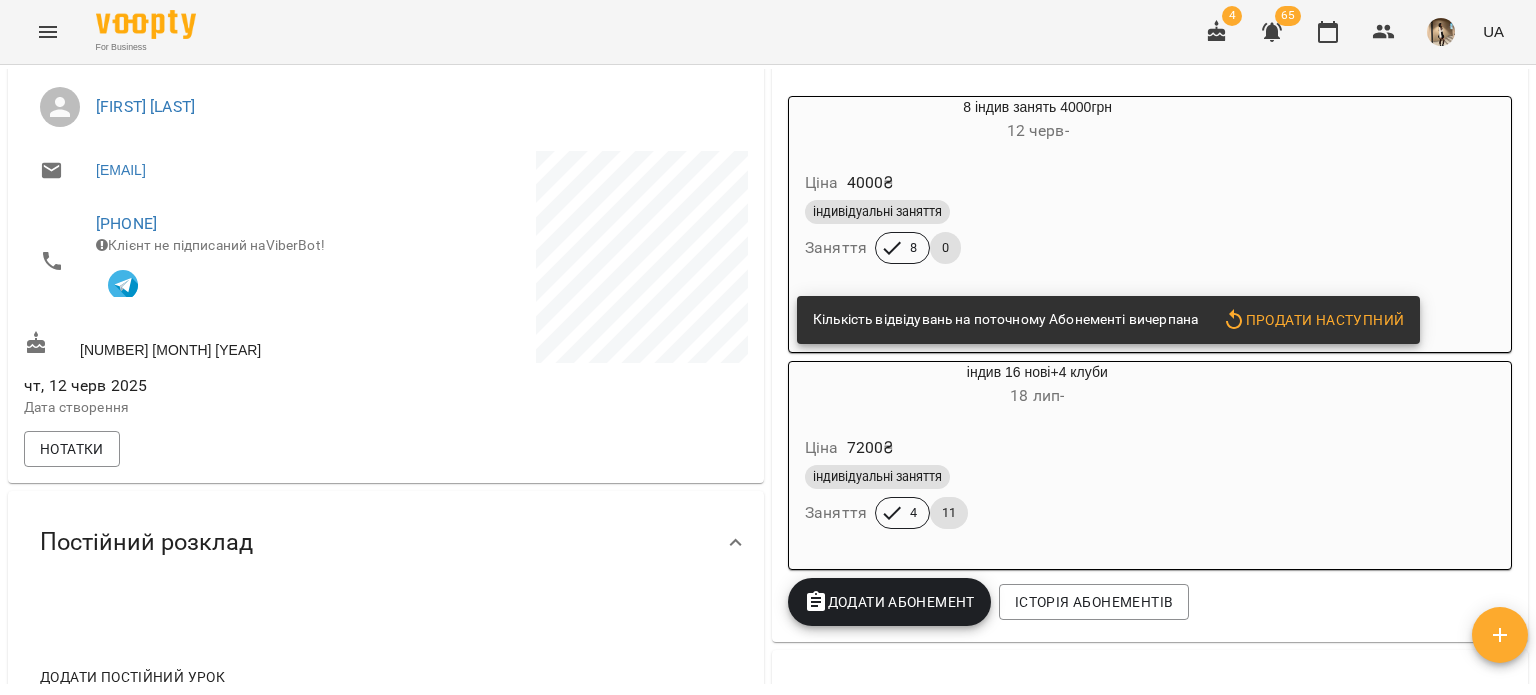 scroll, scrollTop: 0, scrollLeft: 0, axis: both 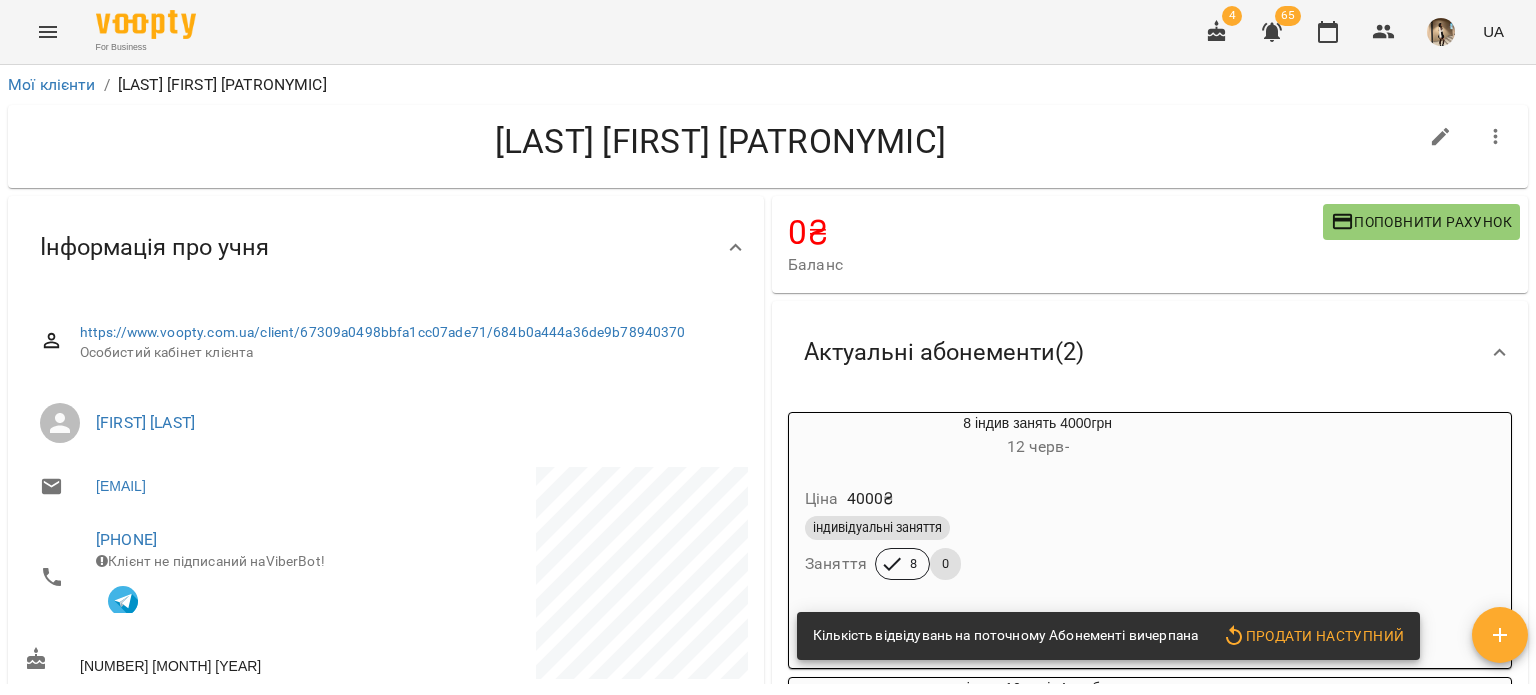 click on "4 65 UA" at bounding box center [1352, 32] 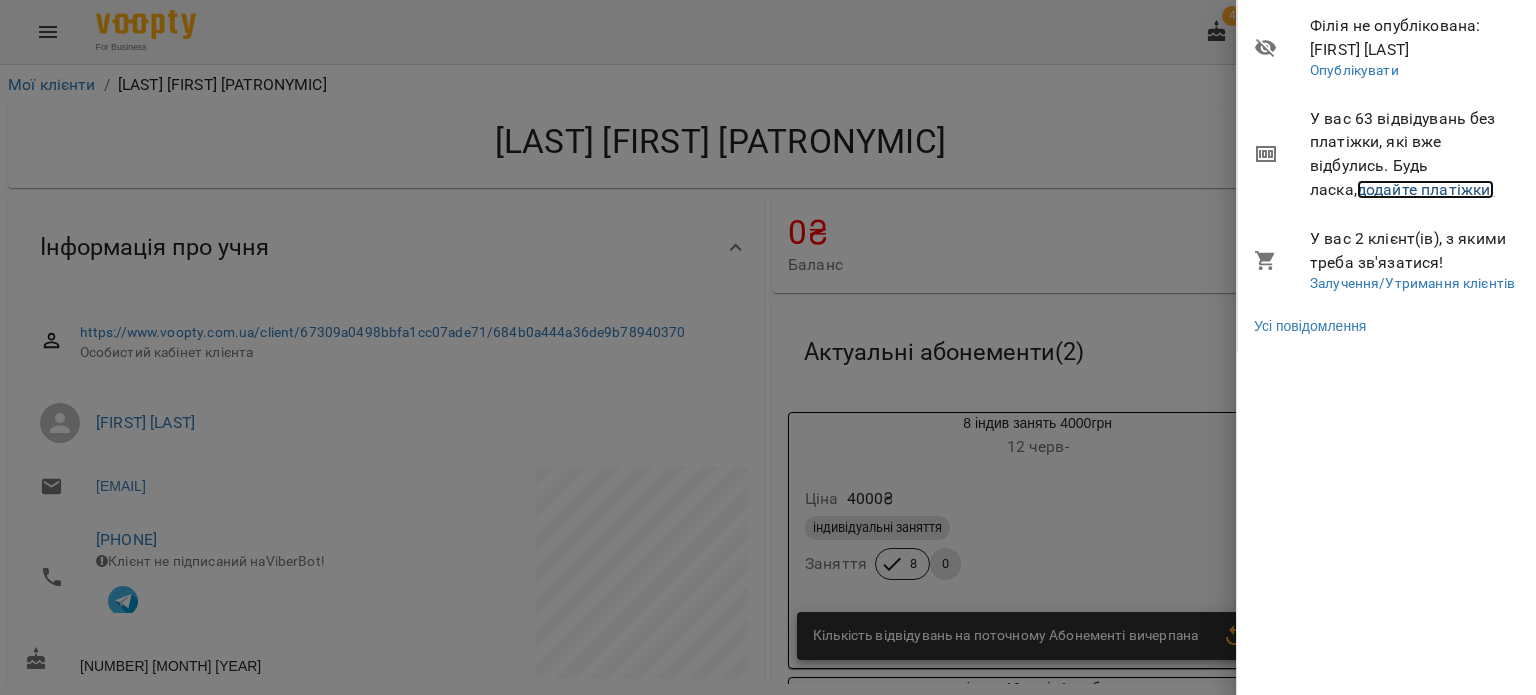 click on "додайте платіжки!" at bounding box center (1426, 189) 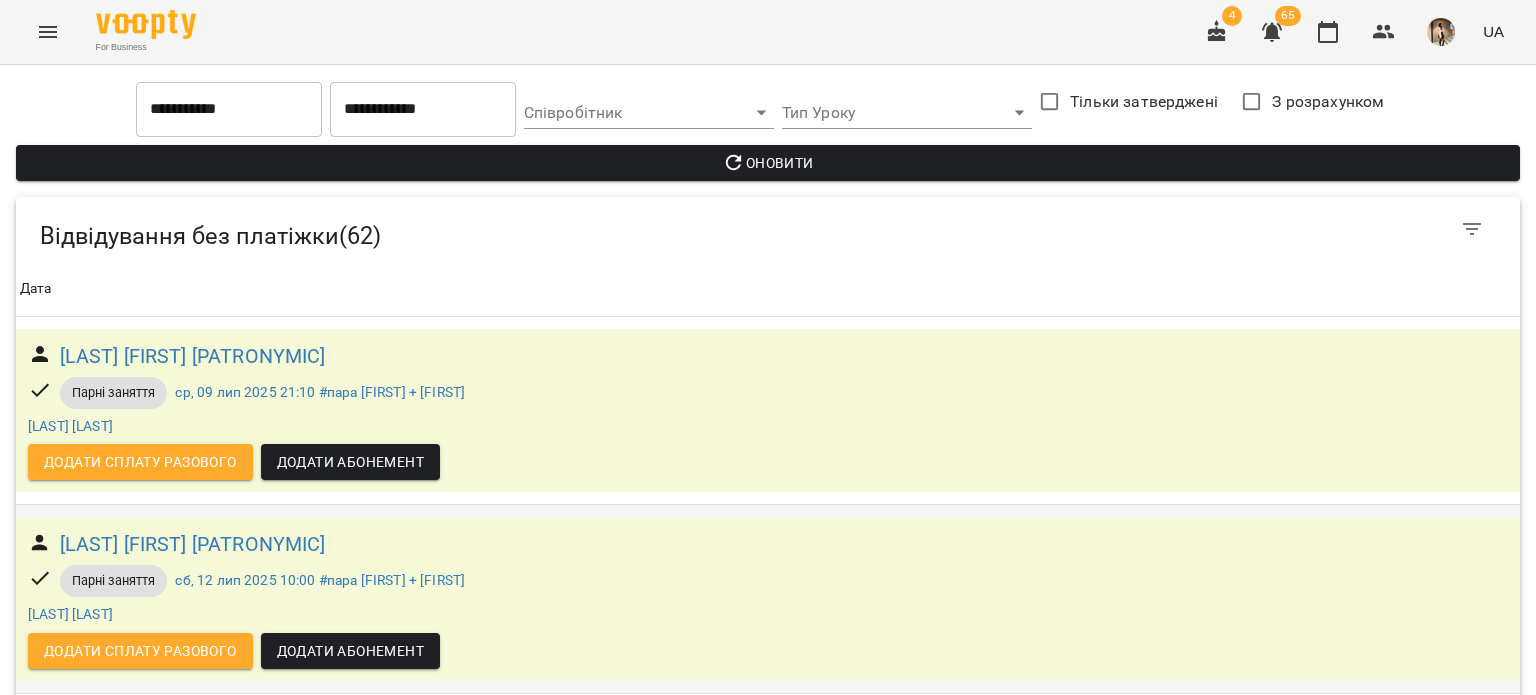 scroll, scrollTop: 1110, scrollLeft: 0, axis: vertical 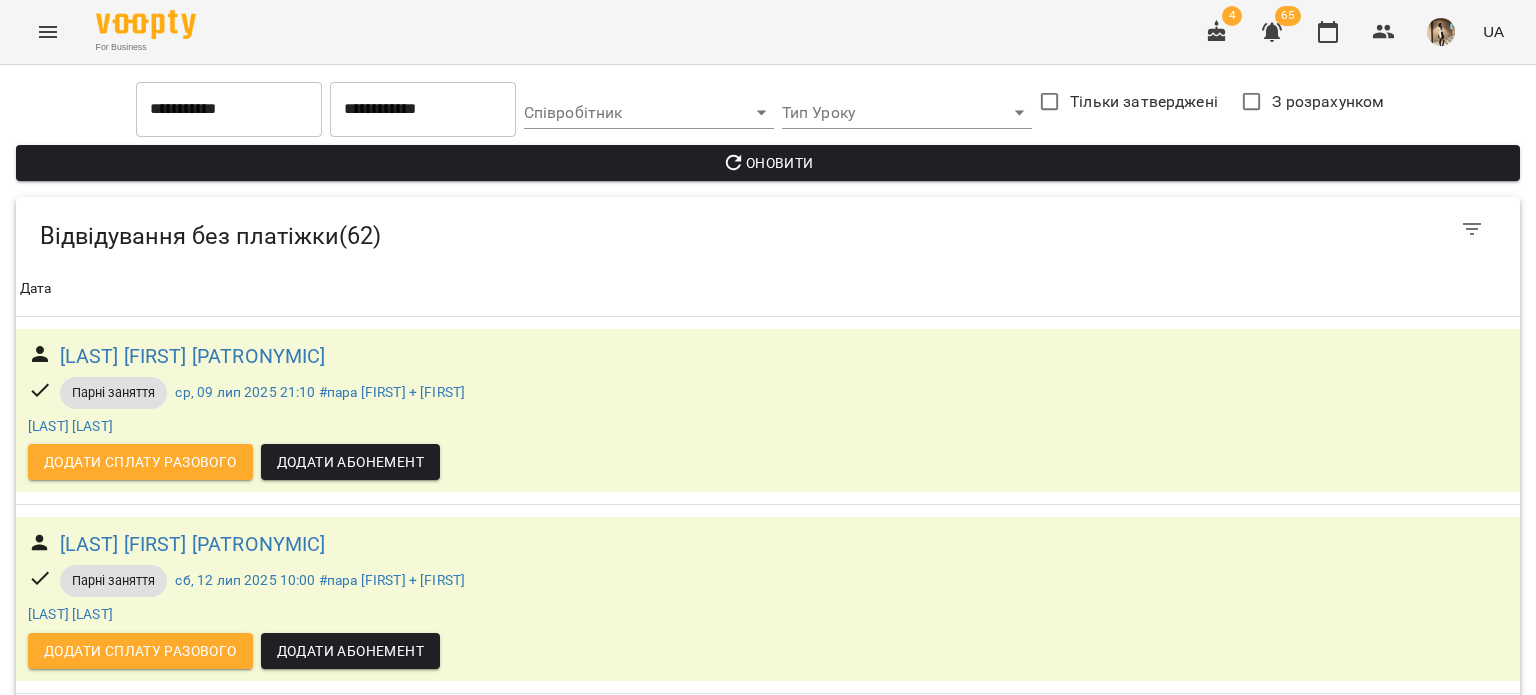 click on "Додати сплату разового" at bounding box center (140, 1612) 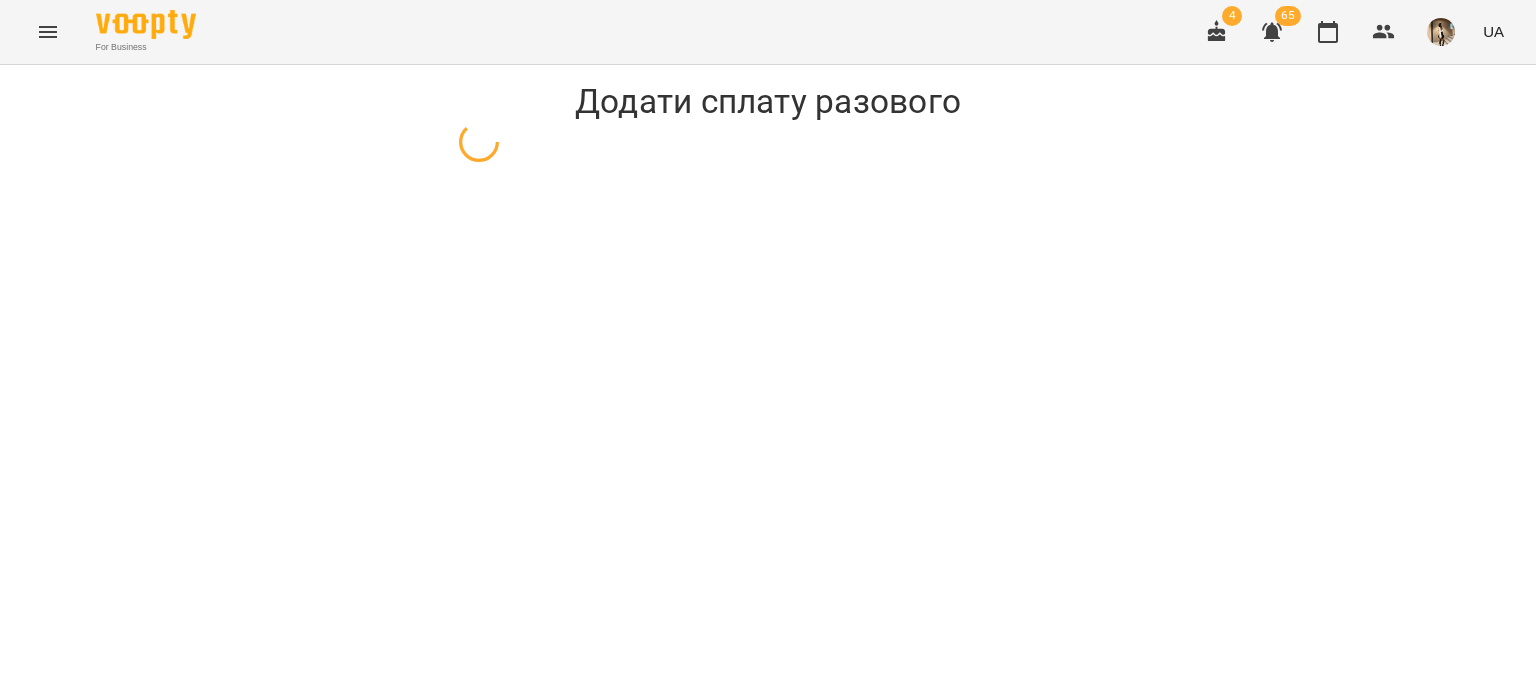 scroll, scrollTop: 0, scrollLeft: 0, axis: both 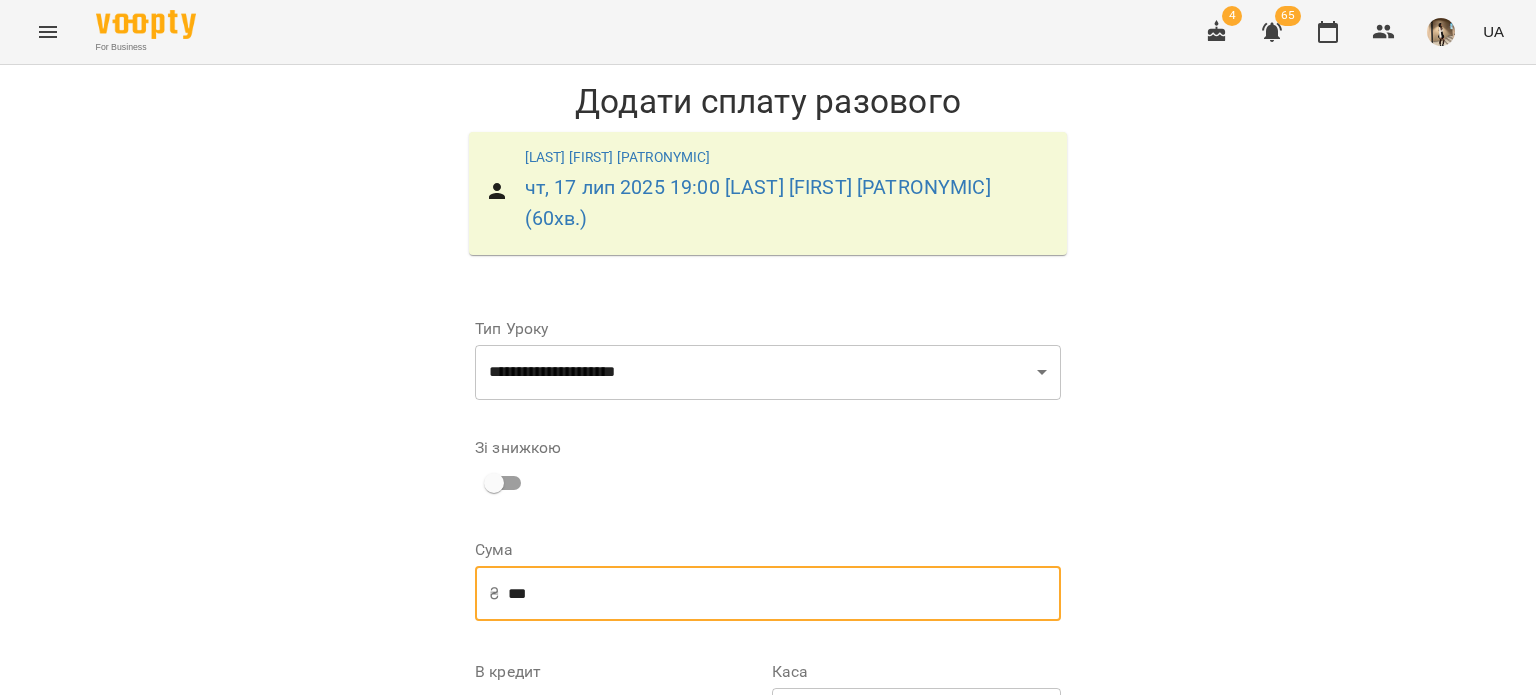 click on "***" at bounding box center (784, 594) 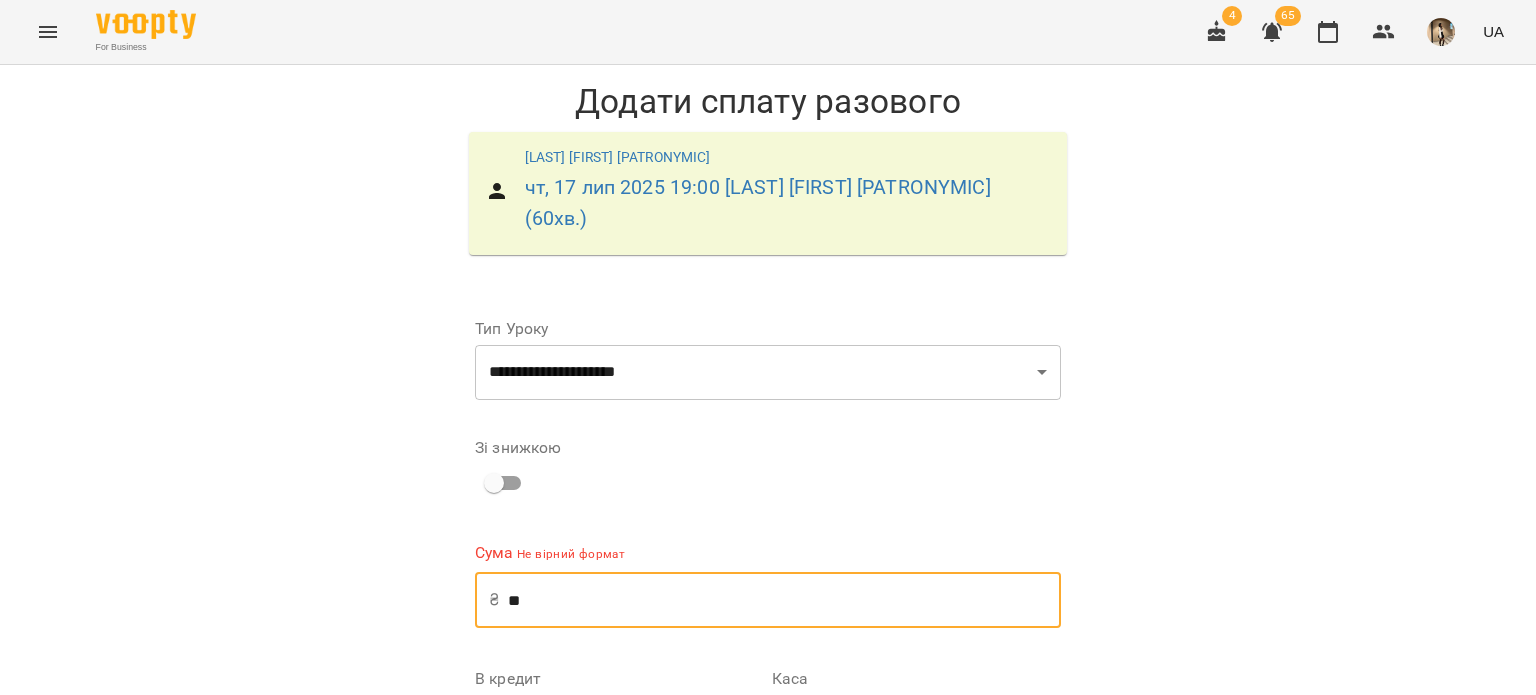 type on "*" 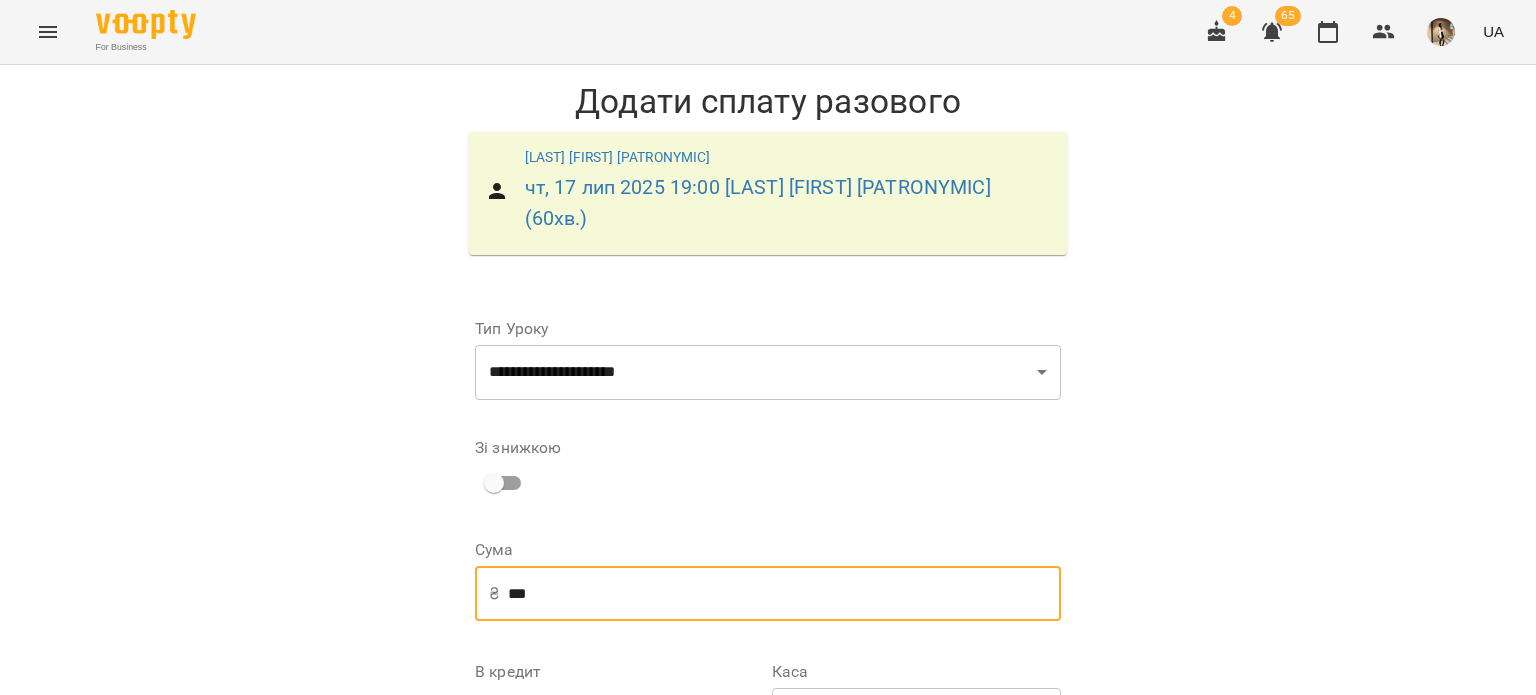 scroll, scrollTop: 263, scrollLeft: 0, axis: vertical 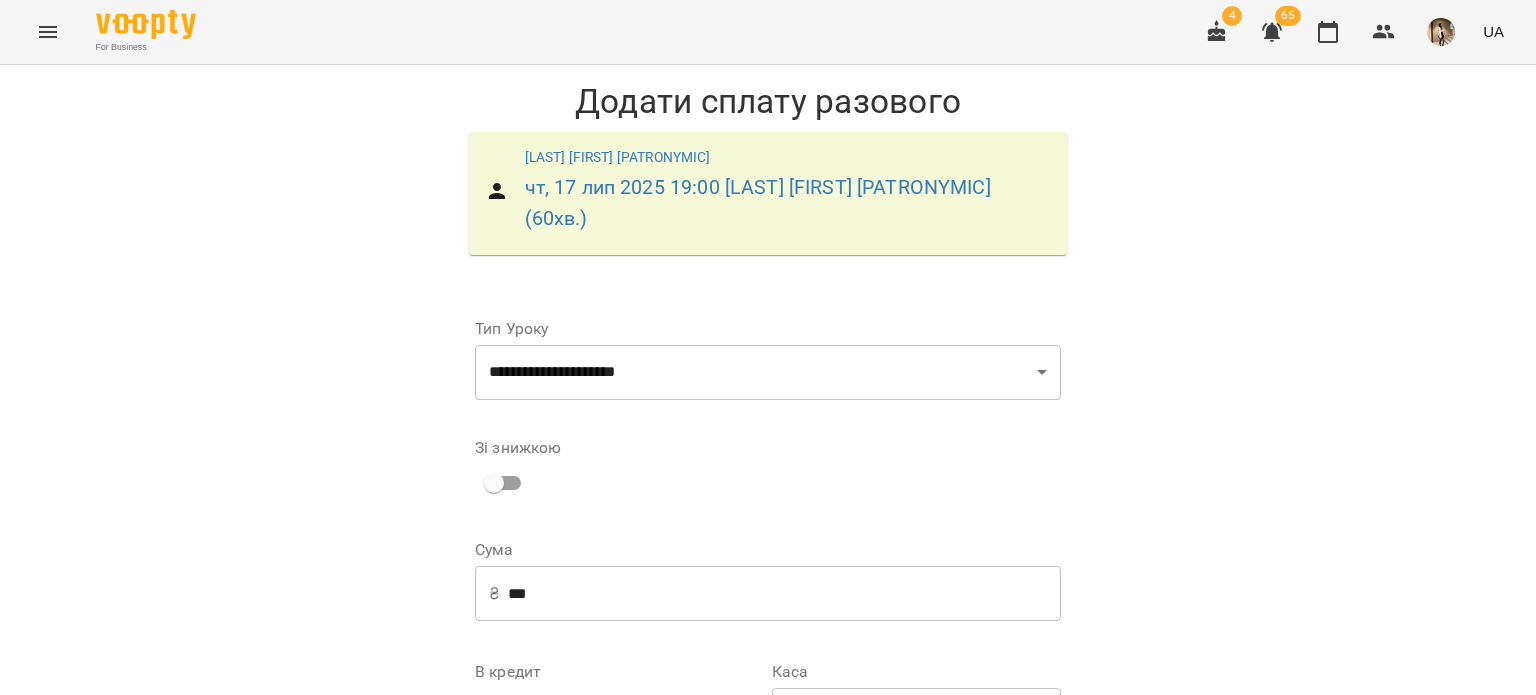 click on "**********" at bounding box center [916, 838] 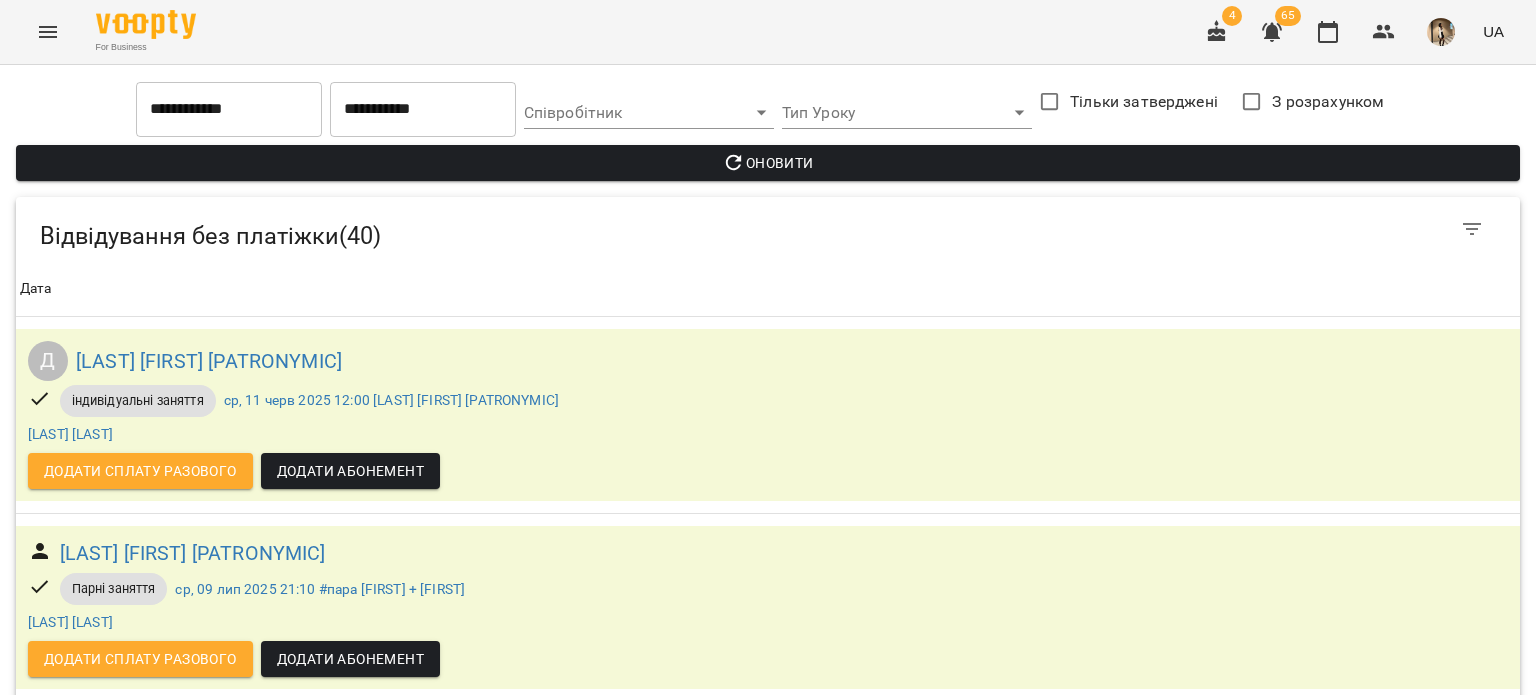 scroll, scrollTop: 1327, scrollLeft: 0, axis: vertical 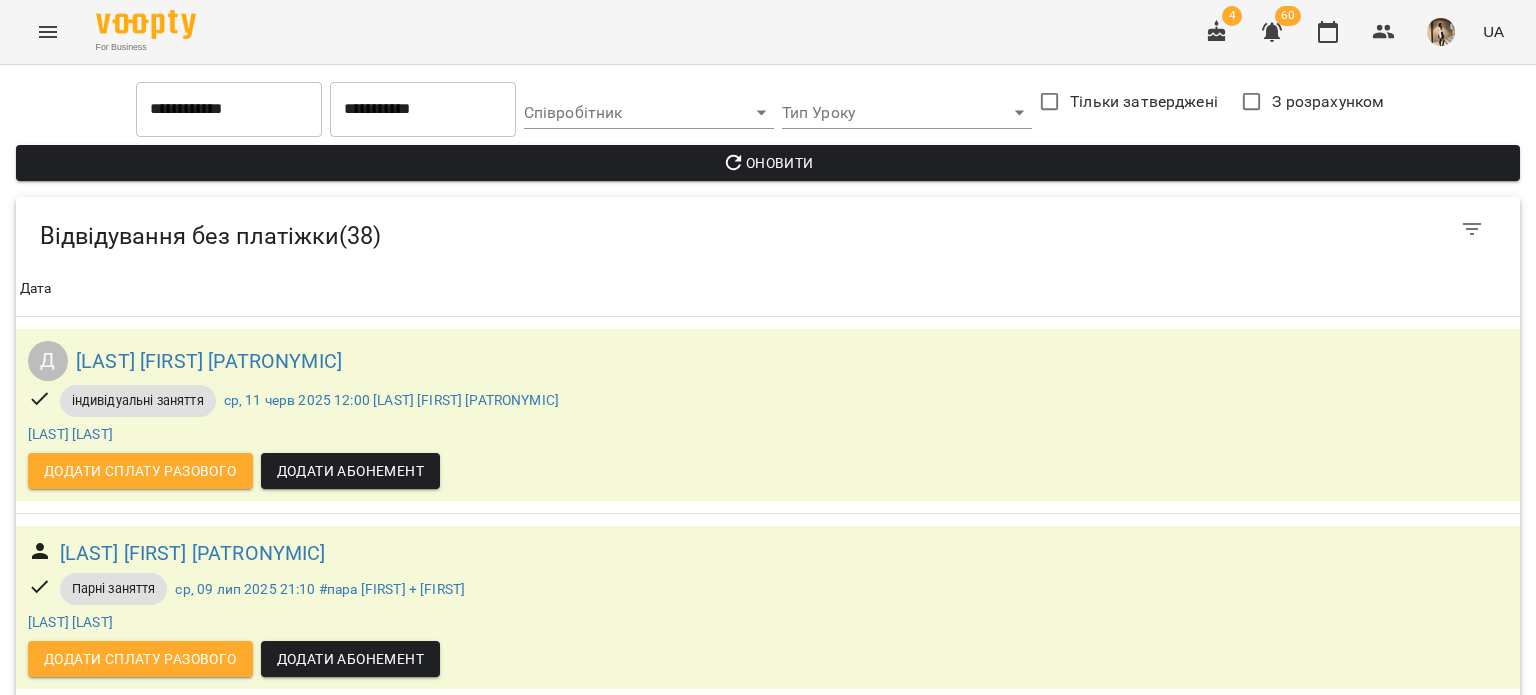 click on "Д [FIRST] [LAST]  індивідуальні заняття  ср, 11 черв 2025 12:00   [LAST] [LAST] [LAST] [LAST]    Додати сплату разового Додати Абонемент" at bounding box center (768, 415) 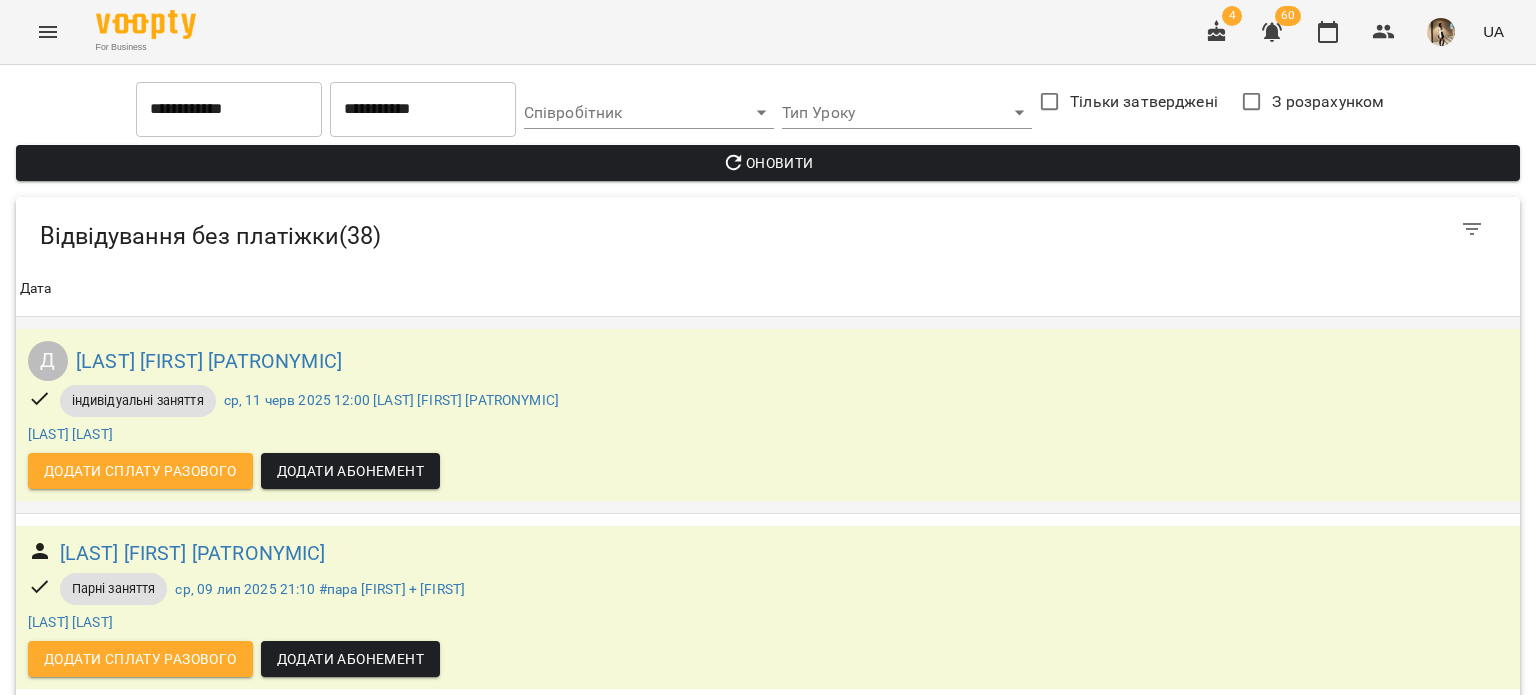 scroll, scrollTop: 0, scrollLeft: 0, axis: both 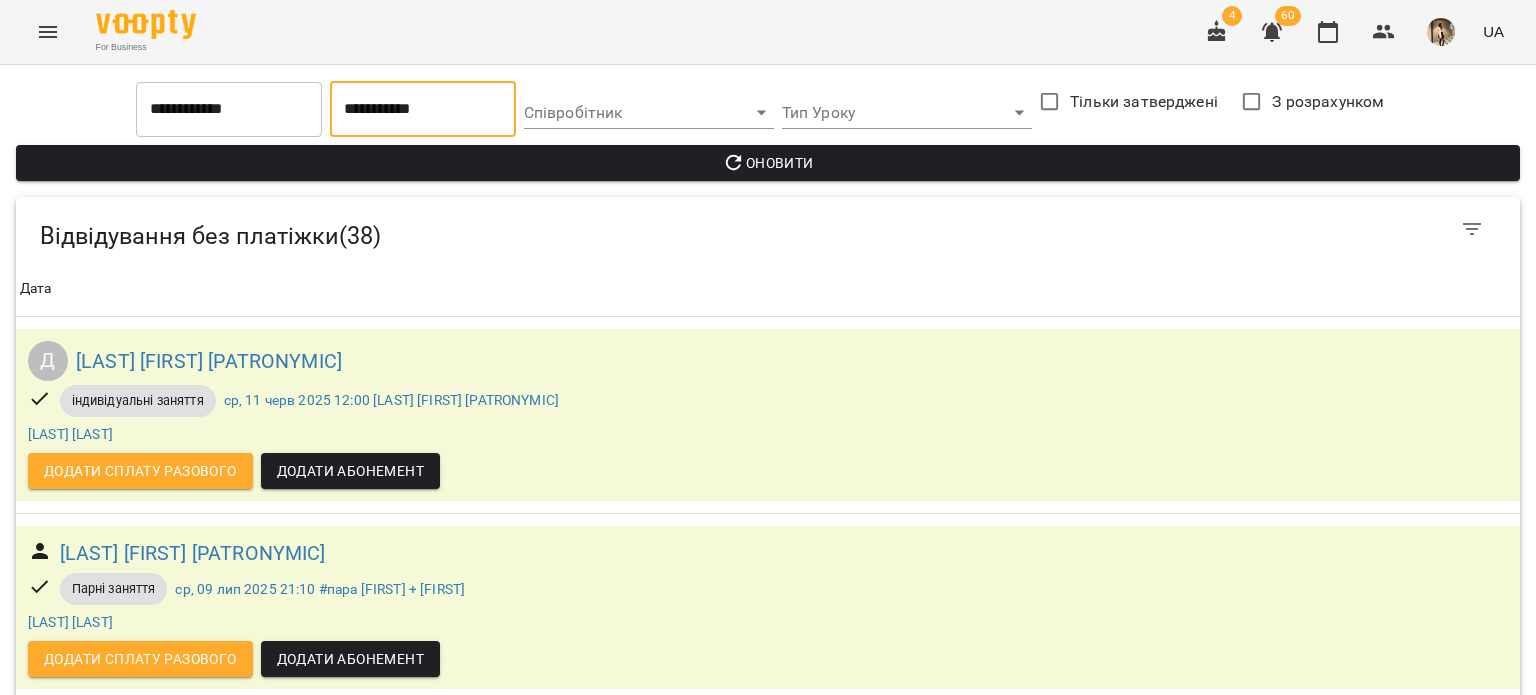 click on "**********" at bounding box center [423, 109] 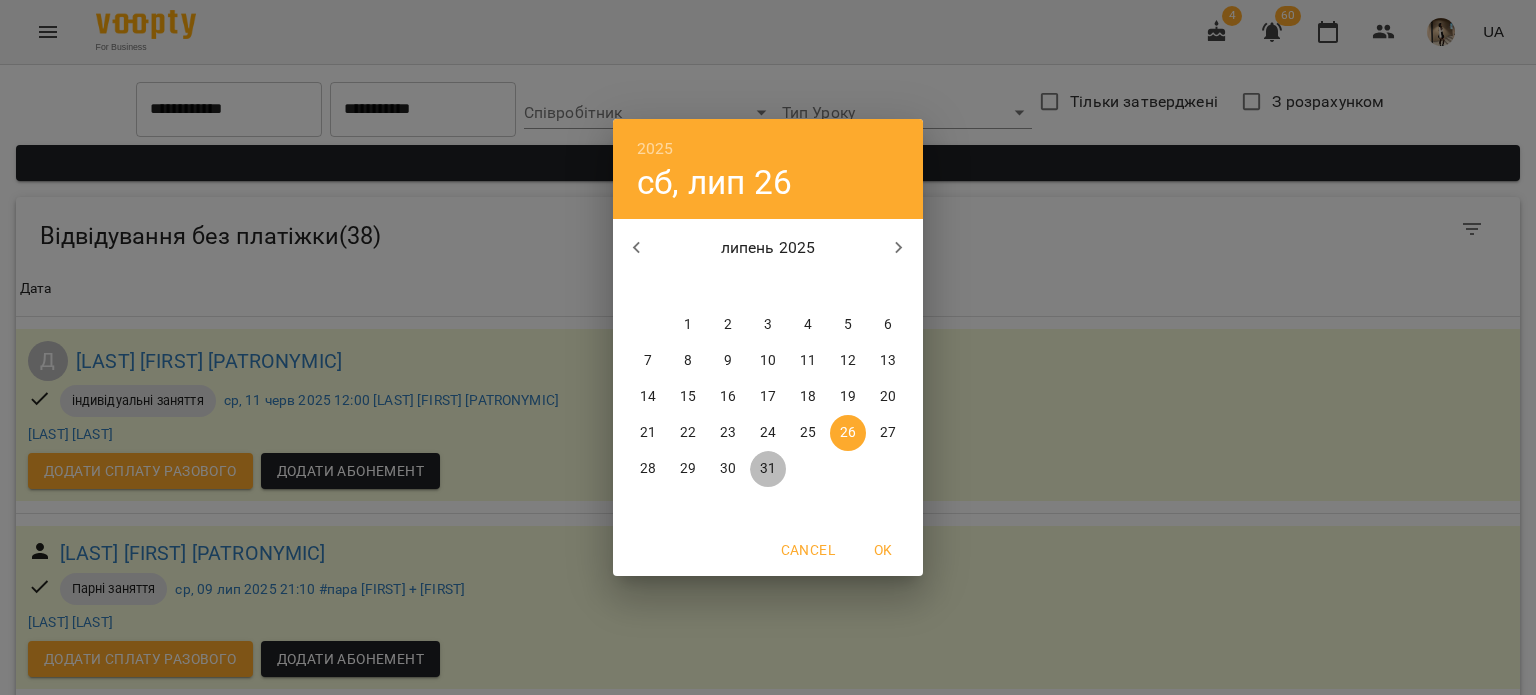 click on "31" at bounding box center [768, 469] 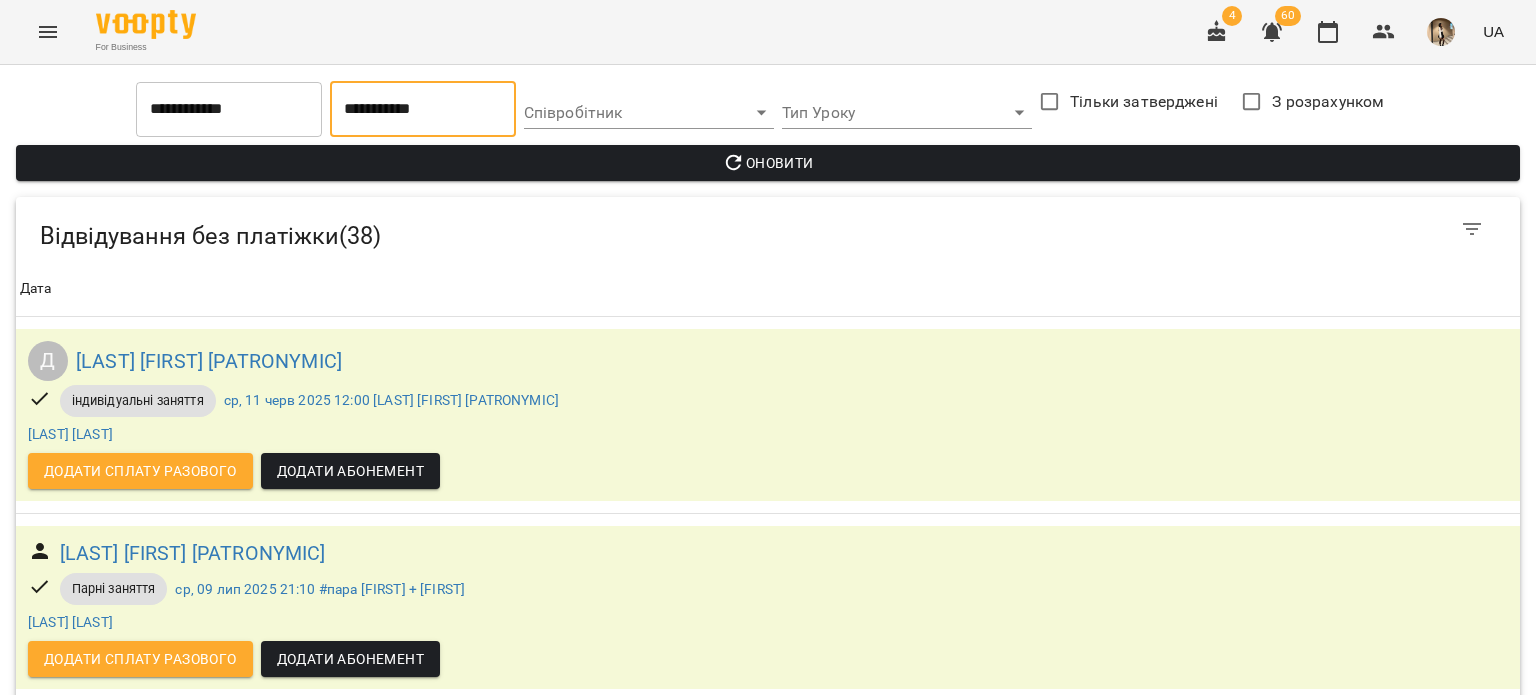 click on "**********" at bounding box center [423, 109] 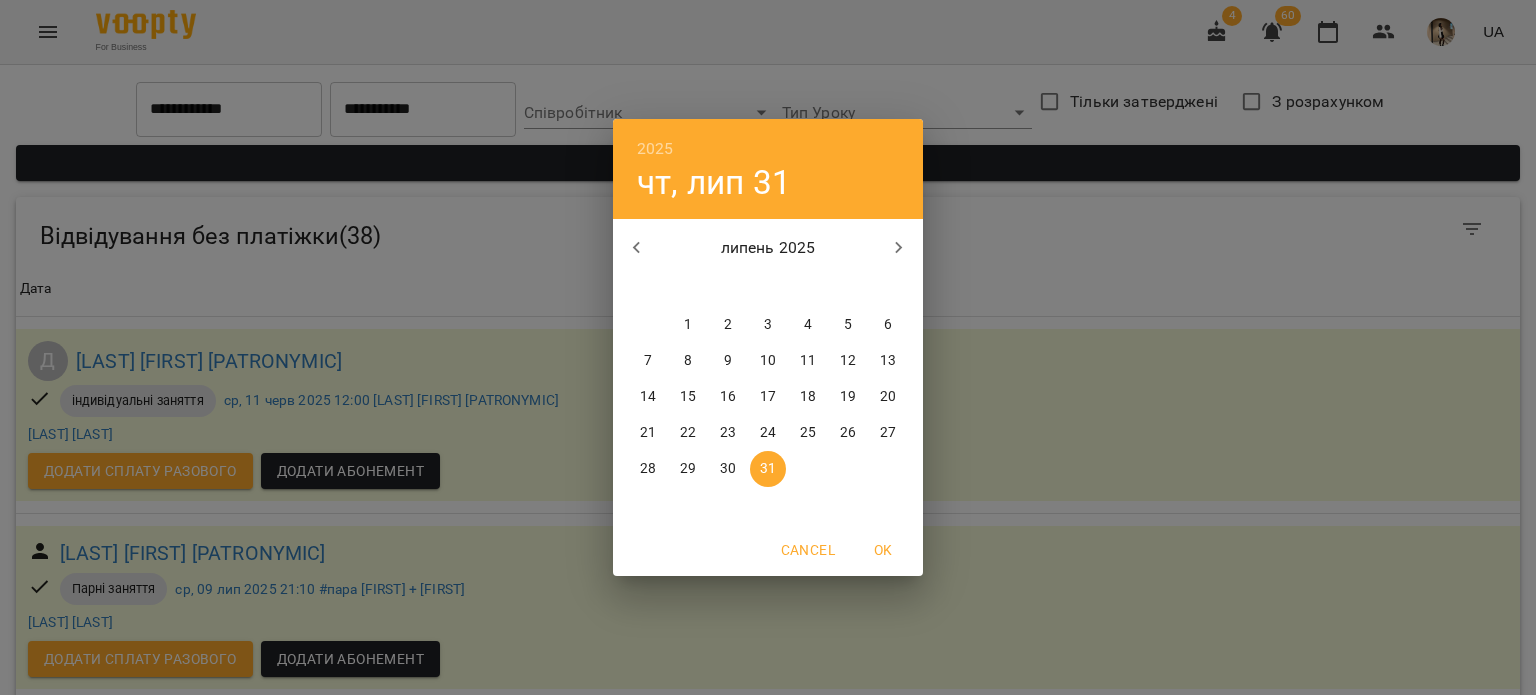 click 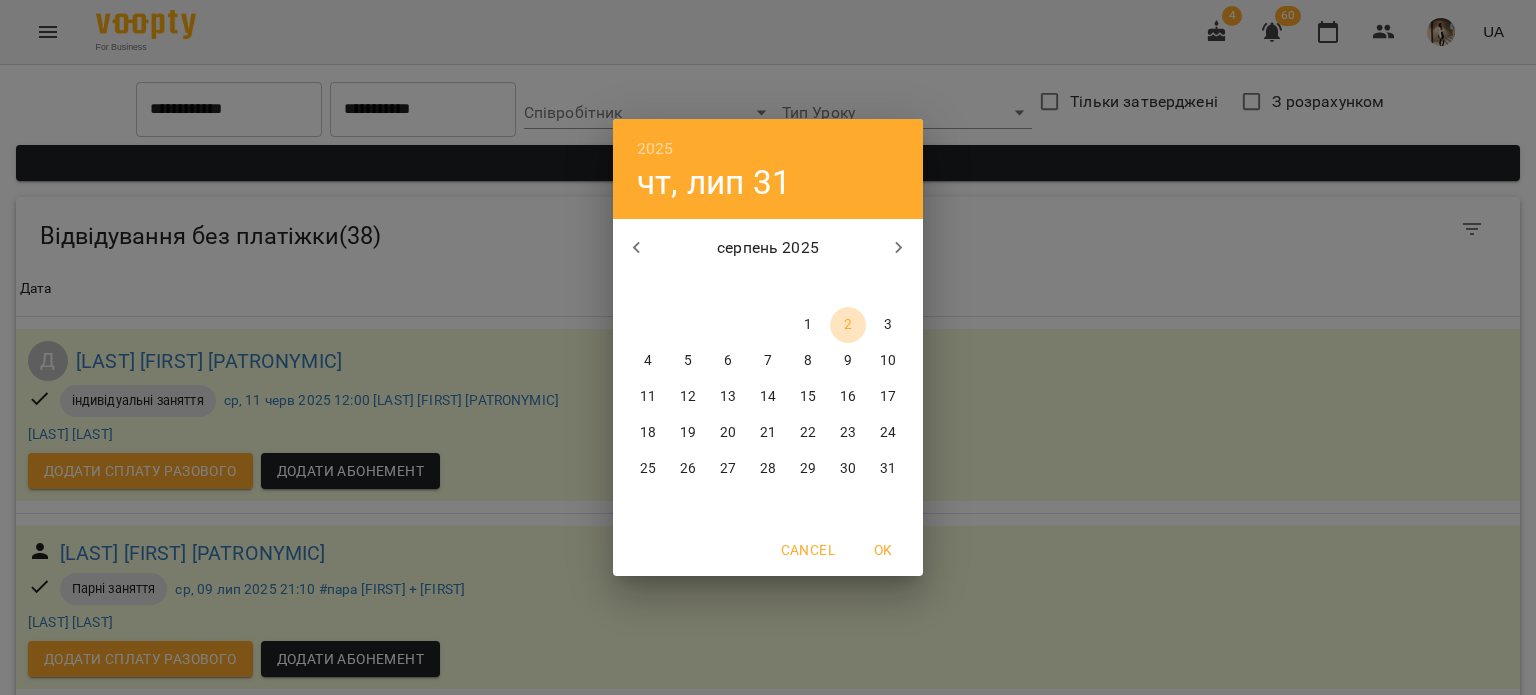 click on "2" at bounding box center (848, 325) 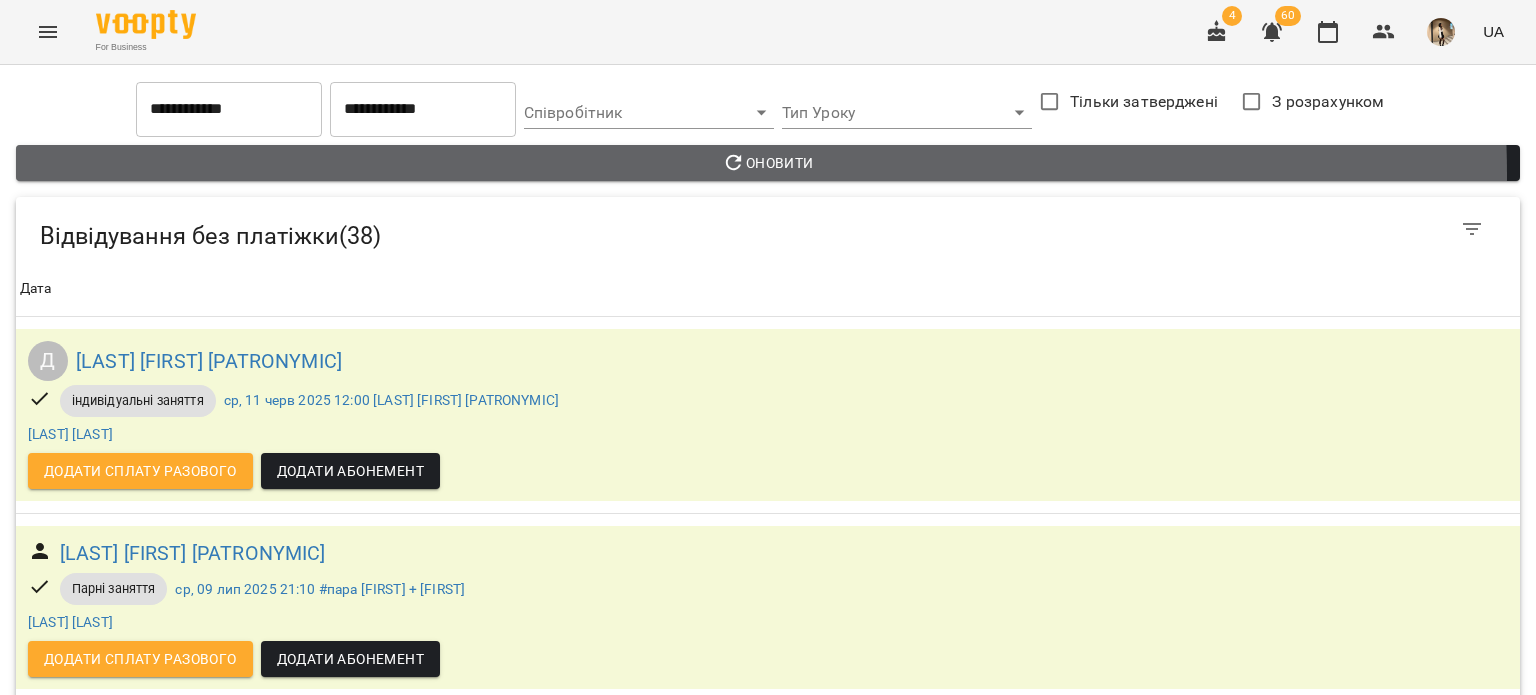 click on "Оновити" at bounding box center [768, 163] 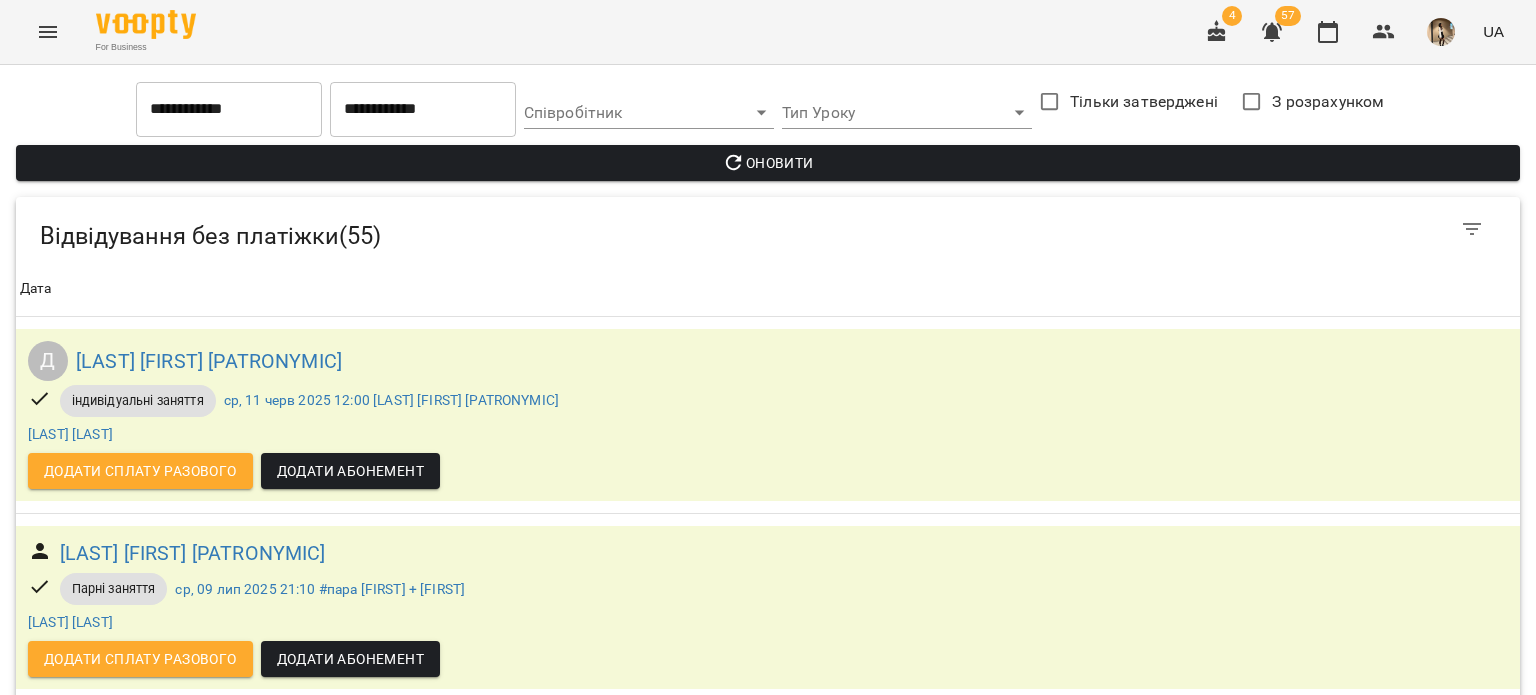scroll, scrollTop: 0, scrollLeft: 0, axis: both 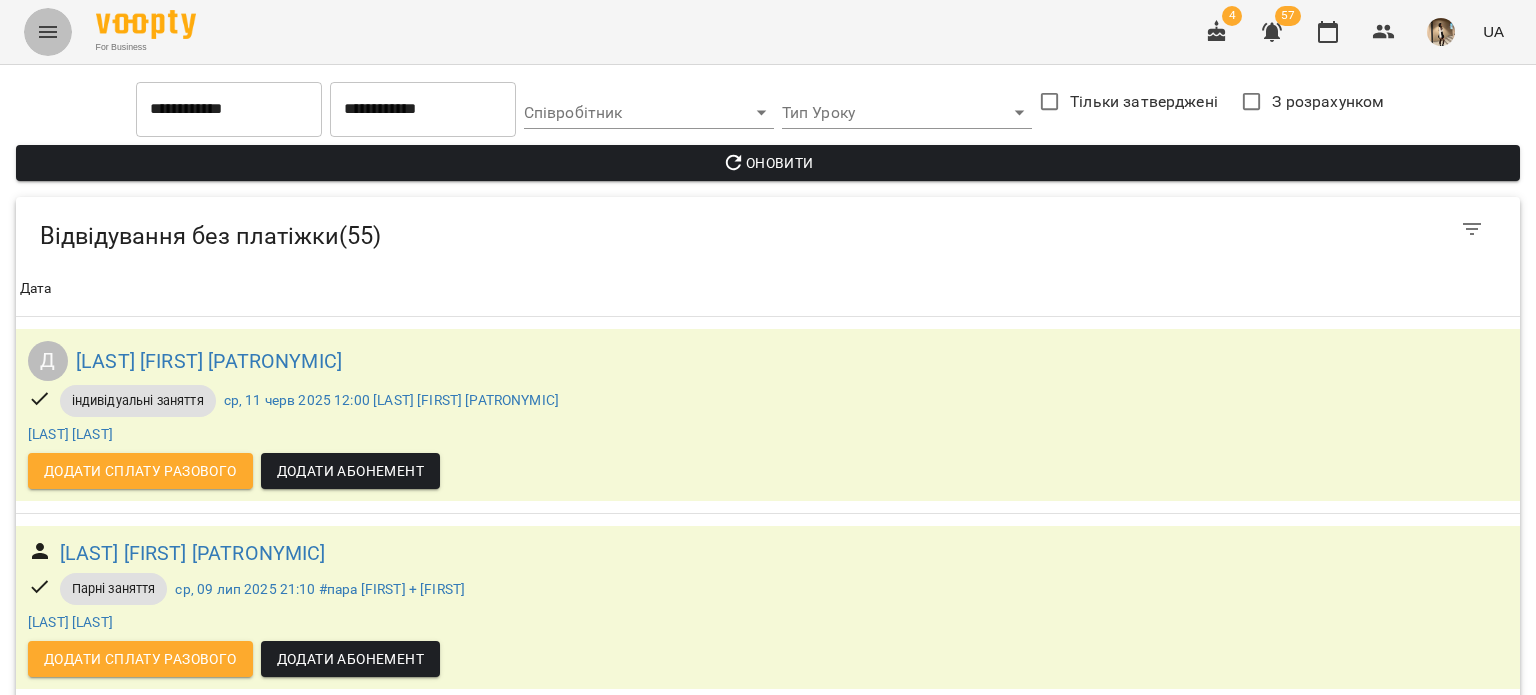 click at bounding box center [48, 32] 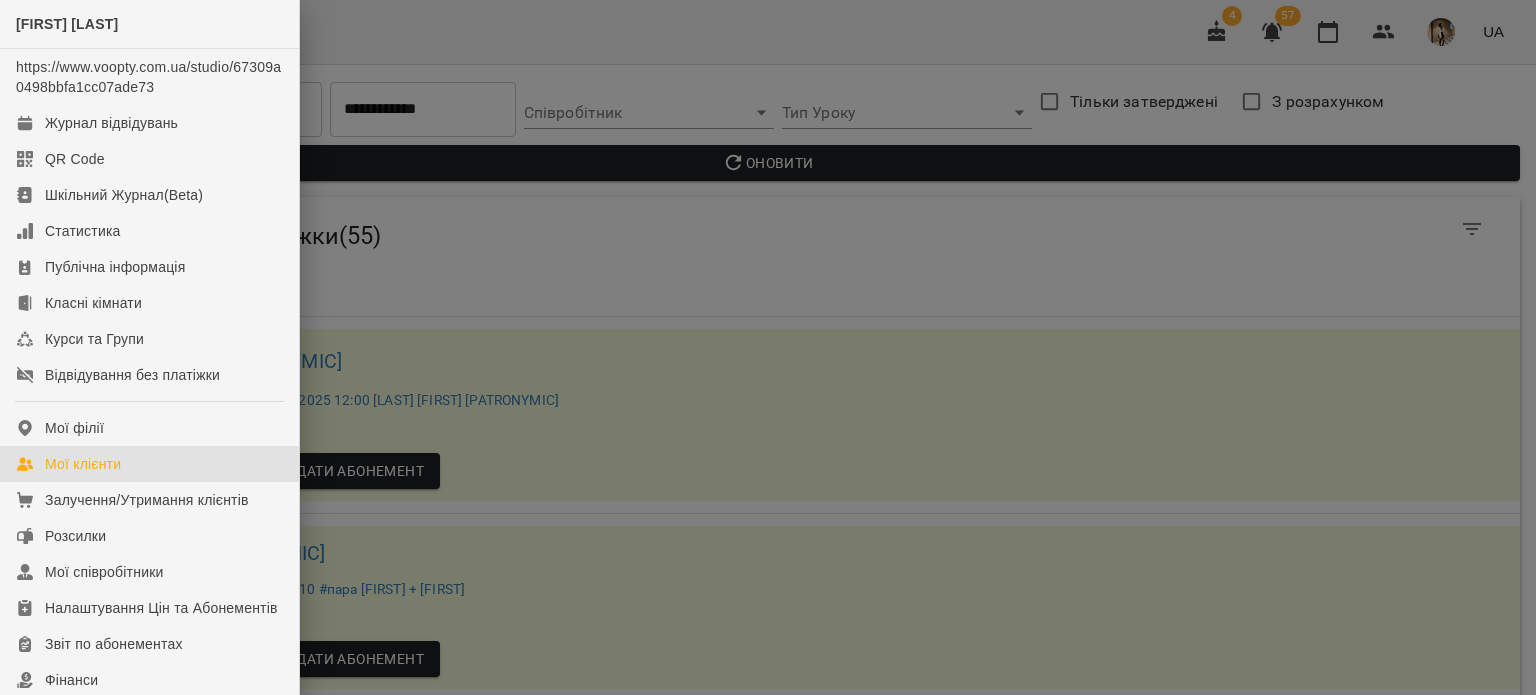 click on "Мої клієнти" at bounding box center [83, 464] 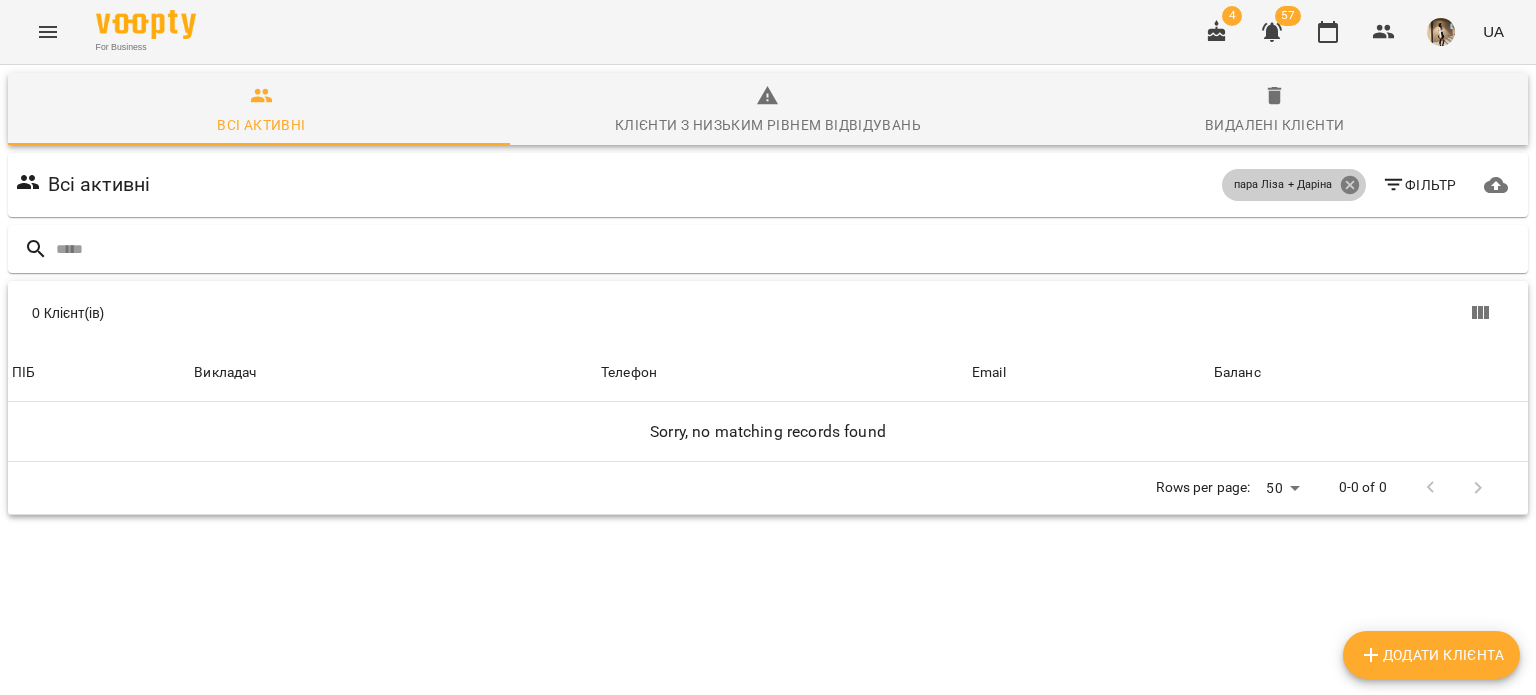 click 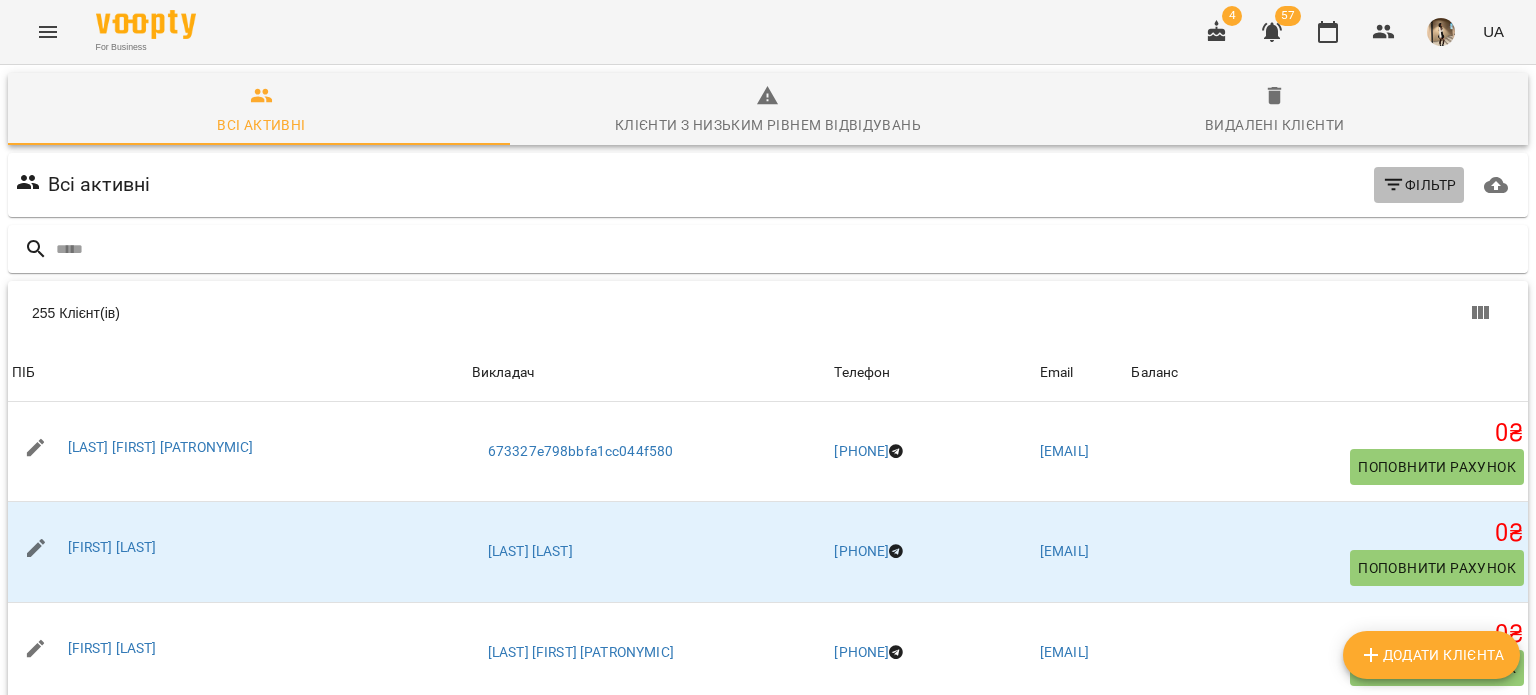 click on "Фільтр" at bounding box center [1419, 185] 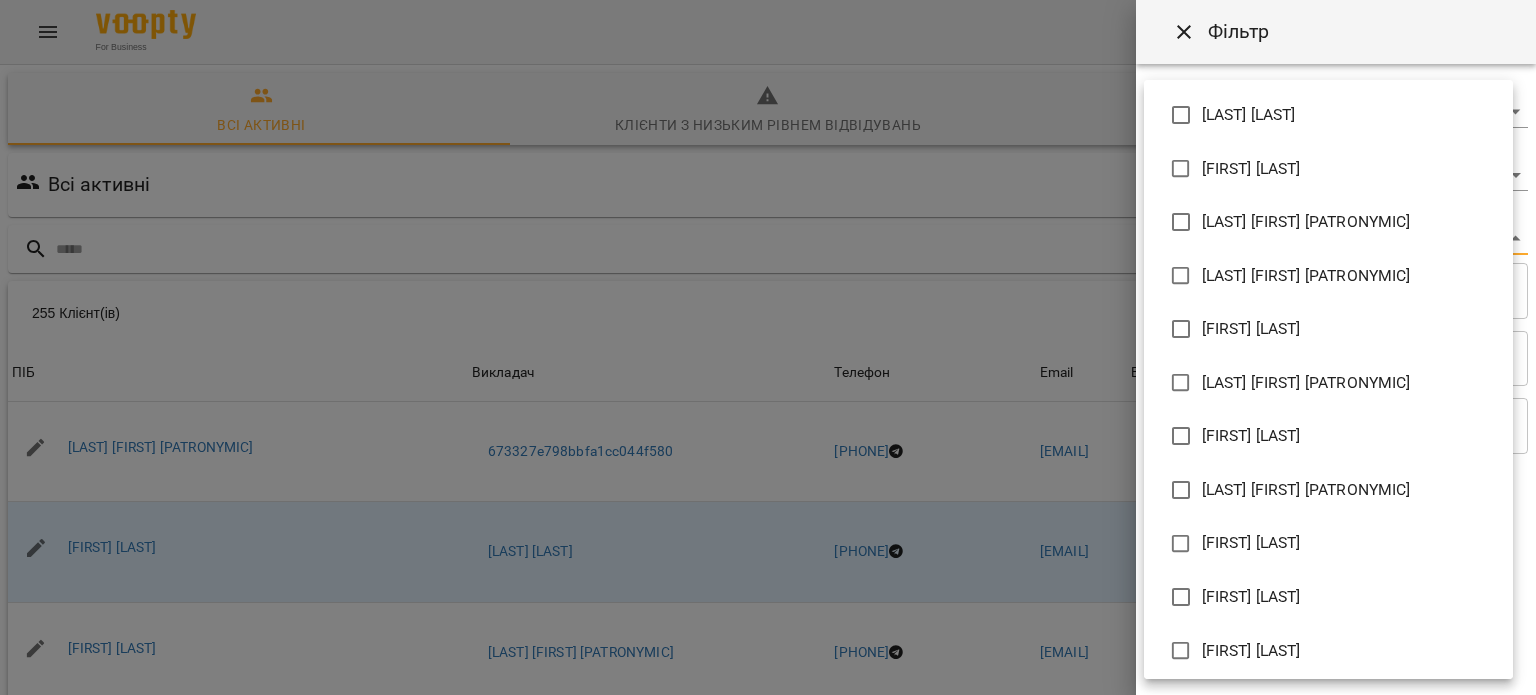 click on "Клієнт(ів) ПІБ Викладач Телефон Email Баланс ПІБ
[LAST] [FIRST] [PATRONYMIC]  Викладач [NUMBER] Телефон [PHONE] Email [EMAIL] Баланс 0 ₴ Поповнити рахунок ПІБ [FIRST] [LAST]  Викладач [LAST] [FIRST] Телефон [PHONE] Email [EMAIL] Баланс 0 ₴ Поповнити рахунок ПІБ [FIRST] [LAST]  Викладач [LAST] [FIRST] Телефон [PHONE] Email [EMAIL] Баланс 0 ₴ Поповнити рахунок ПІБ Викладач Телефон 0" at bounding box center (768, 522) 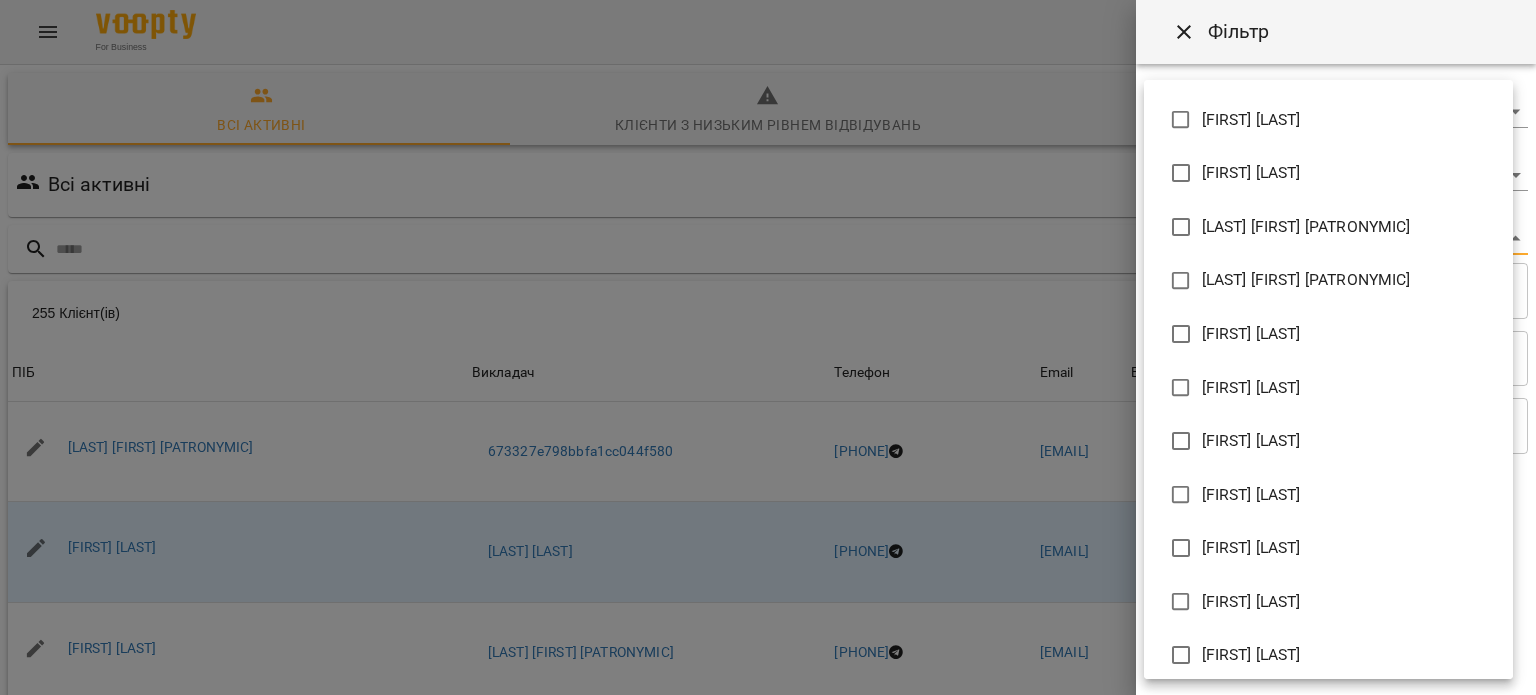scroll, scrollTop: 1131, scrollLeft: 0, axis: vertical 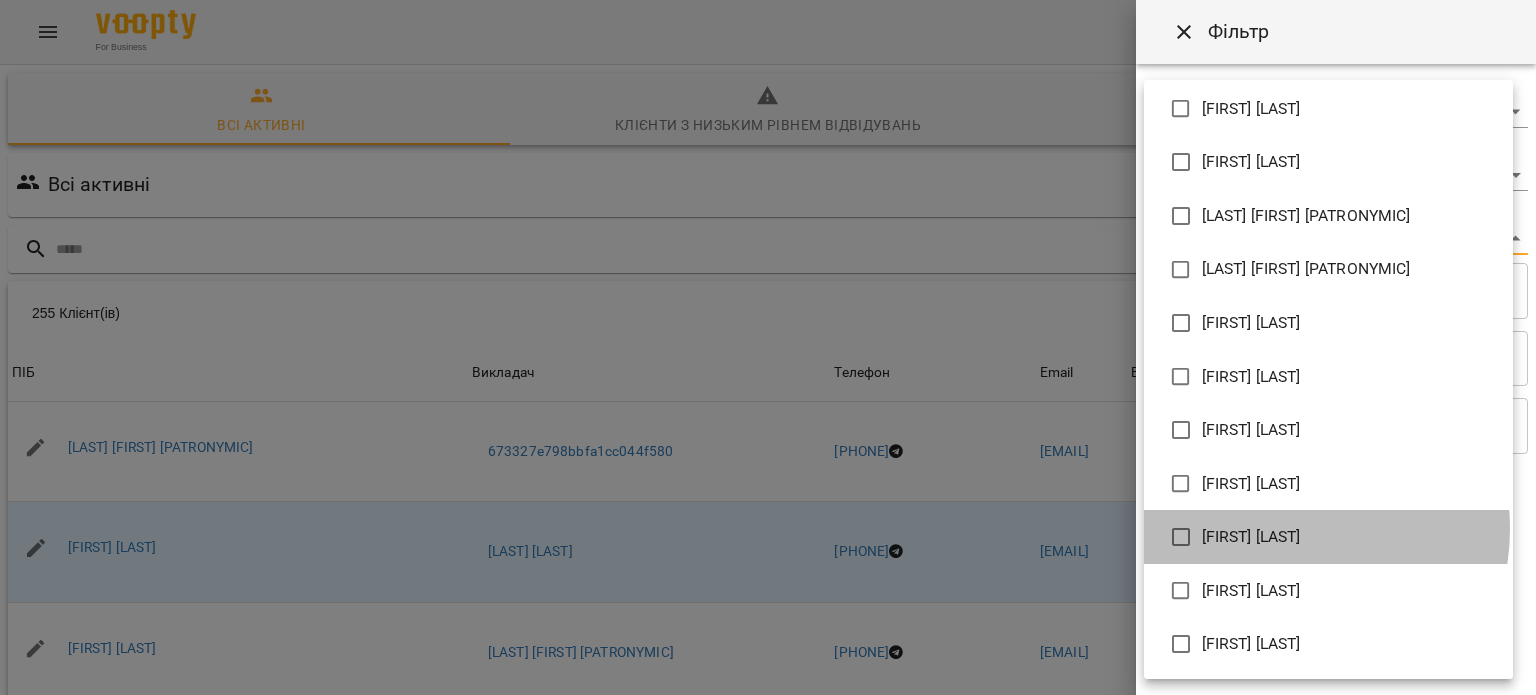 click on "[FIRST] [LAST]" at bounding box center [1251, 537] 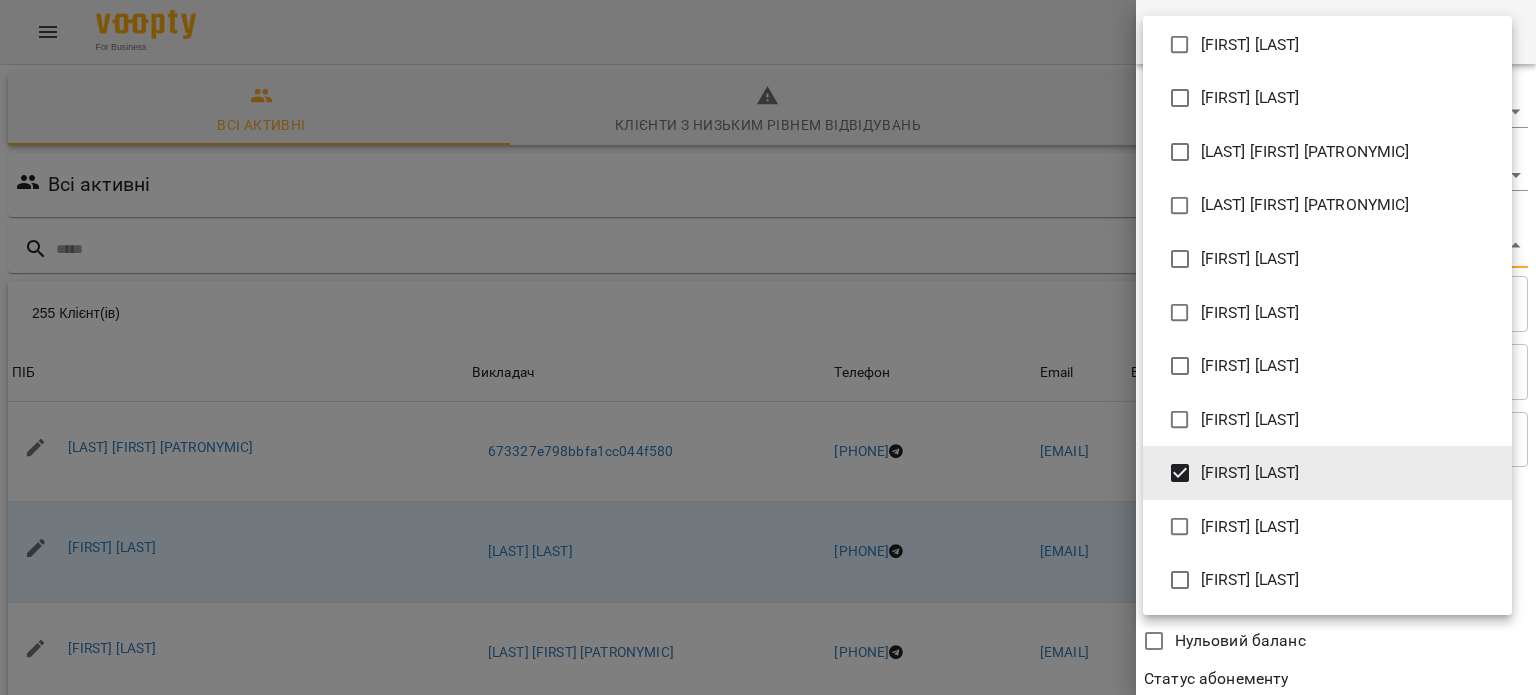 click at bounding box center (768, 347) 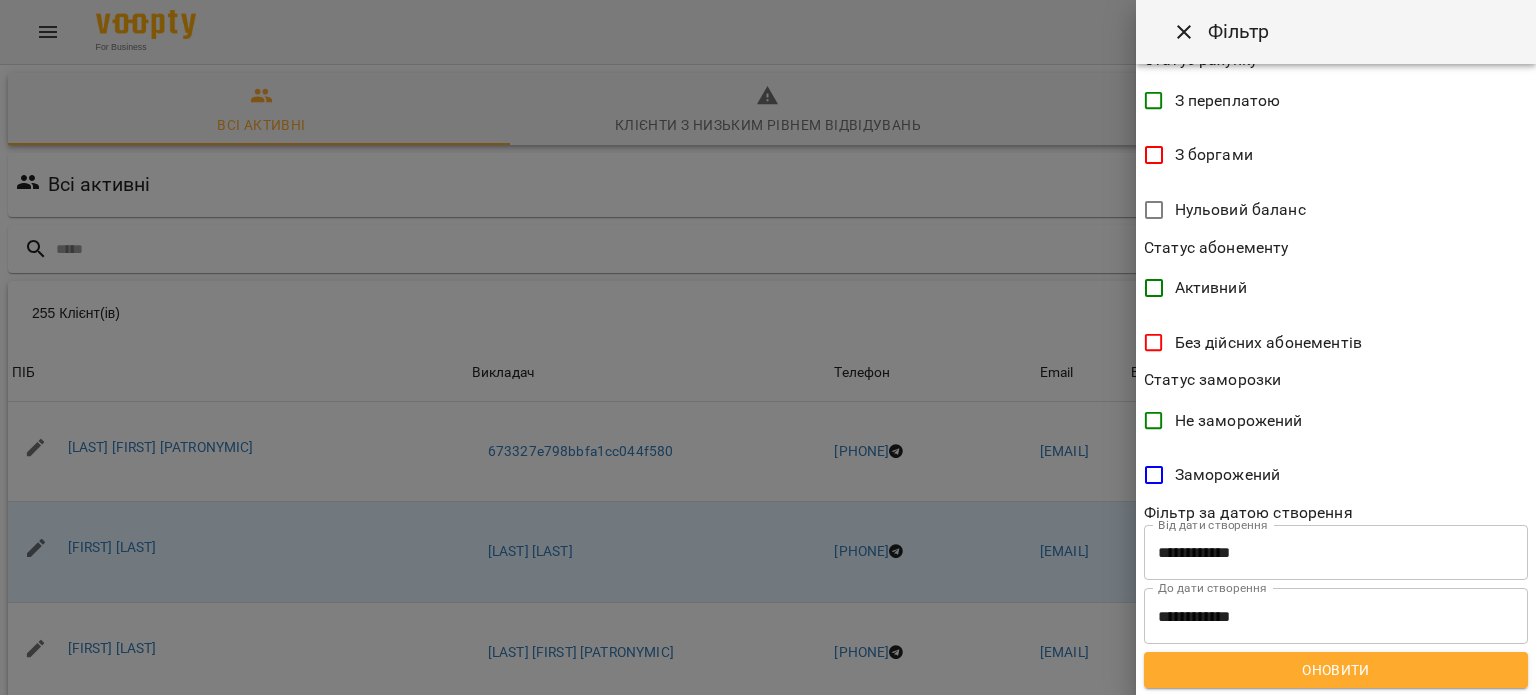 click on "**********" at bounding box center [1336, 379] 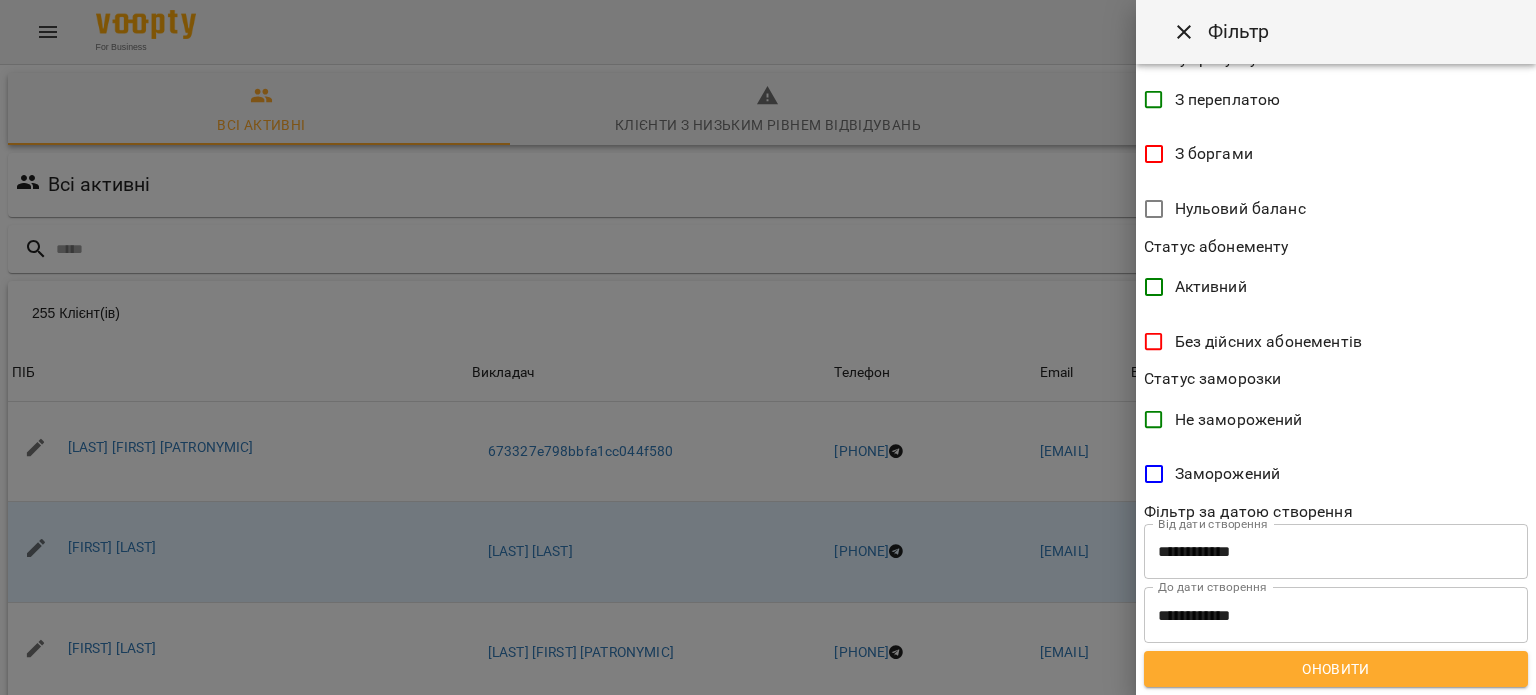 click on "**********" at bounding box center (1336, 379) 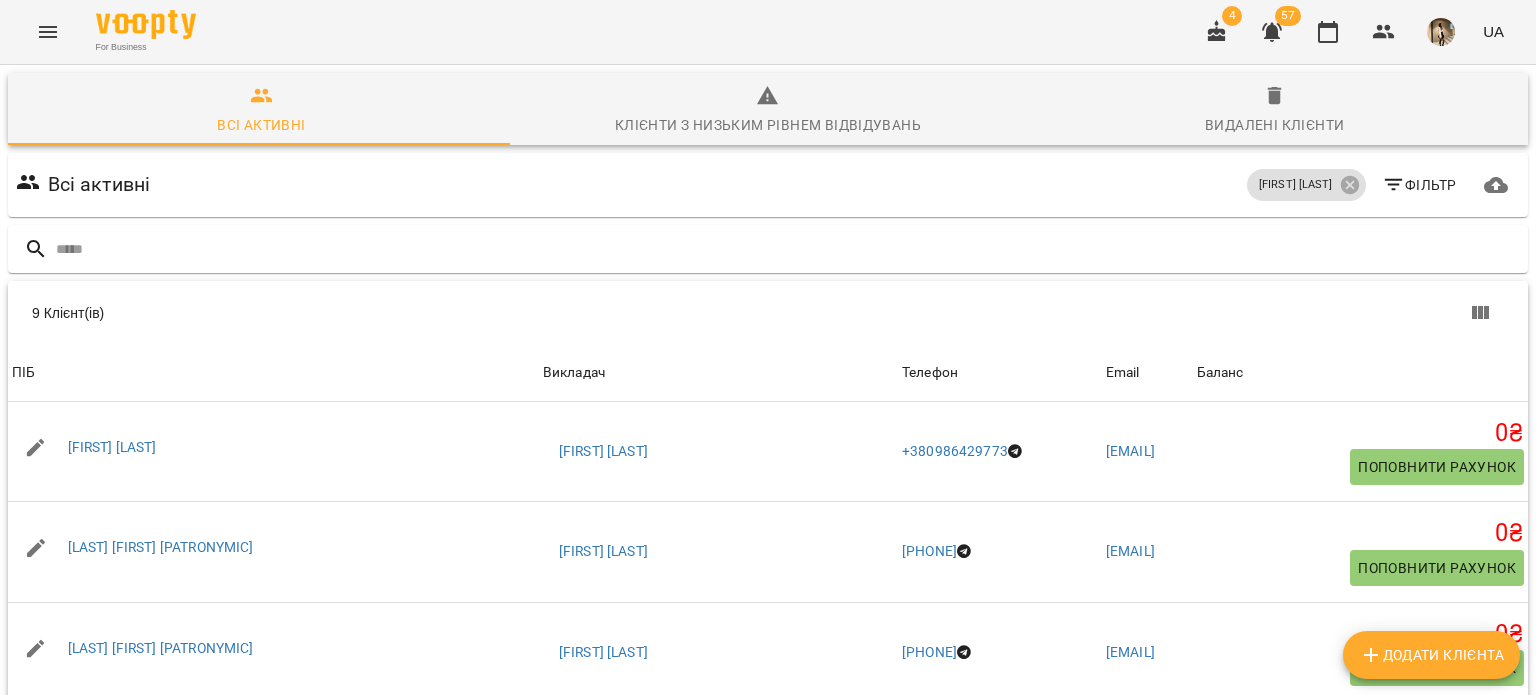 scroll, scrollTop: 184, scrollLeft: 0, axis: vertical 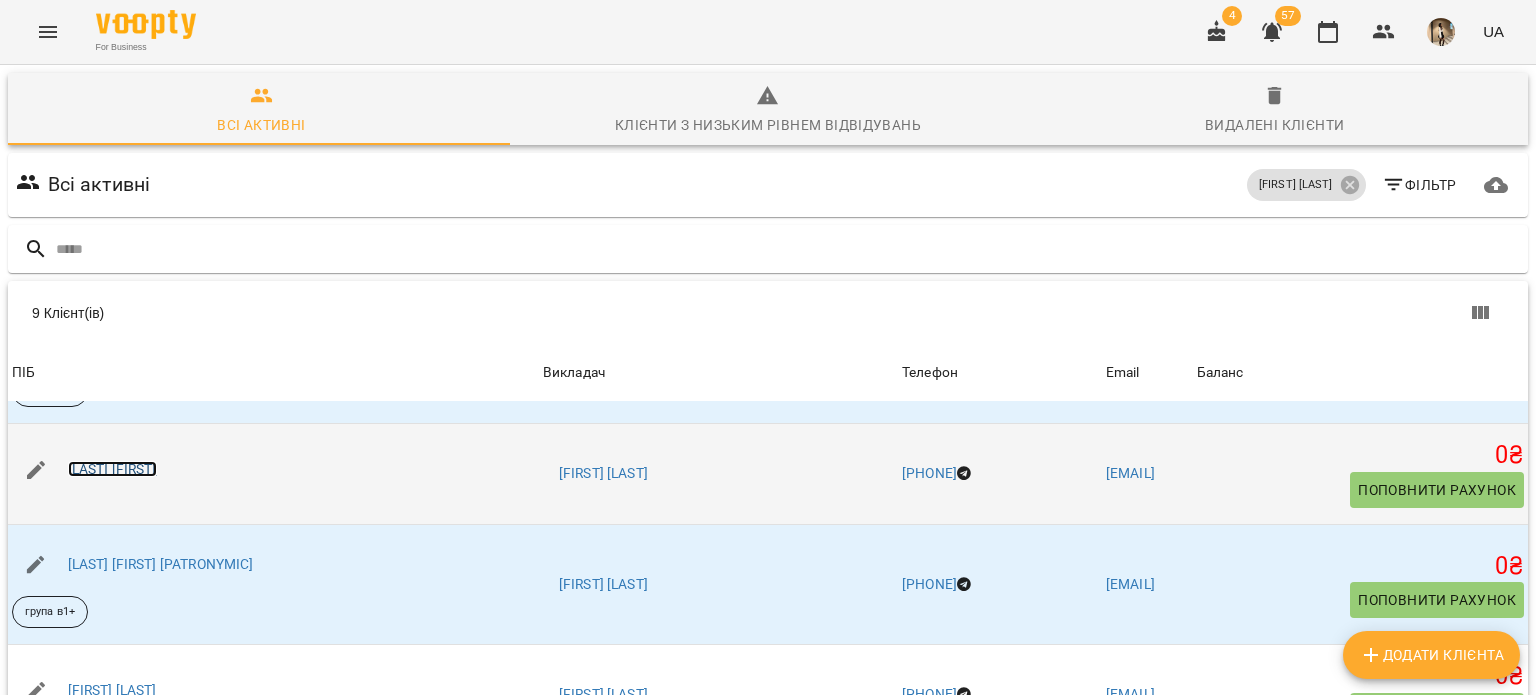 click on "[LAST] [FIRST]" at bounding box center (112, 469) 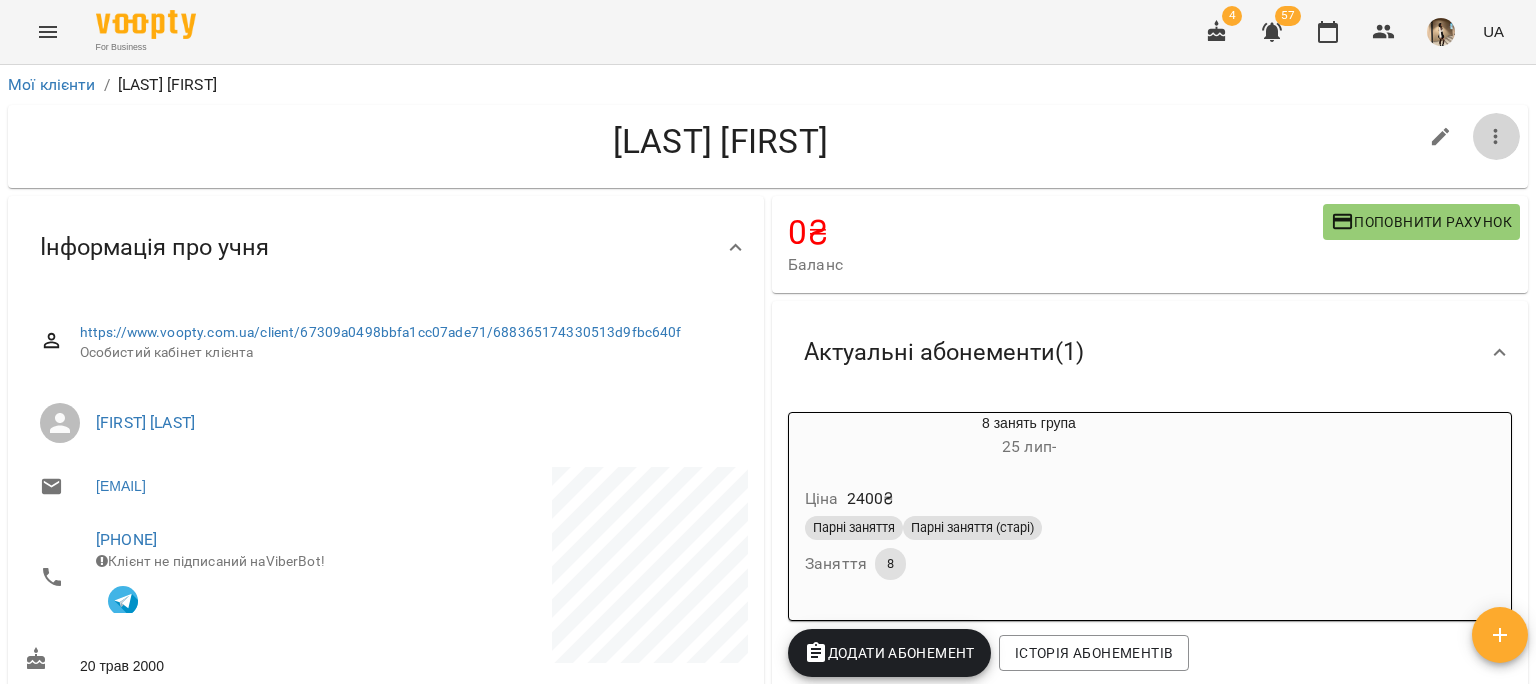 click 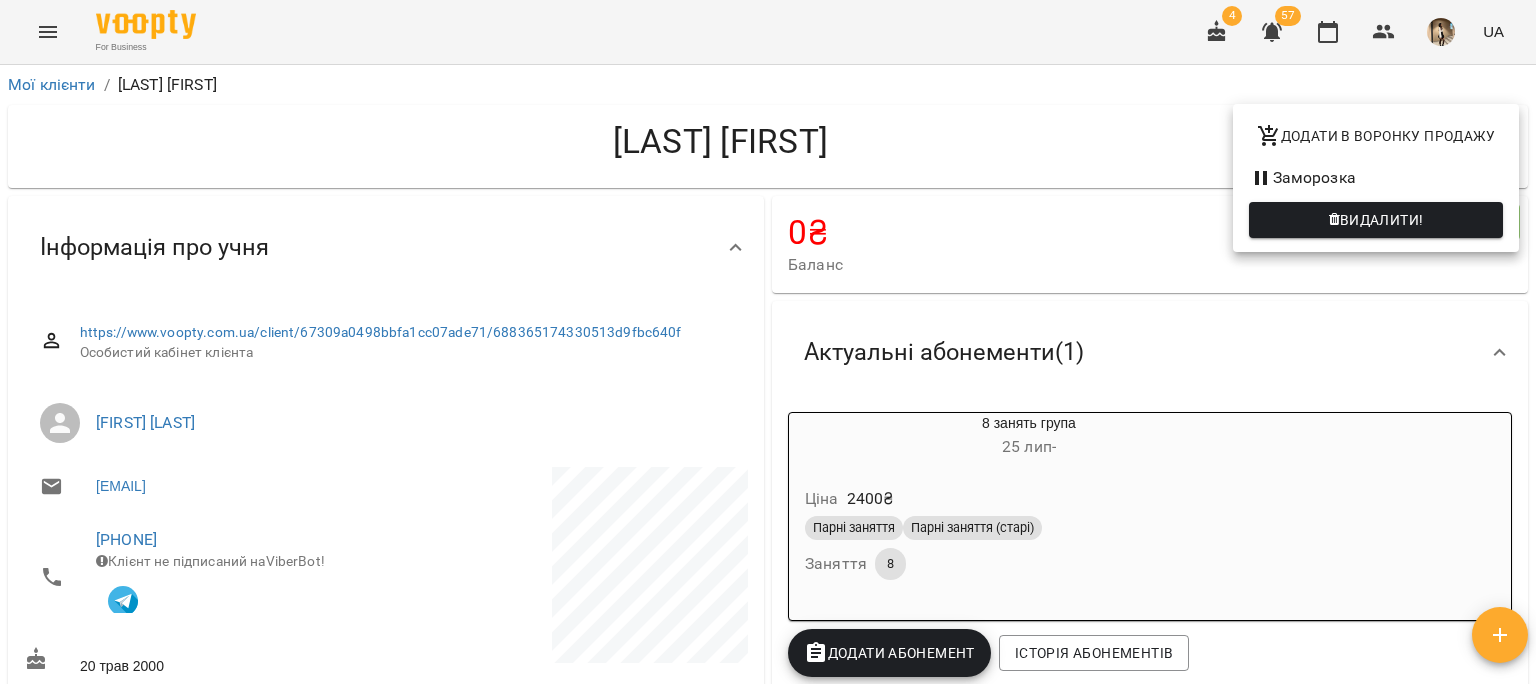 click at bounding box center [768, 347] 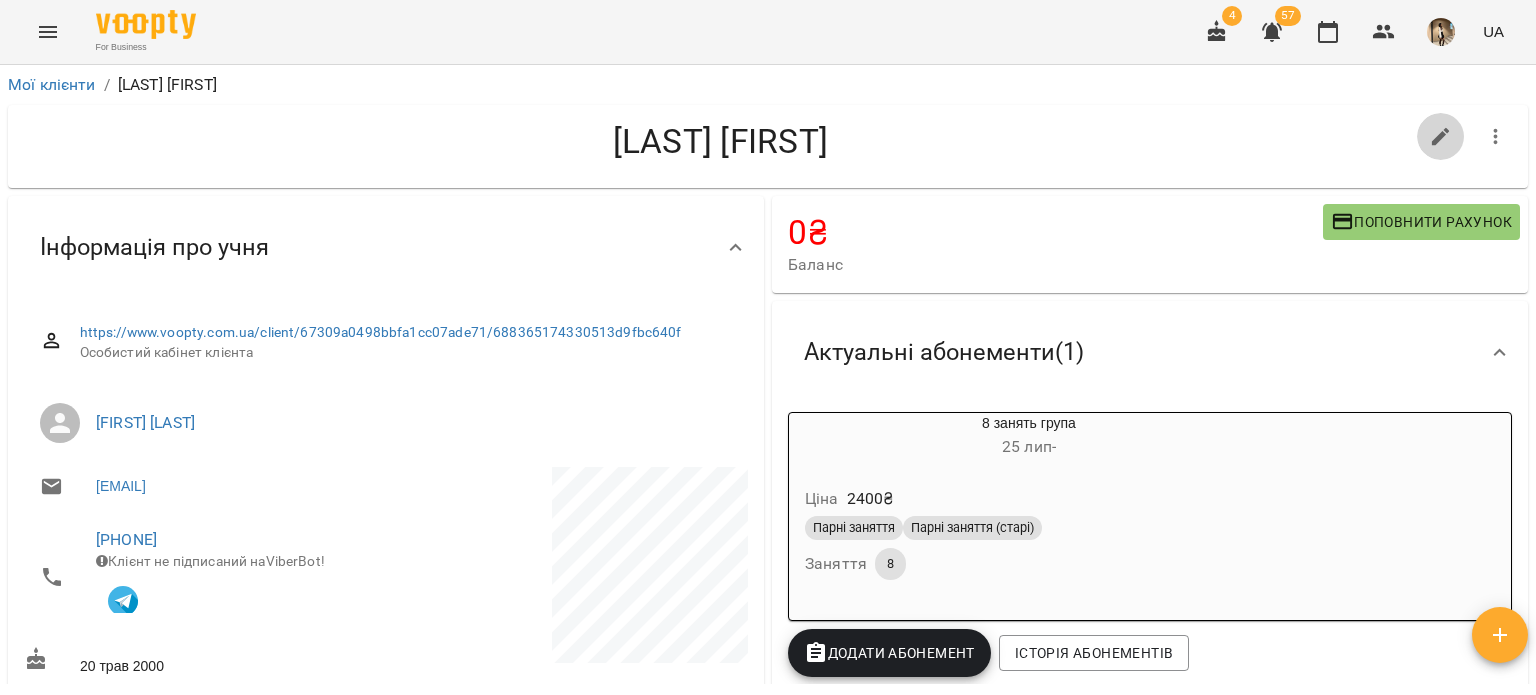 click 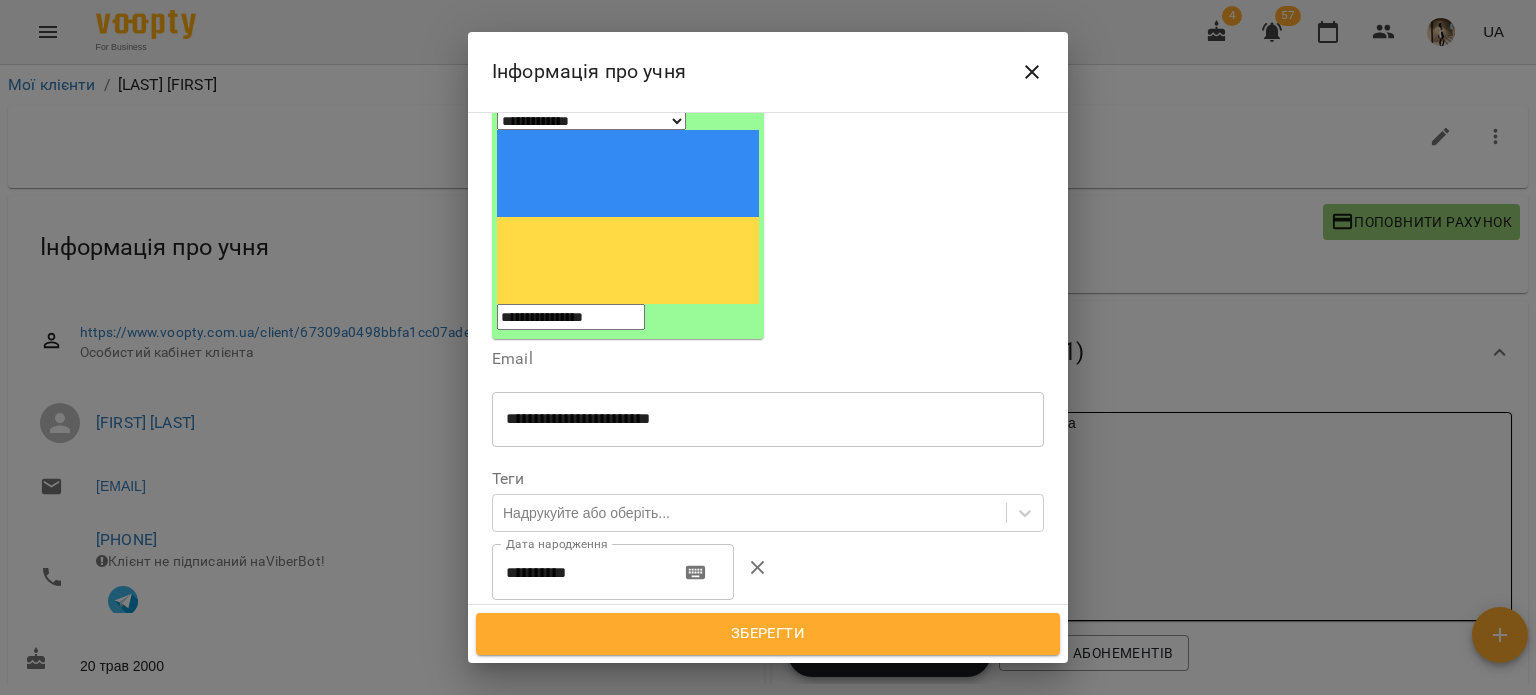 scroll, scrollTop: 254, scrollLeft: 0, axis: vertical 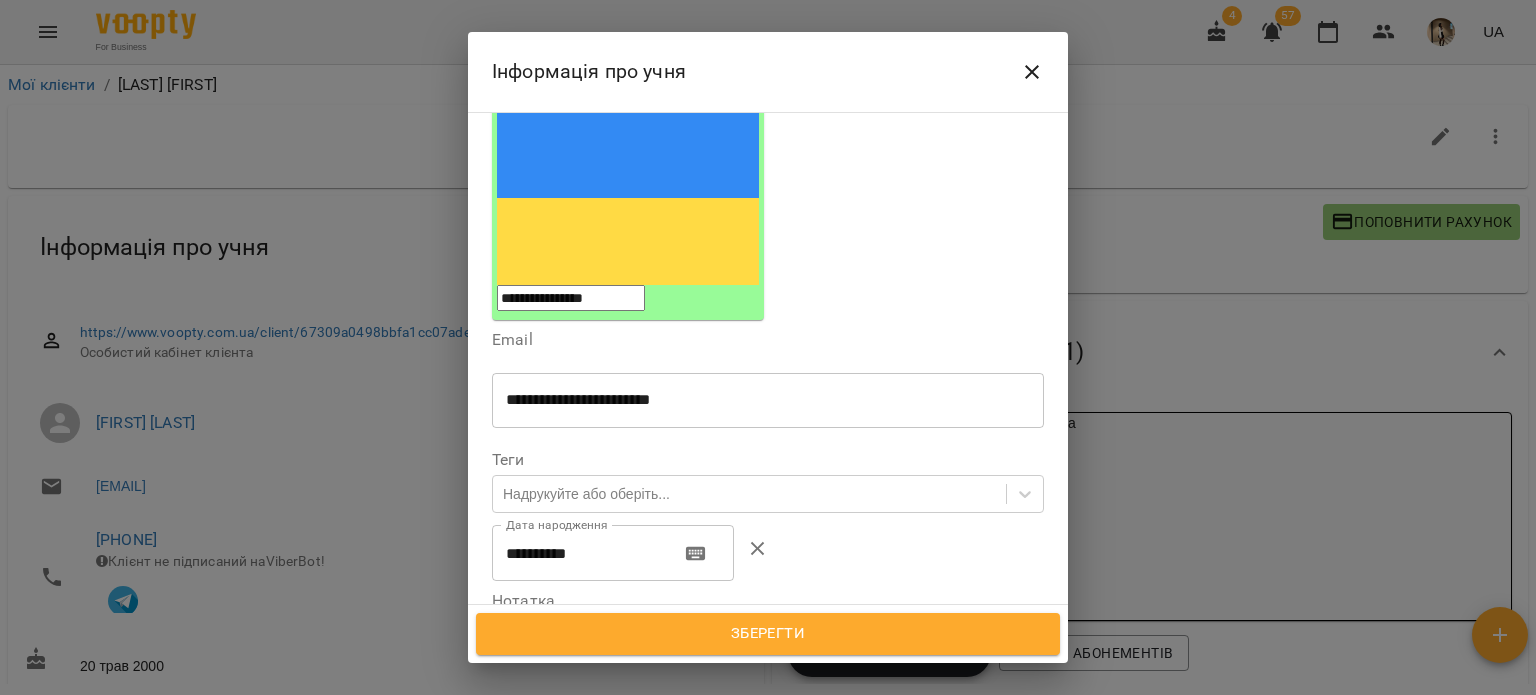 click on "Нотатка" at bounding box center [768, 601] 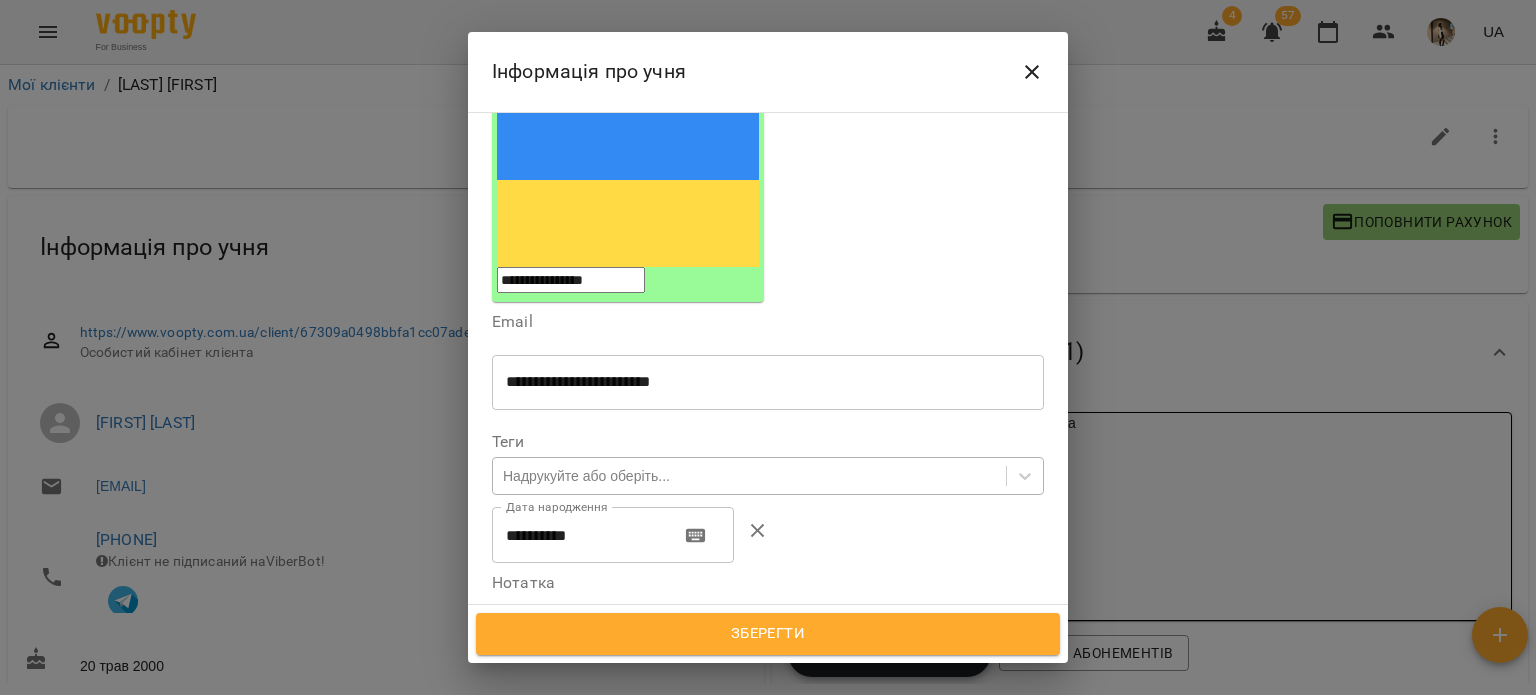 scroll, scrollTop: 274, scrollLeft: 0, axis: vertical 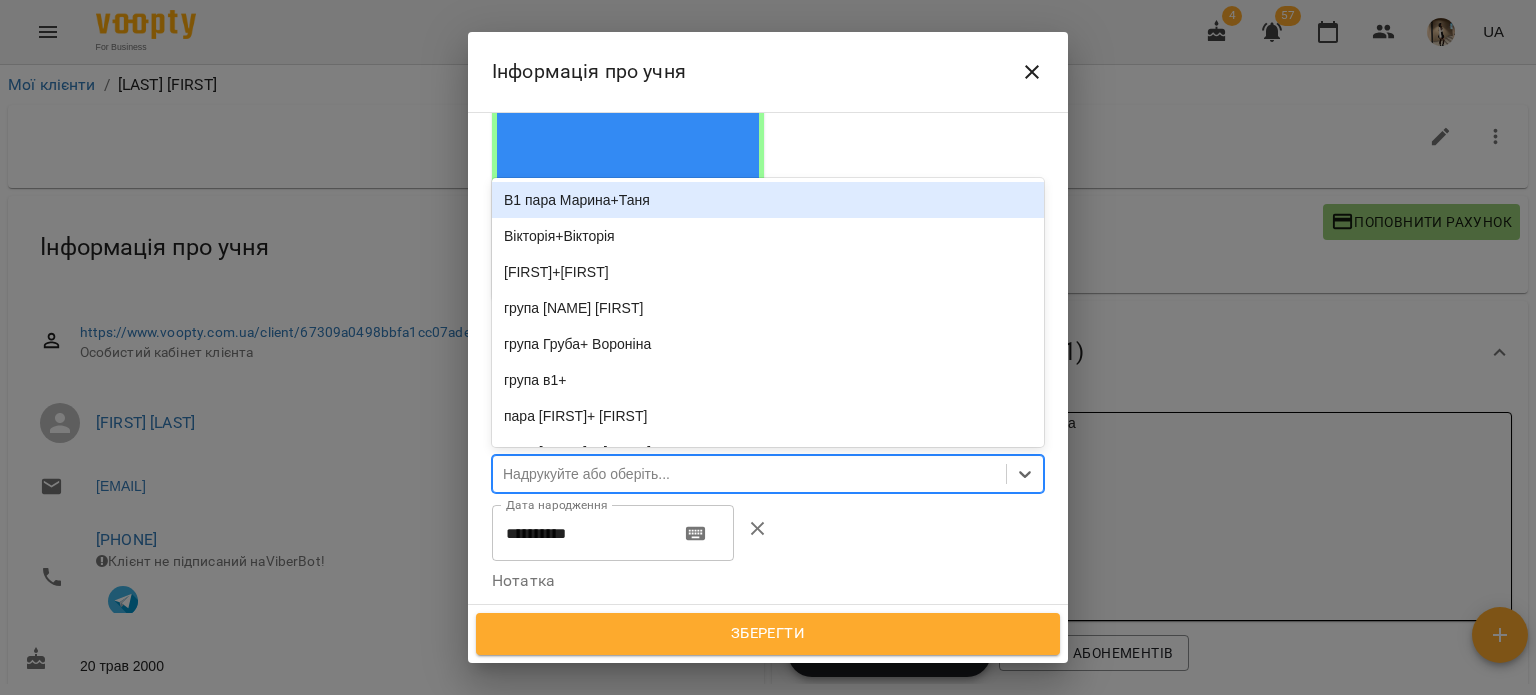click on "Надрукуйте або оберіть..." at bounding box center [749, 474] 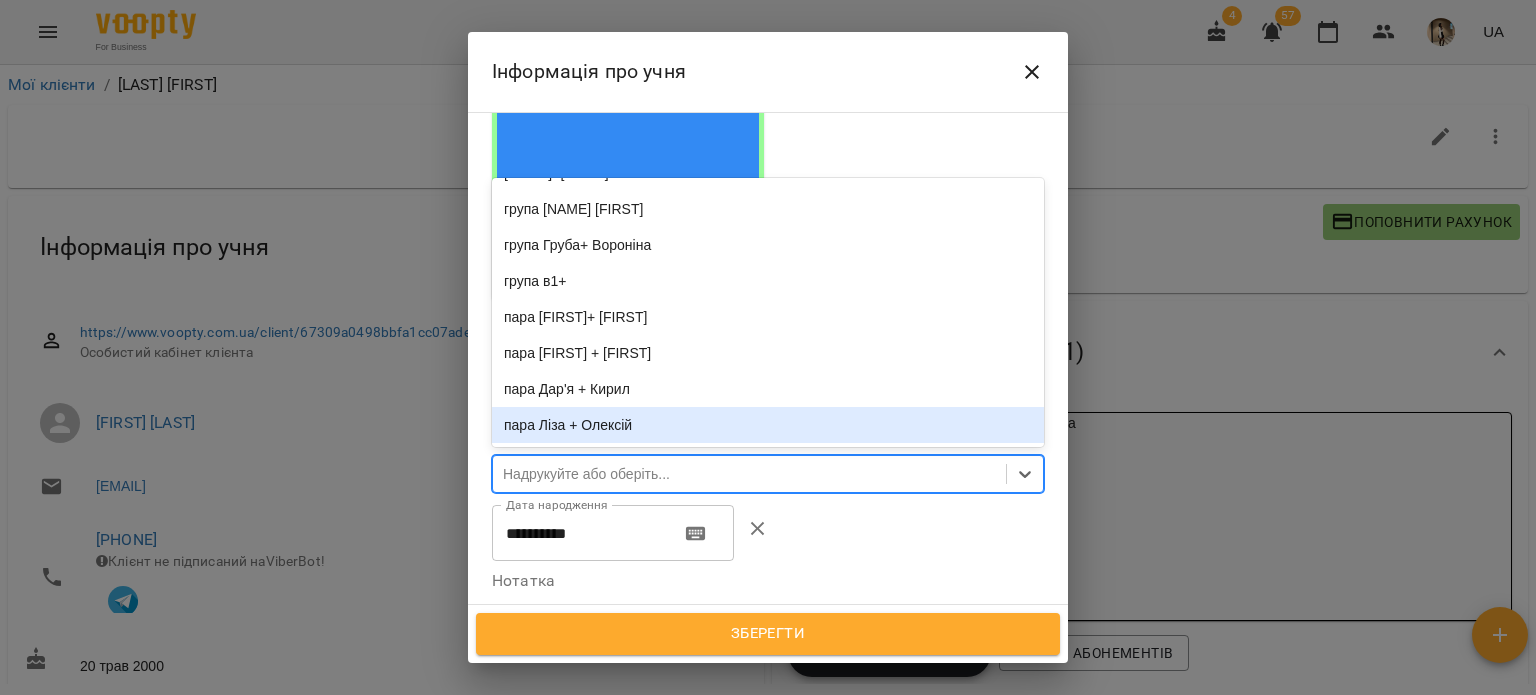 scroll, scrollTop: 0, scrollLeft: 0, axis: both 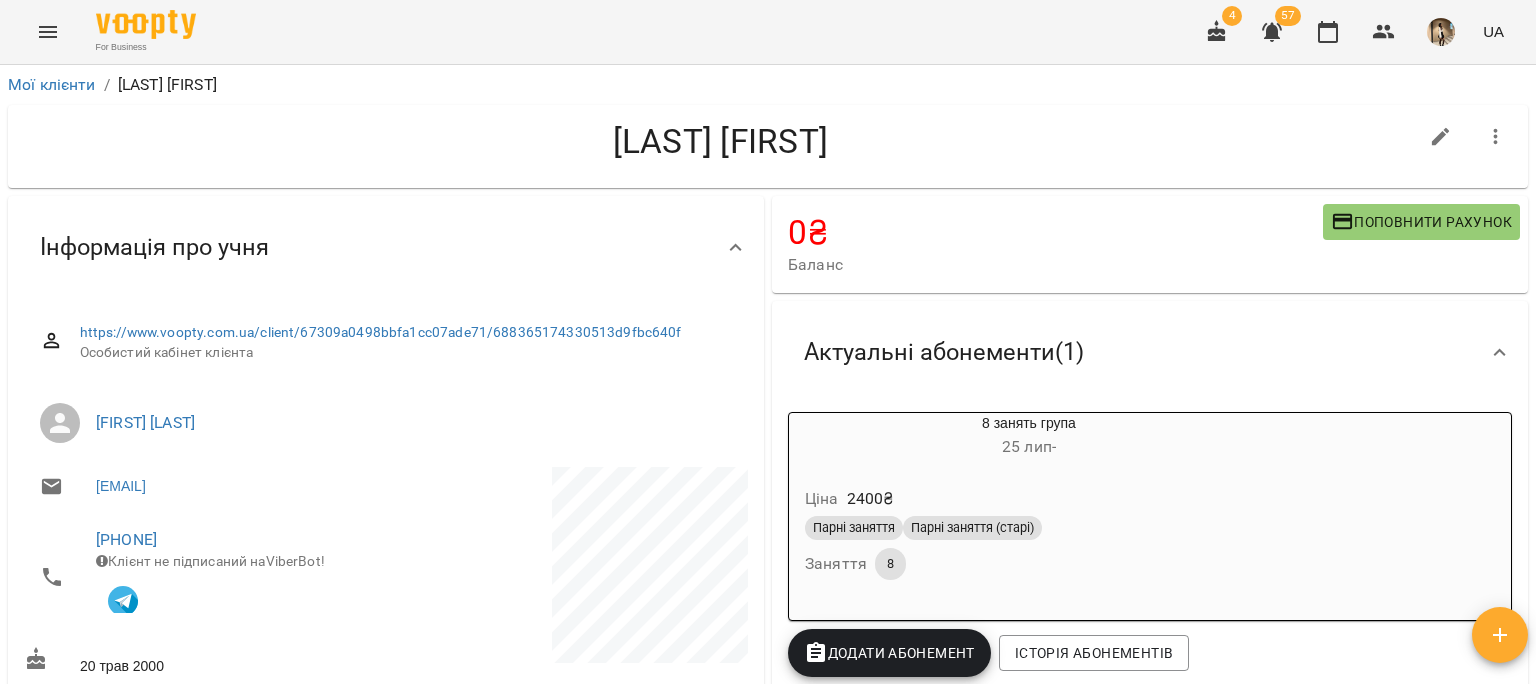click at bounding box center [1441, 137] 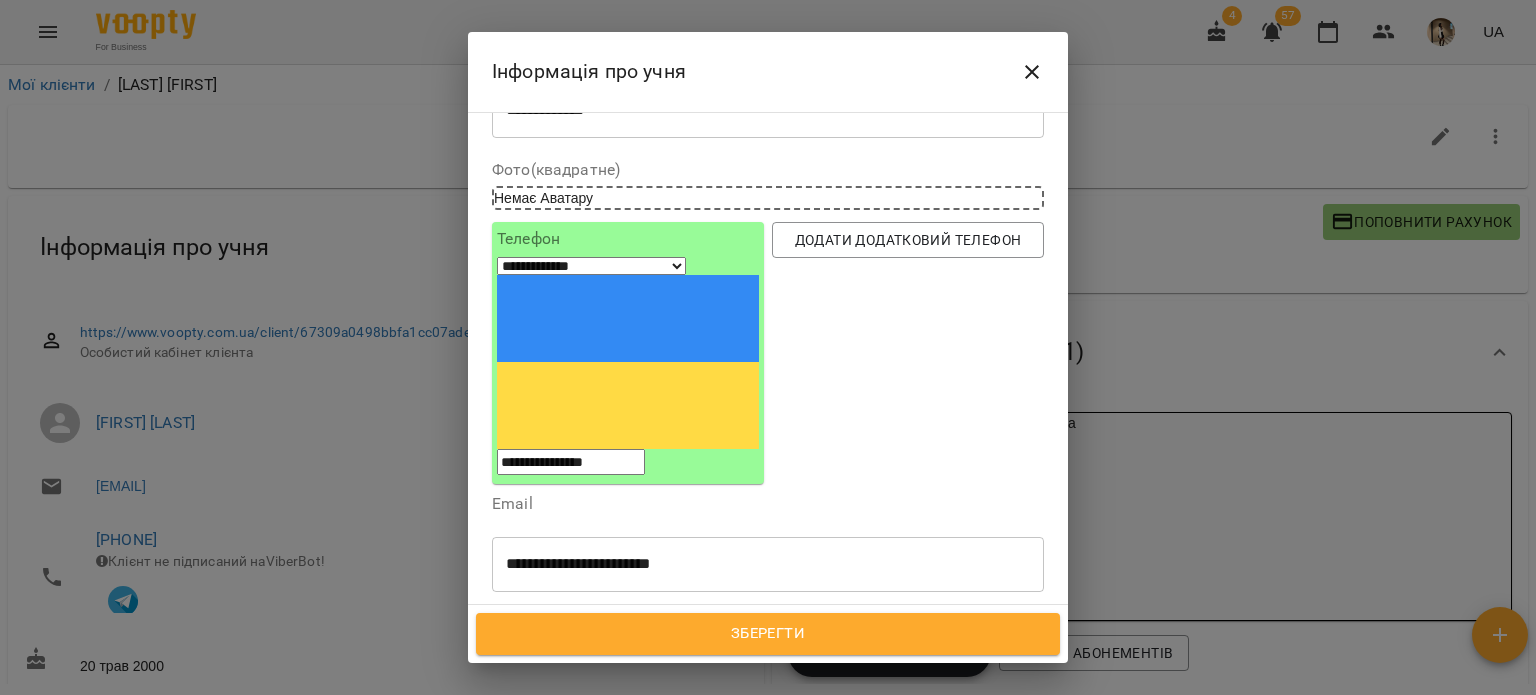 scroll, scrollTop: 96, scrollLeft: 0, axis: vertical 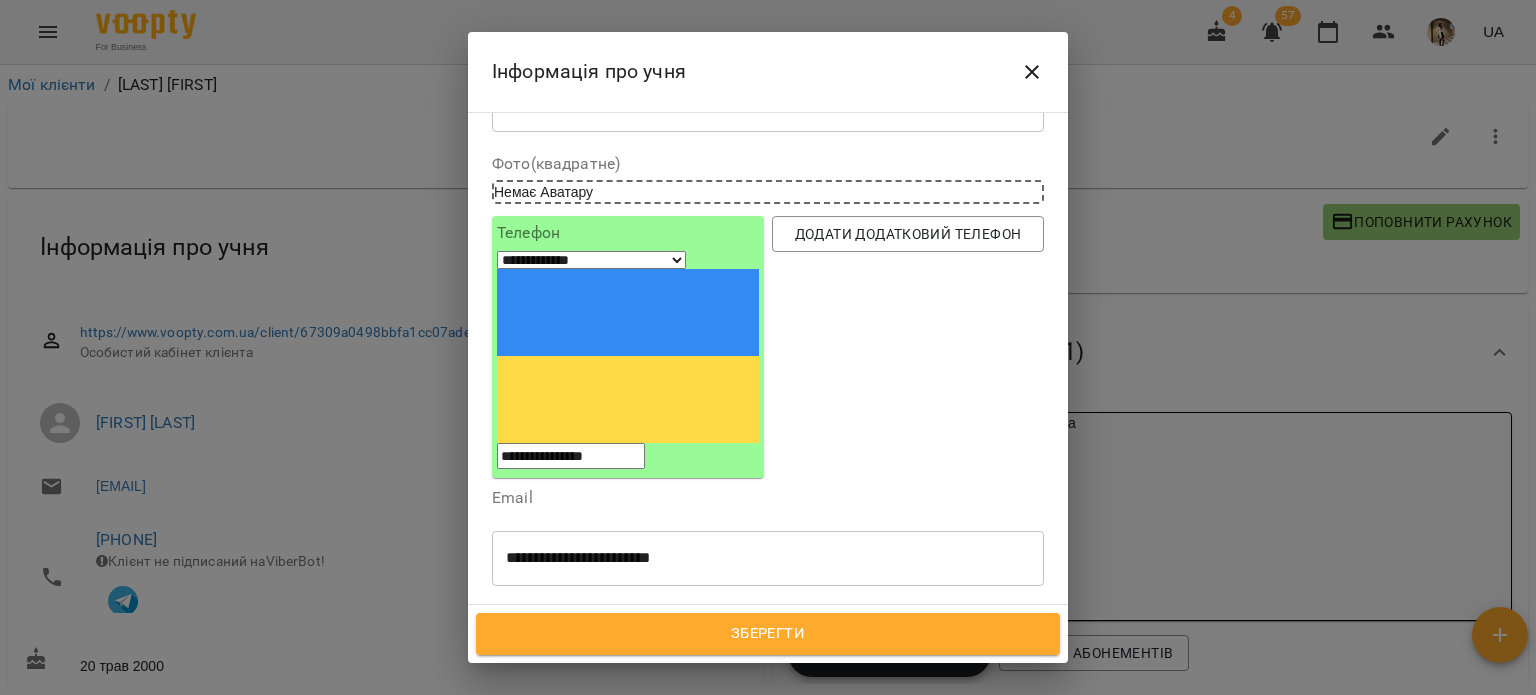 click on "Надрукуйте або оберіть..." at bounding box center [749, 652] 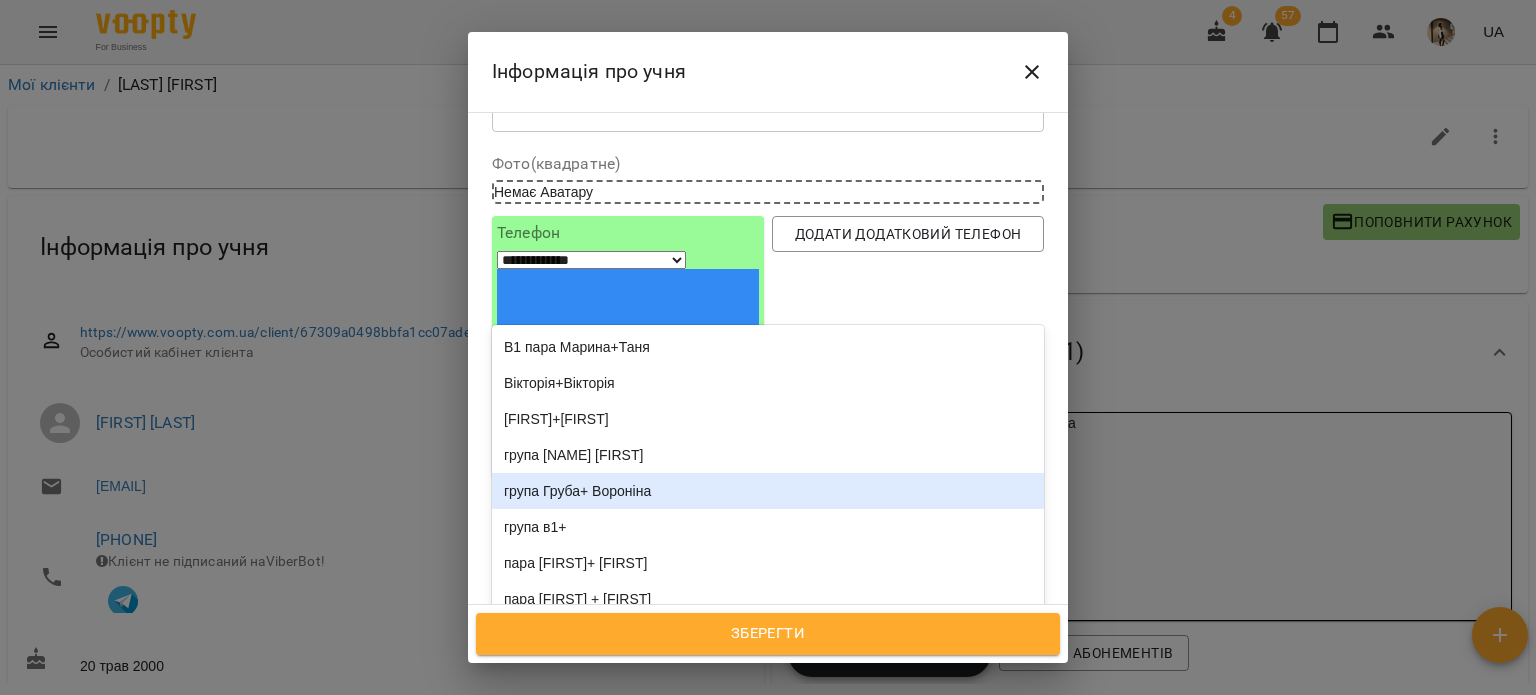 scroll, scrollTop: 0, scrollLeft: 0, axis: both 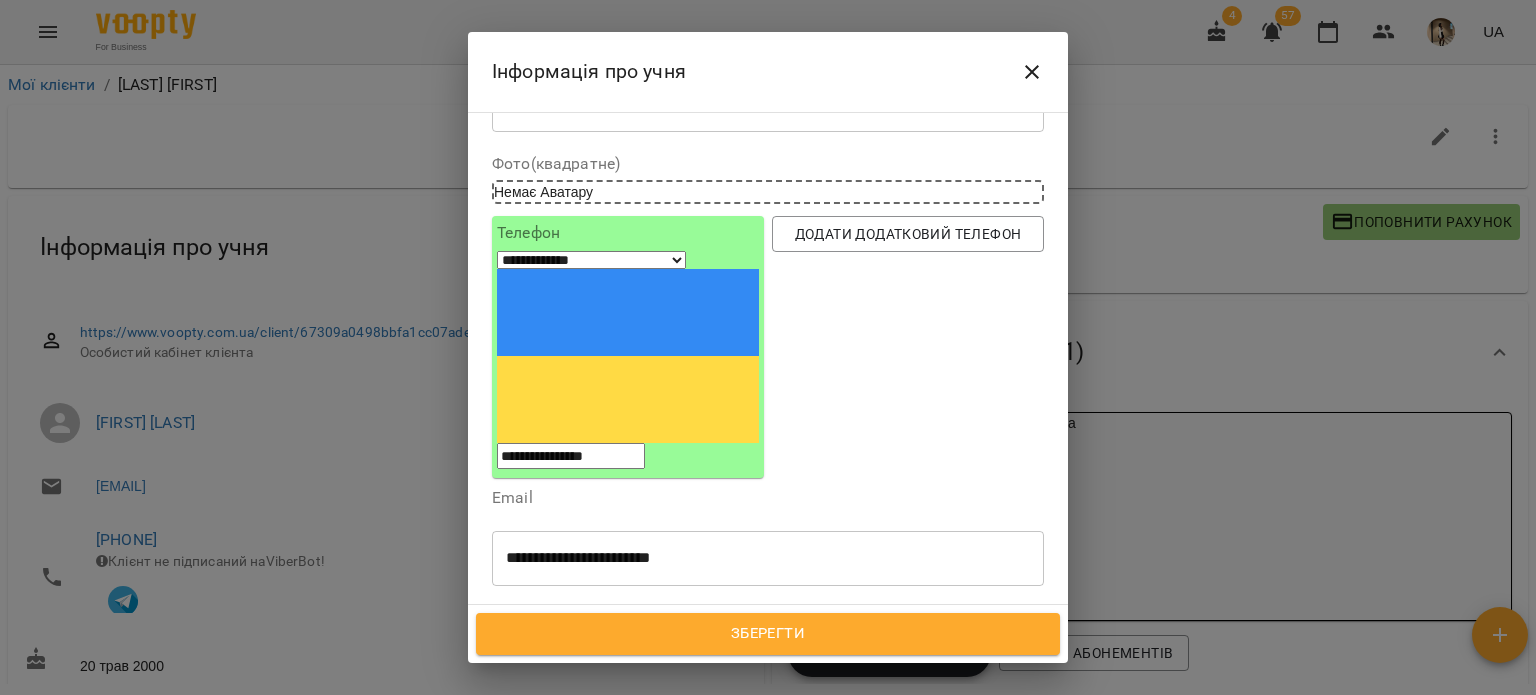 click on "Надрукуйте або оберіть..." at bounding box center [749, 652] 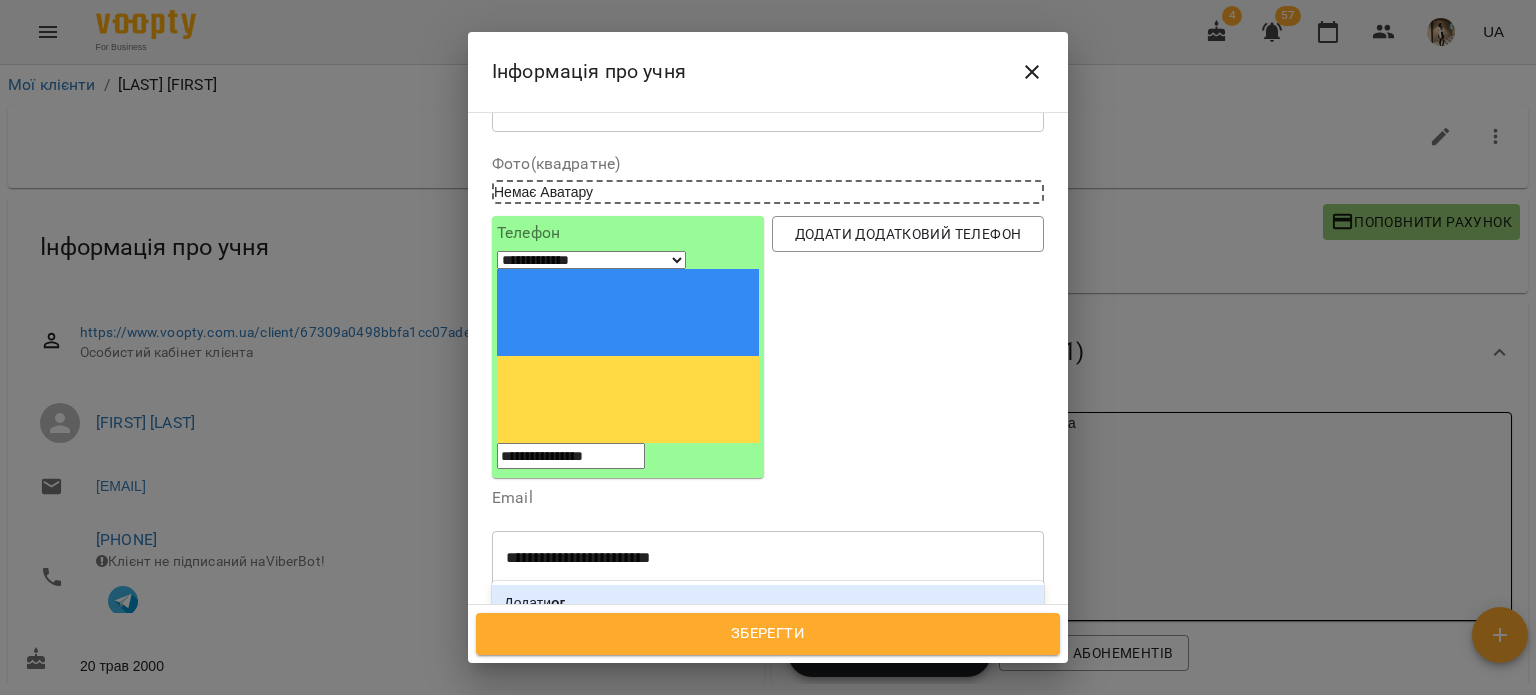 type on "*" 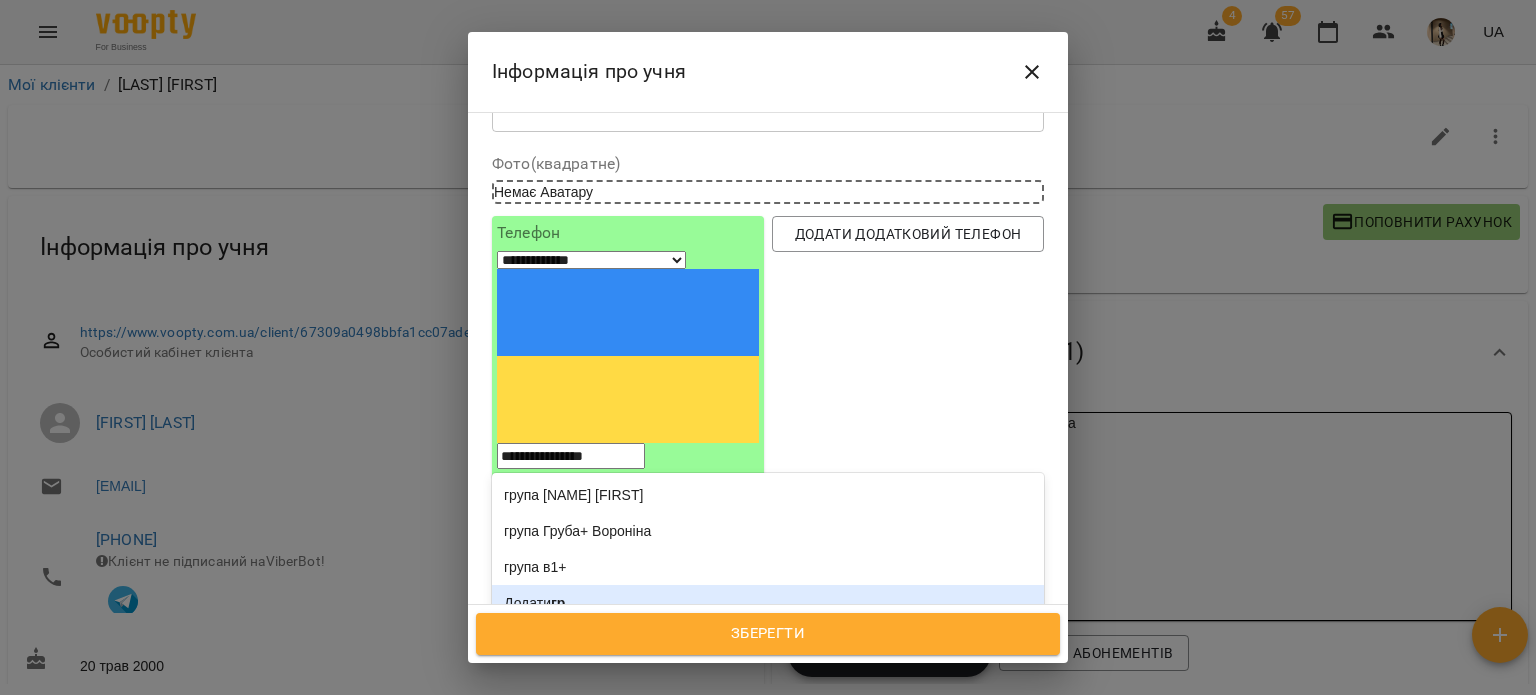 type on "**" 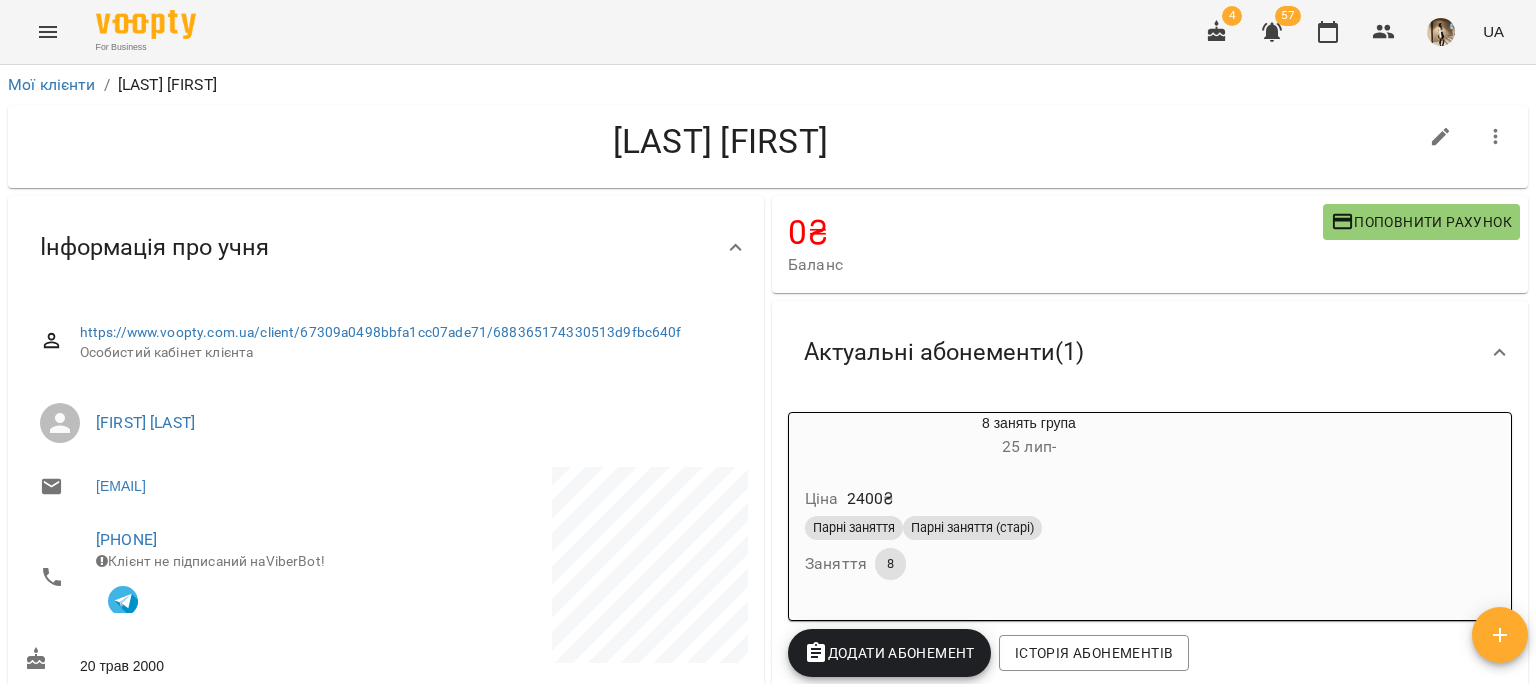 type 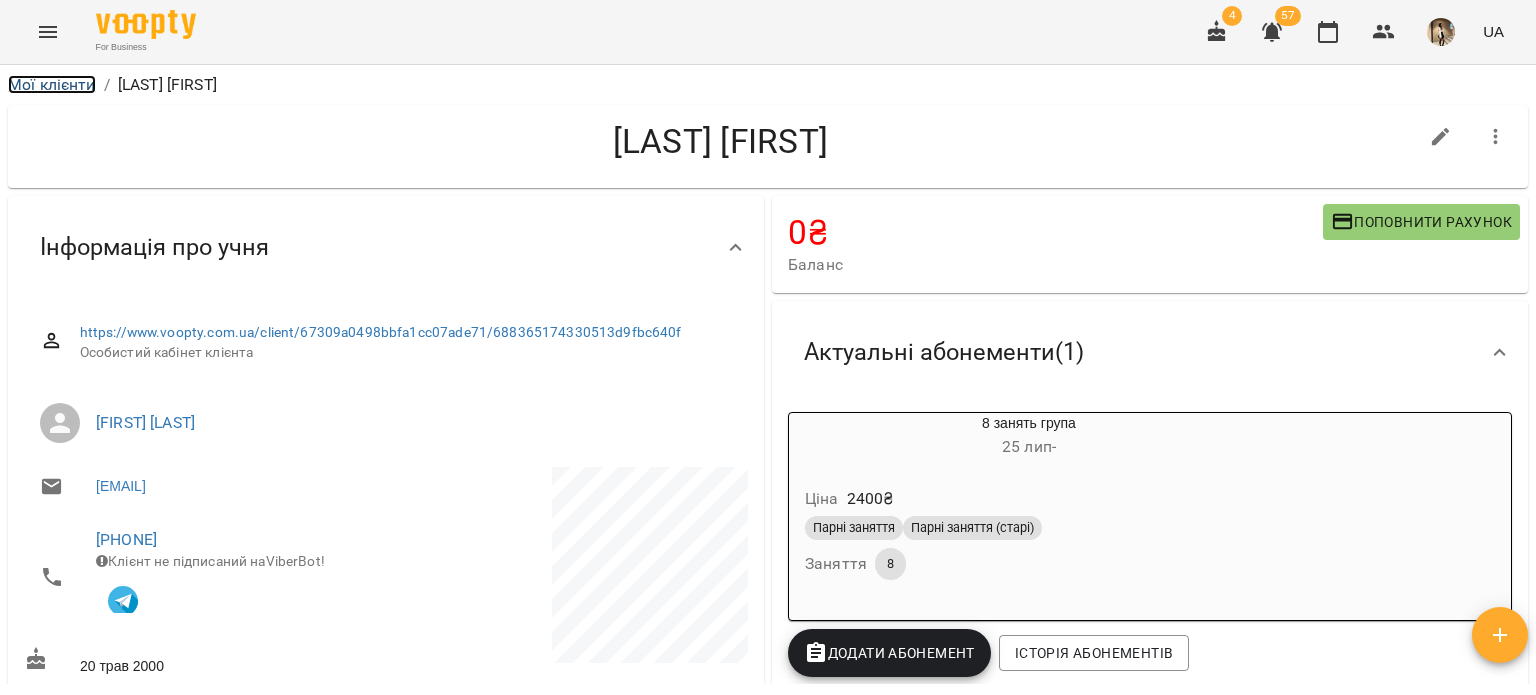 click on "Мої клієнти" at bounding box center (52, 84) 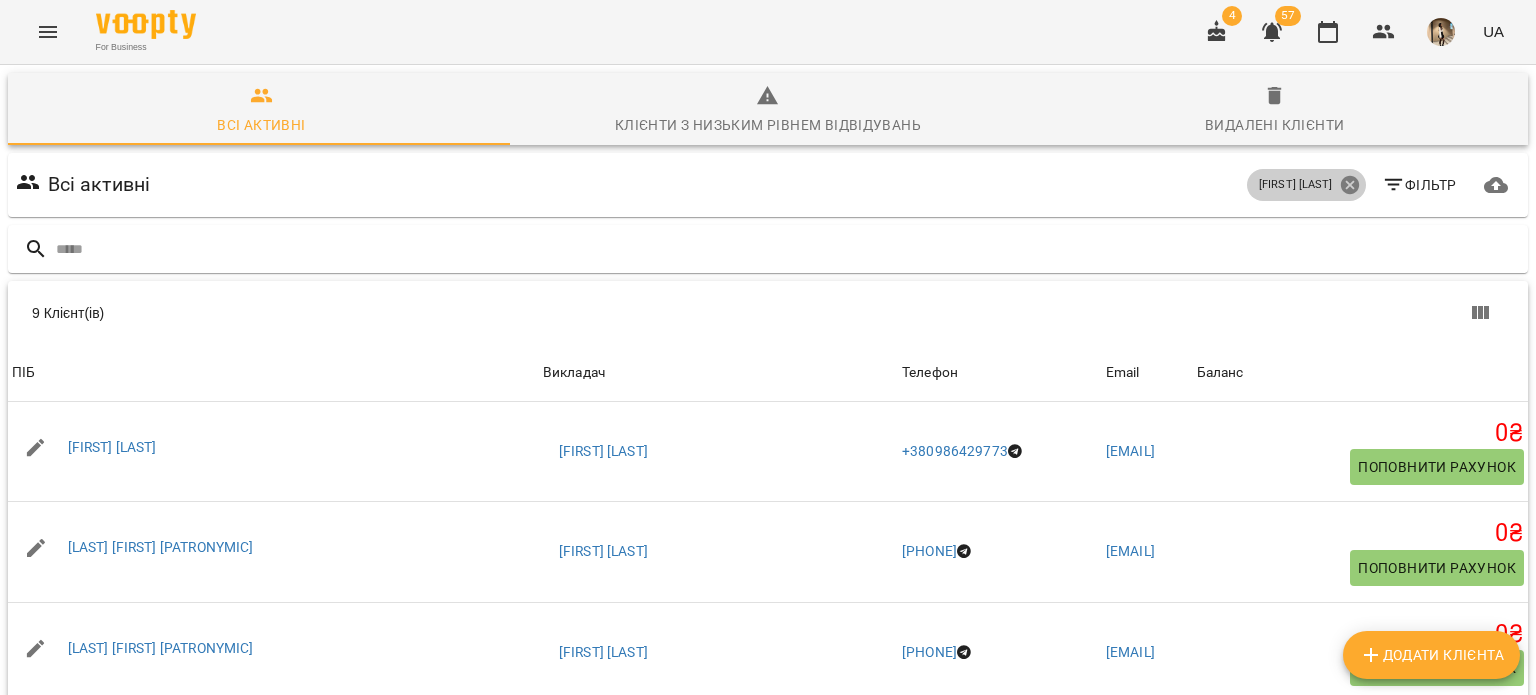 click 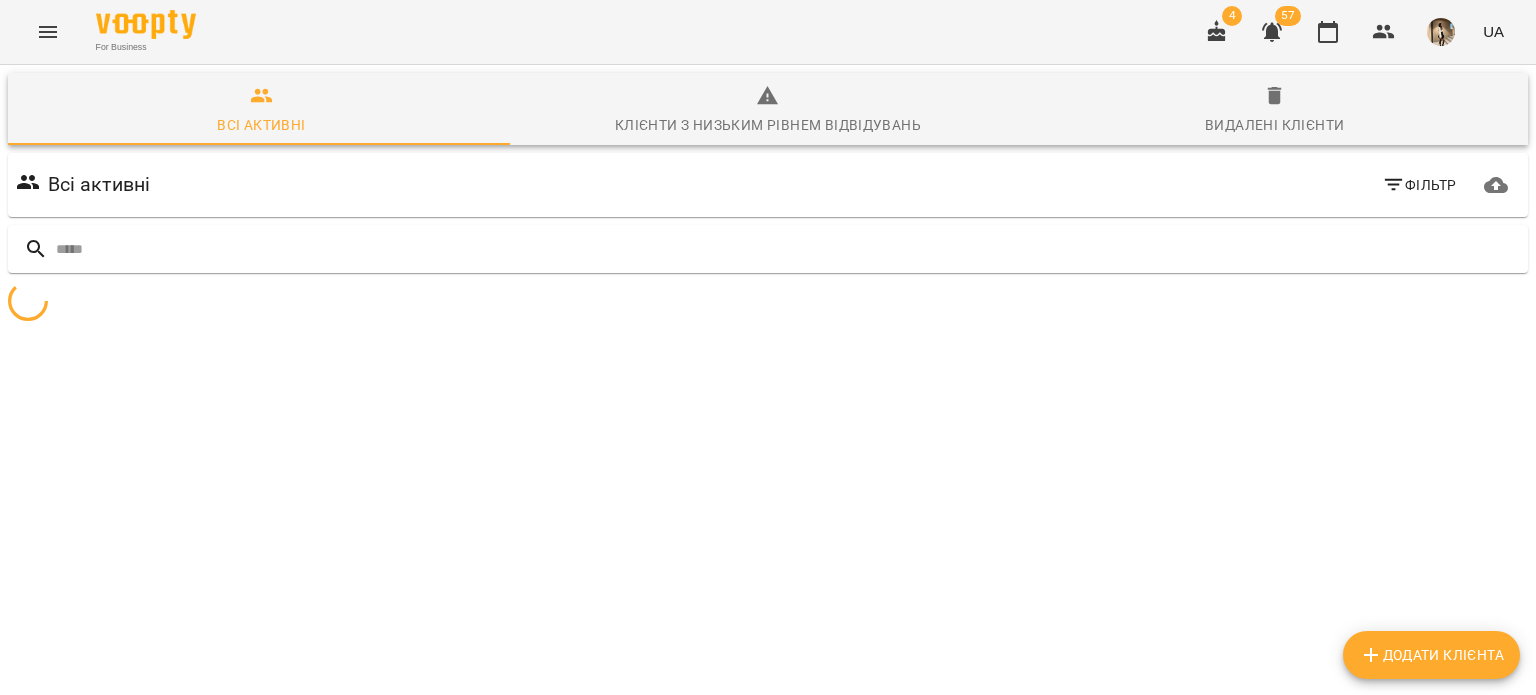 click on "Всі активні Фільтр" at bounding box center [768, 185] 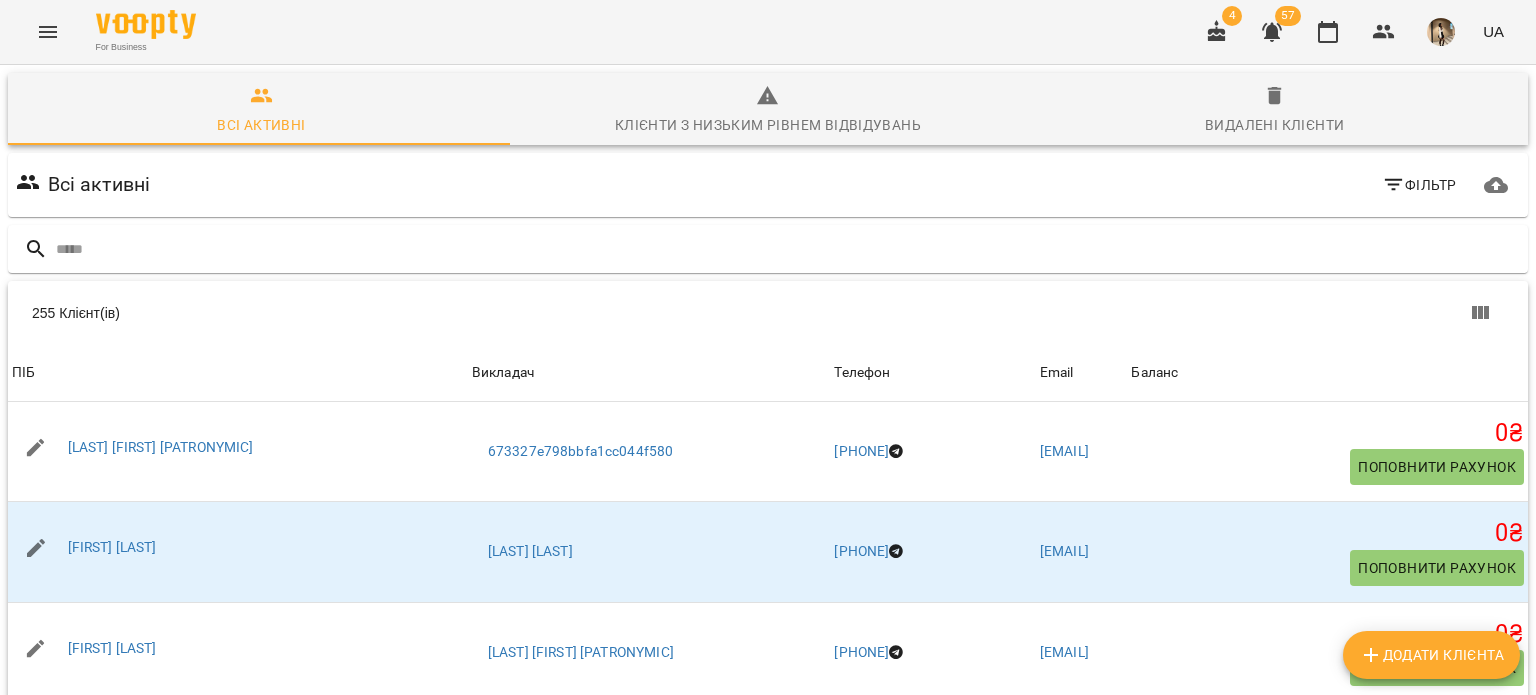 click 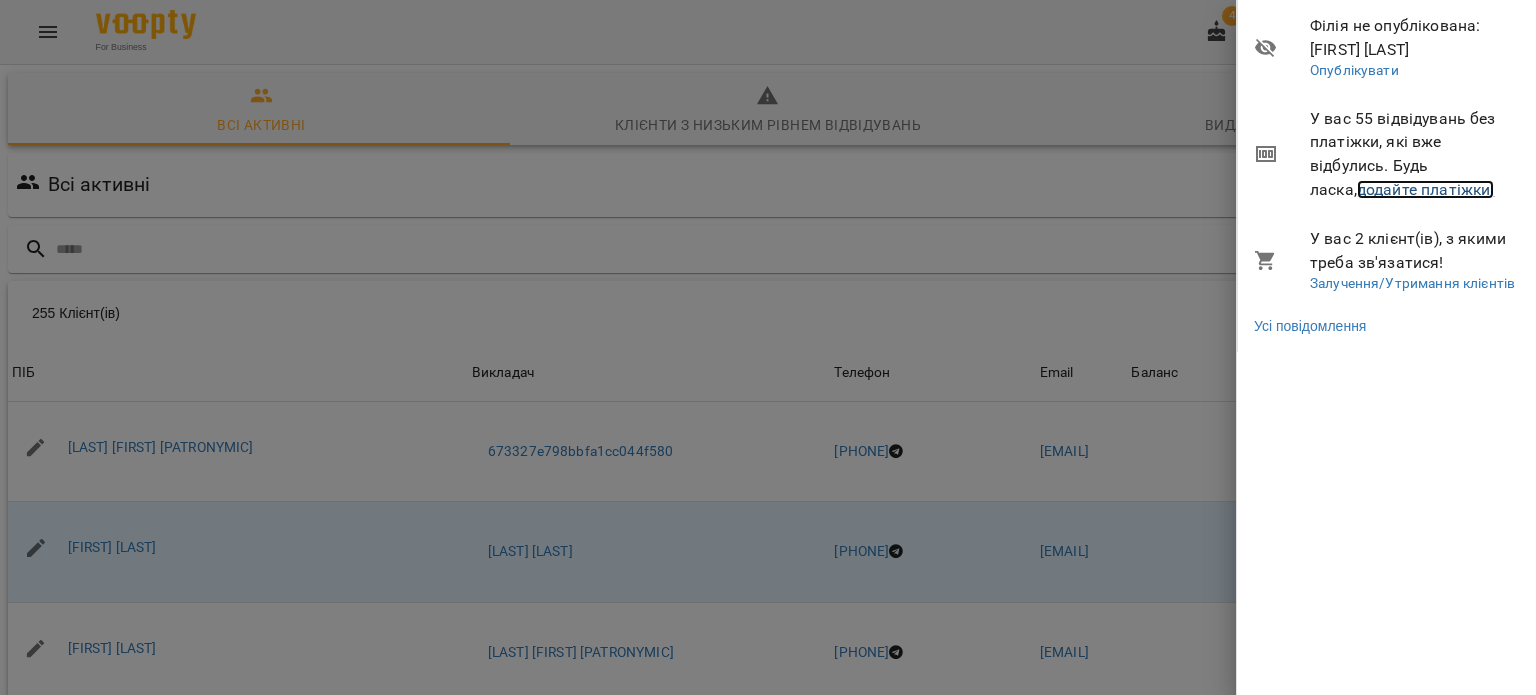 click on "додайте платіжки!" at bounding box center (1426, 189) 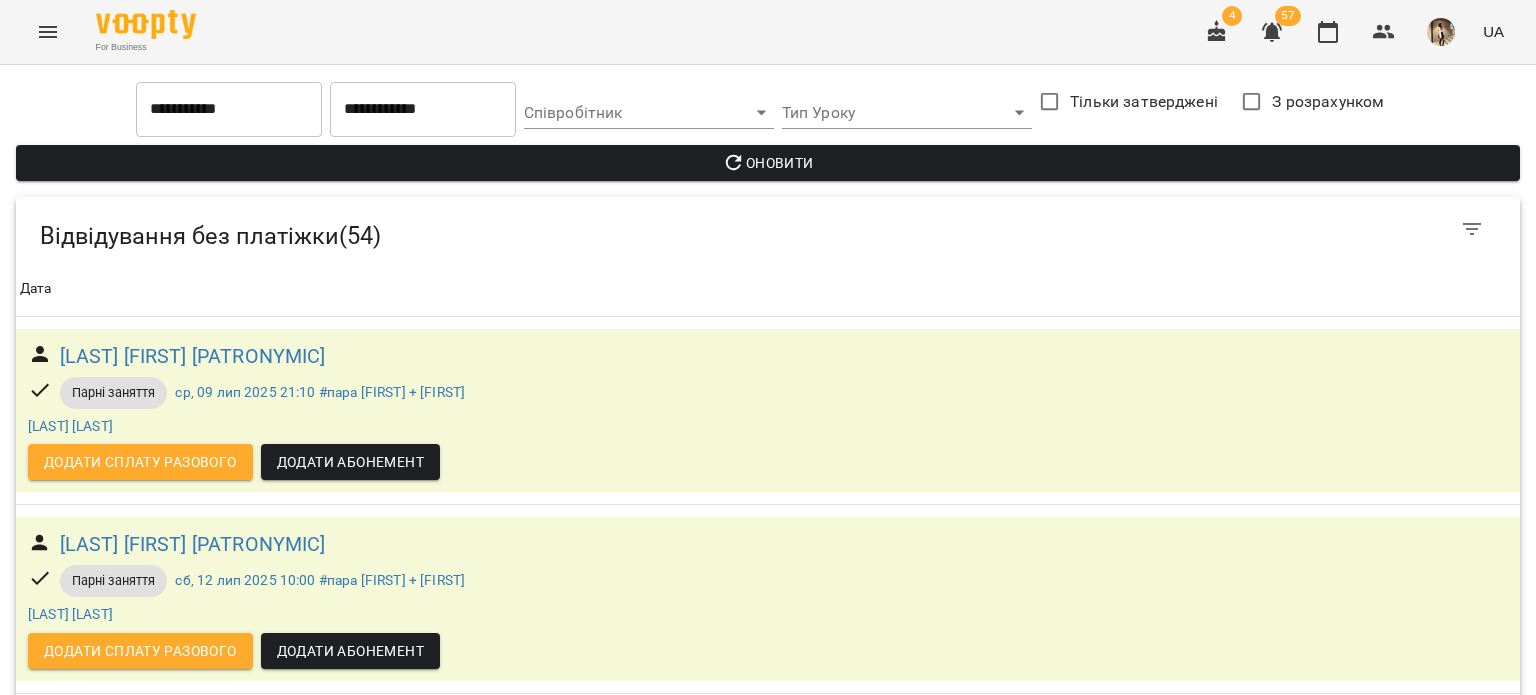 scroll, scrollTop: 1462, scrollLeft: 0, axis: vertical 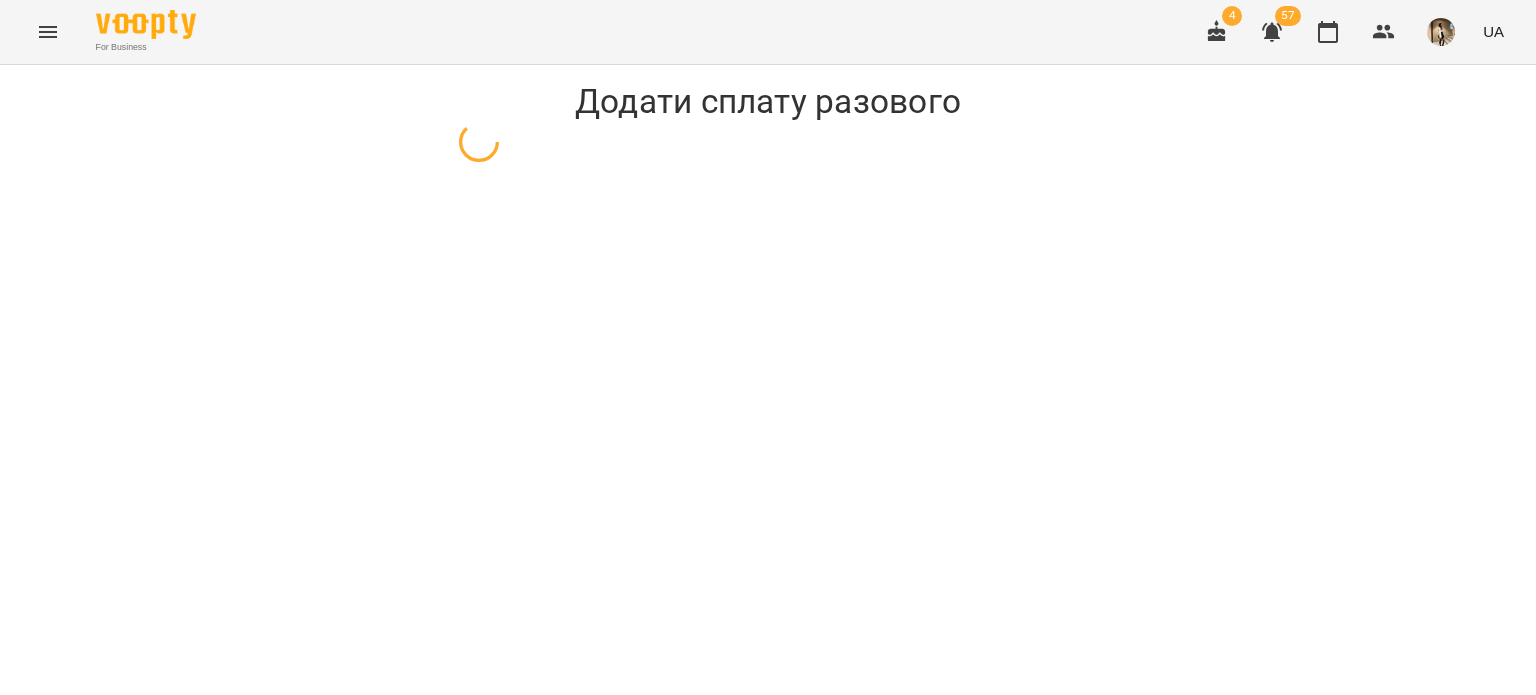select on "**********" 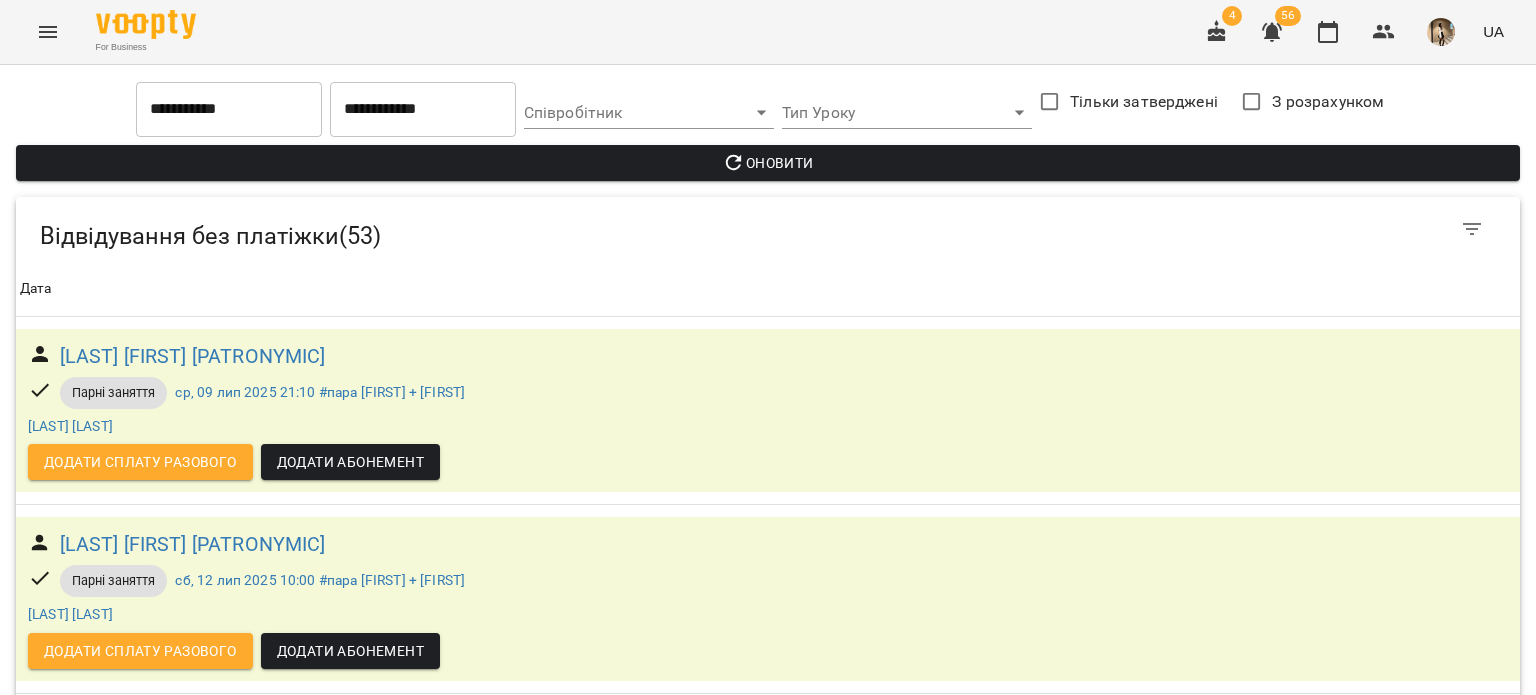 scroll, scrollTop: 9676, scrollLeft: 0, axis: vertical 